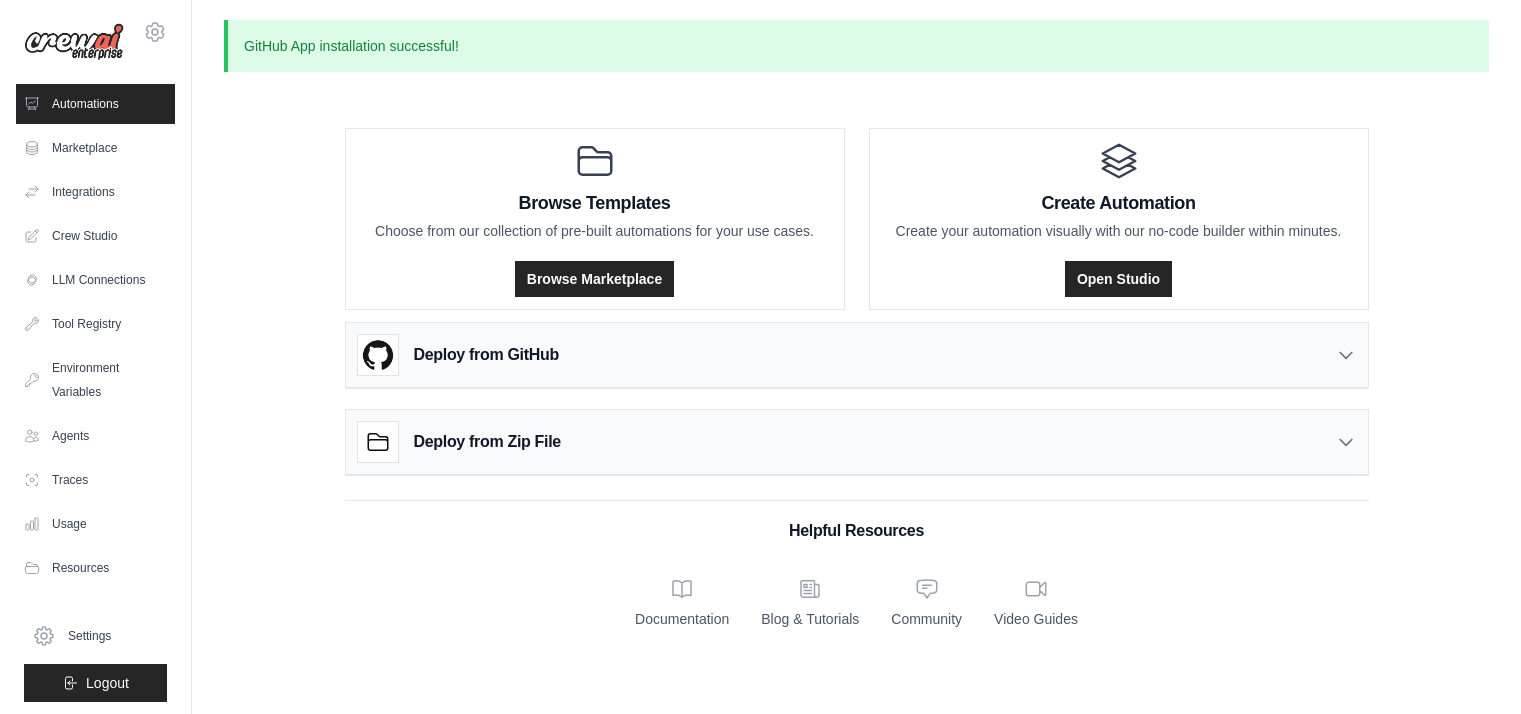 scroll, scrollTop: 0, scrollLeft: 0, axis: both 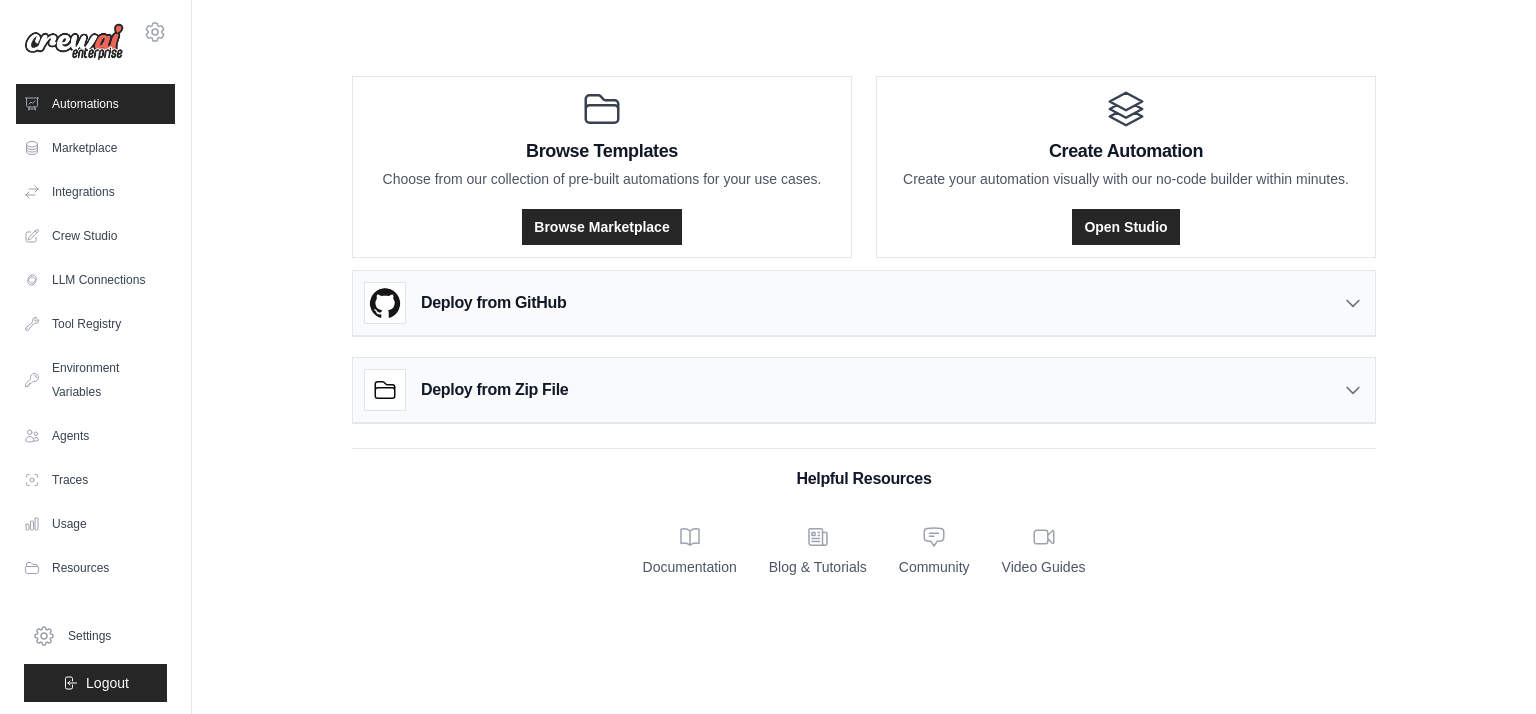 click on "Deploy from GitHub" at bounding box center [864, 303] 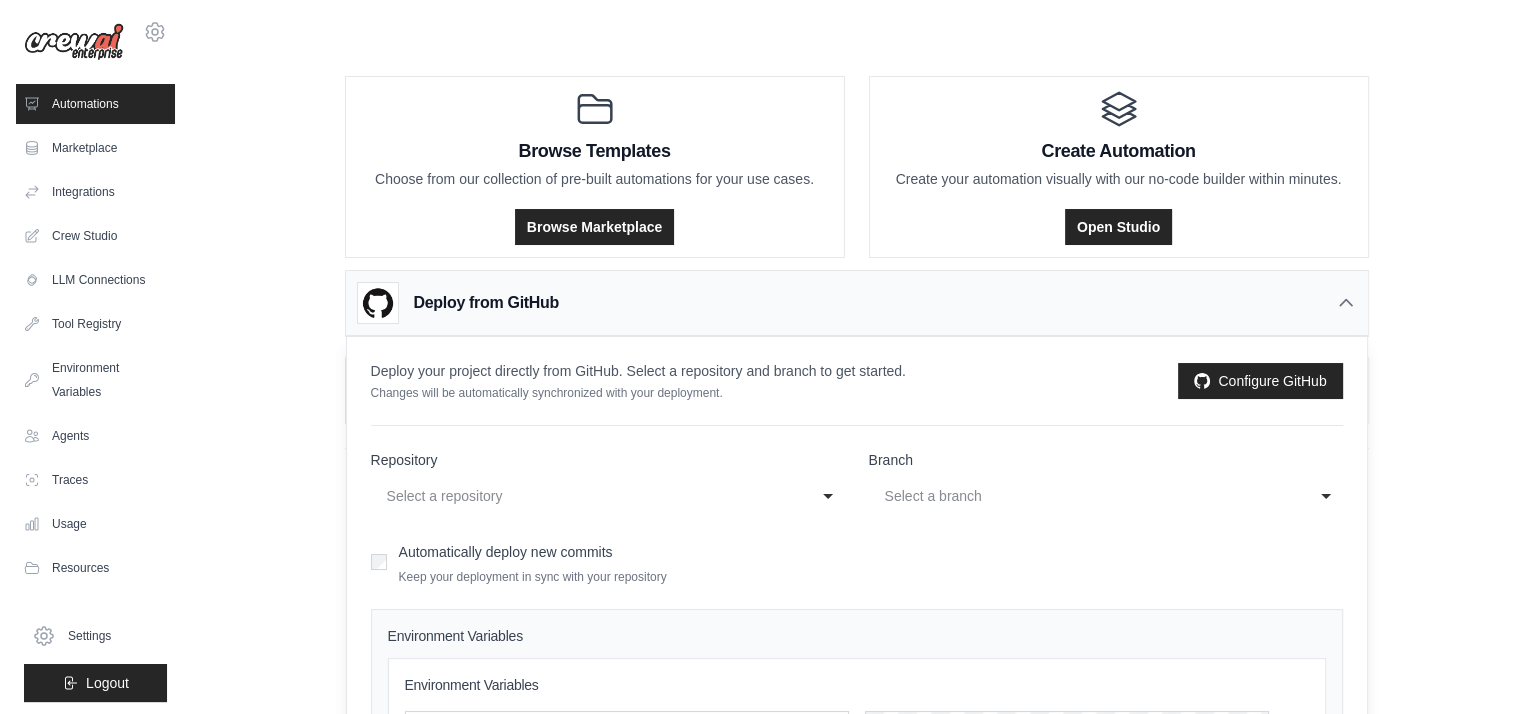 click on "Select a repository" at bounding box center (594, 496) 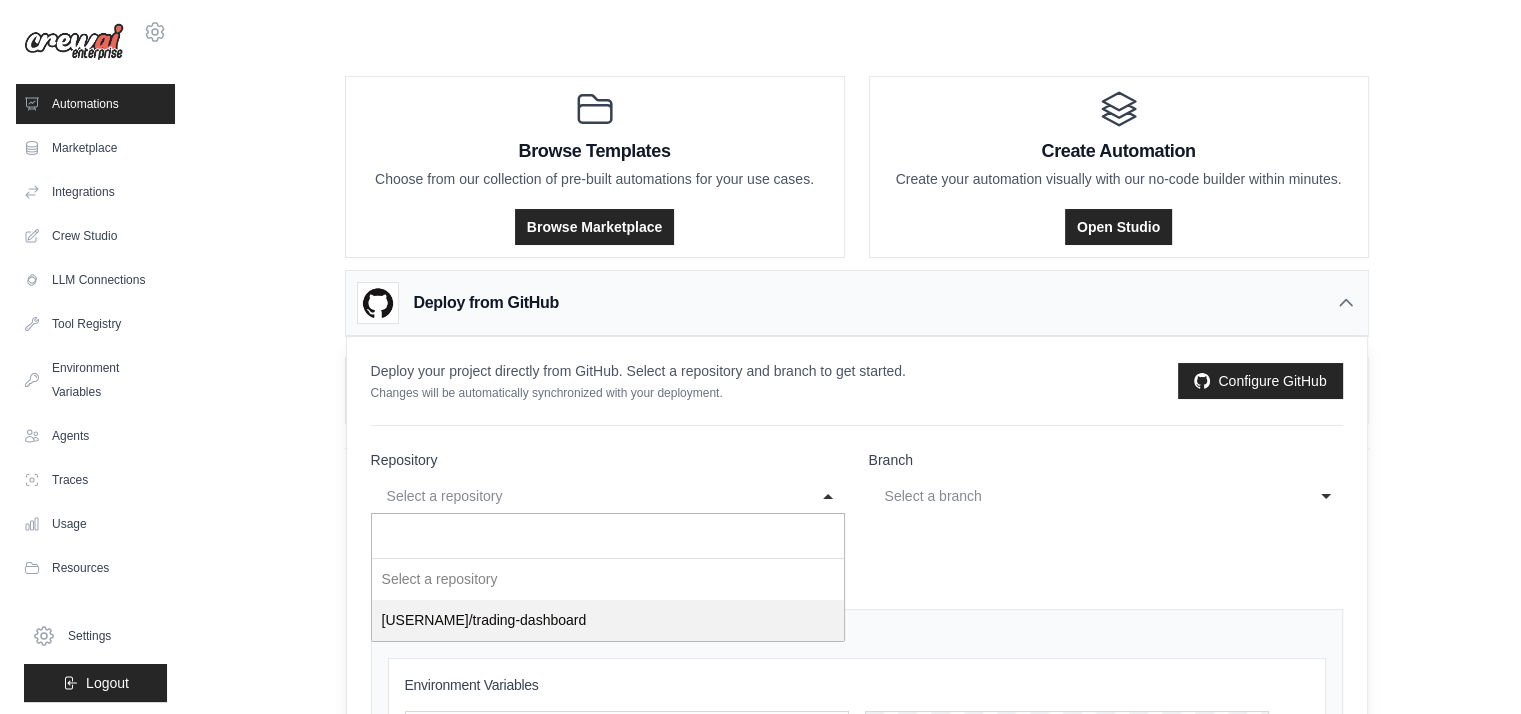select on "**********" 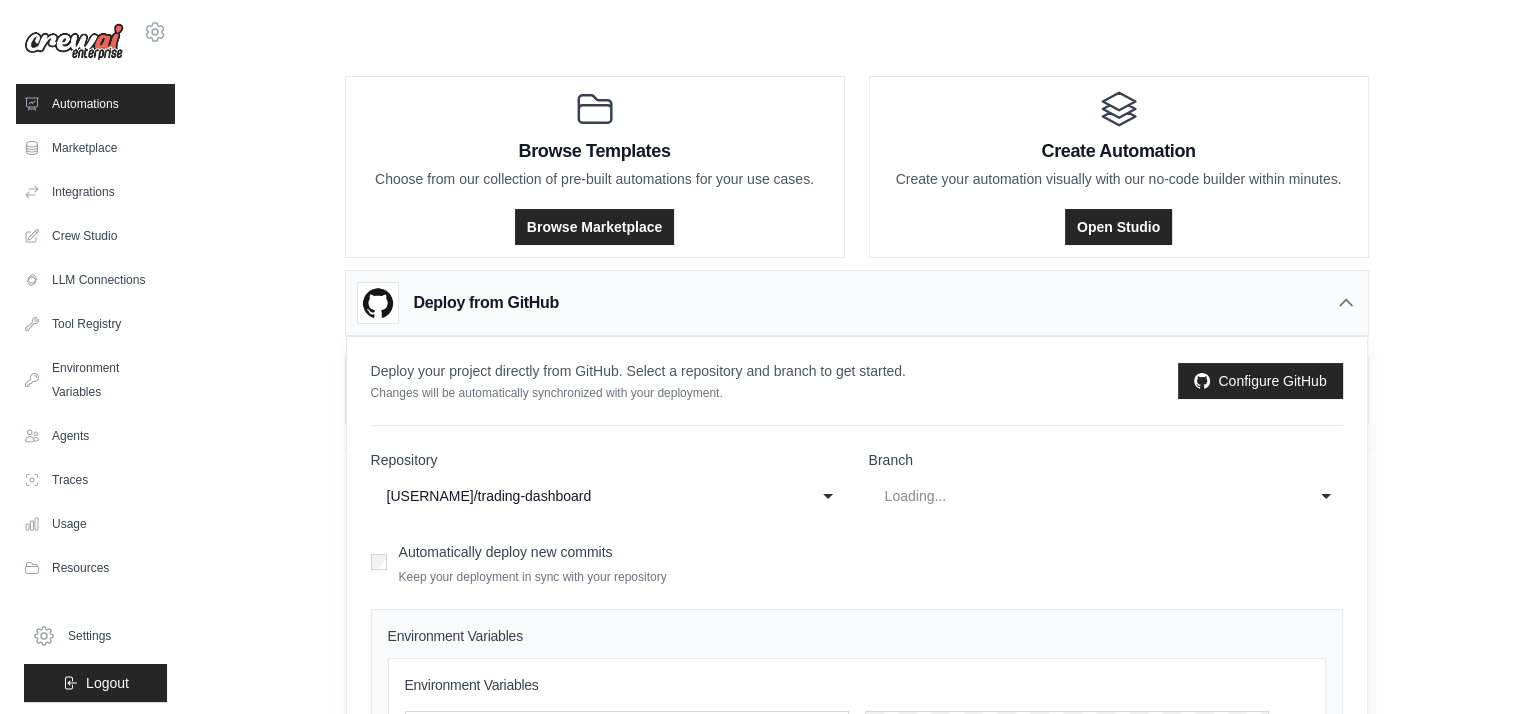 select on "******" 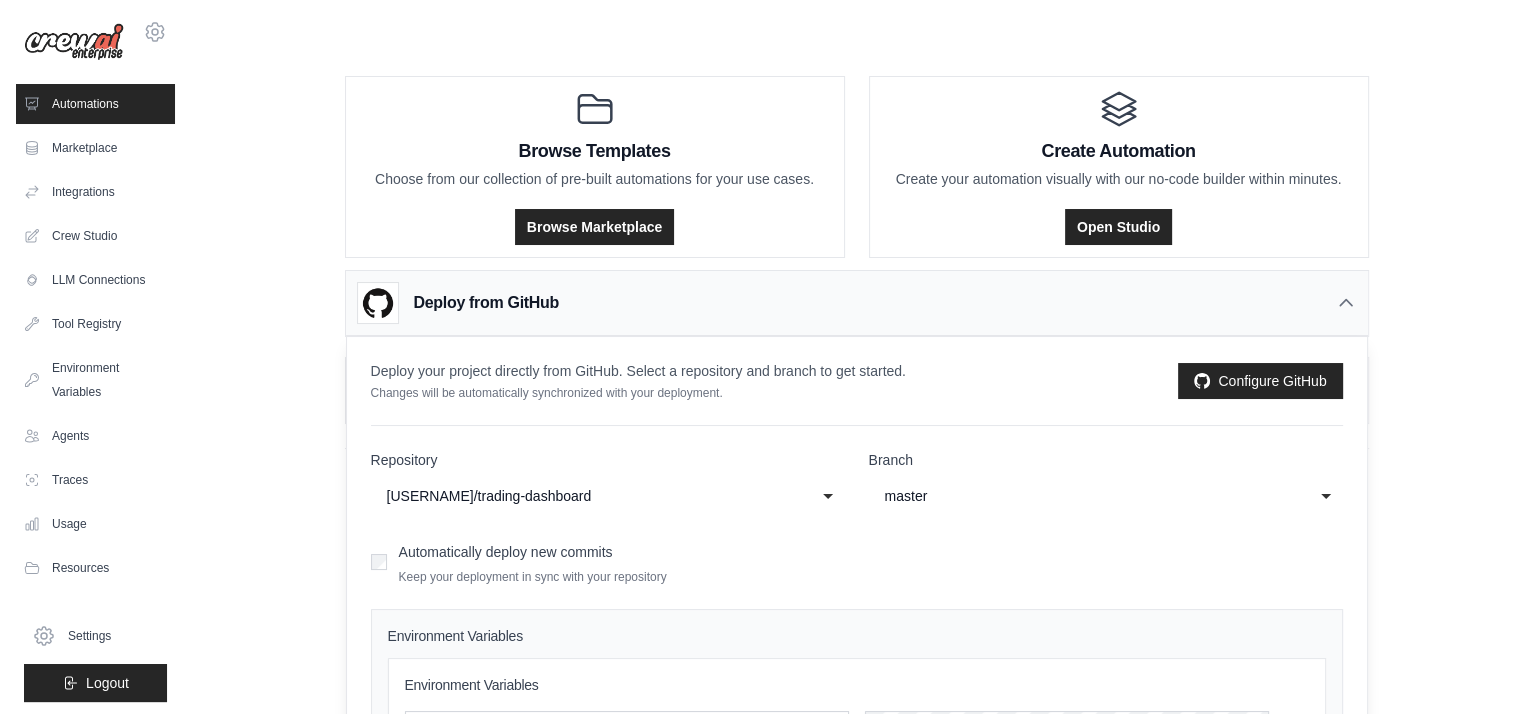 click on "master" 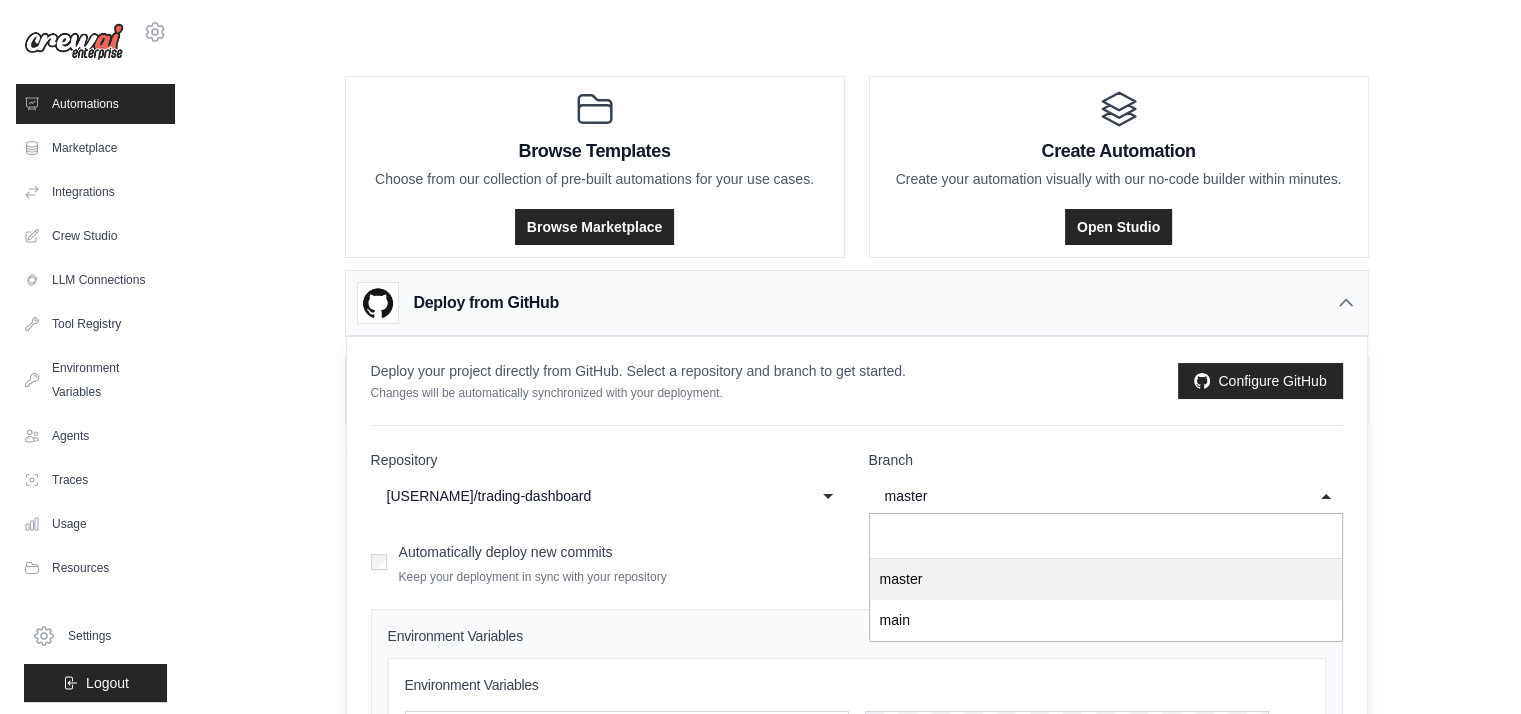 click on "master" 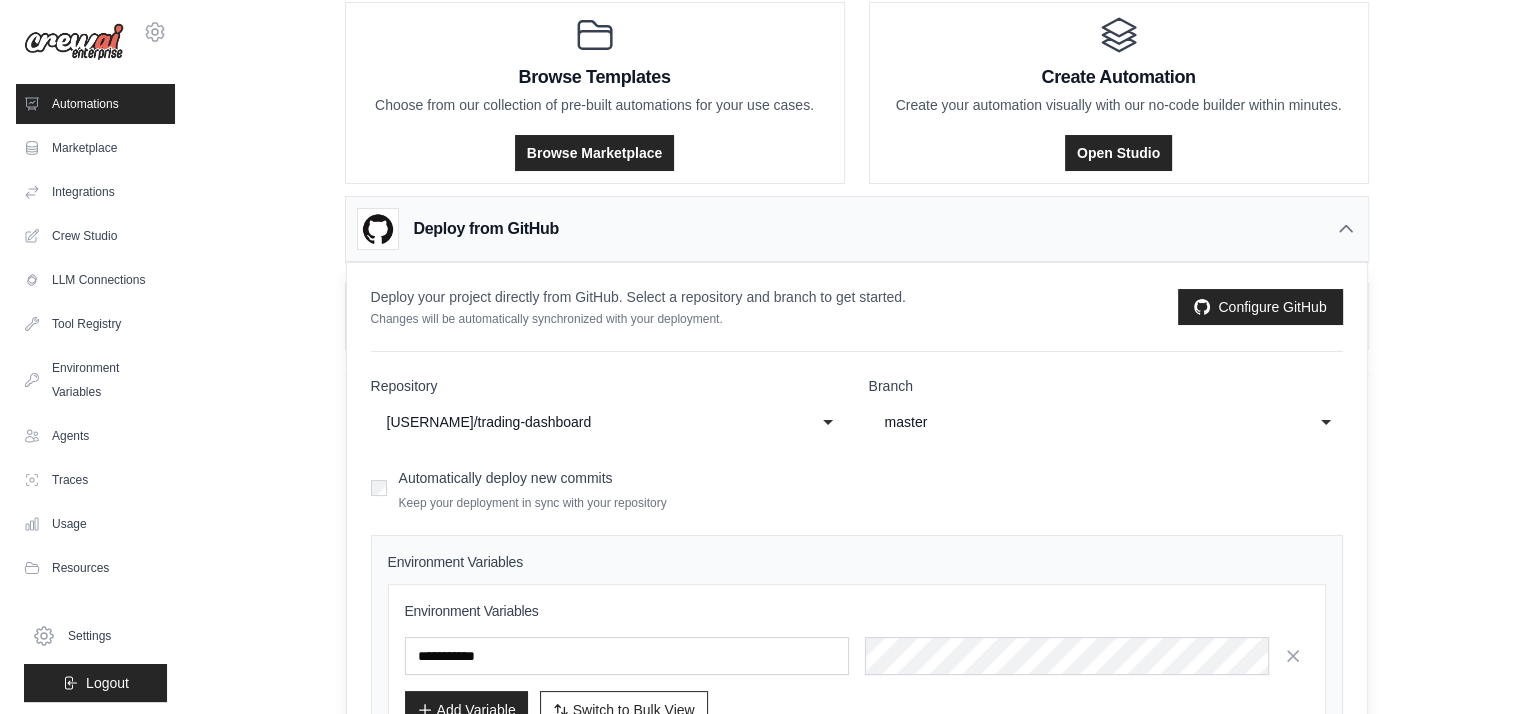 scroll, scrollTop: 73, scrollLeft: 0, axis: vertical 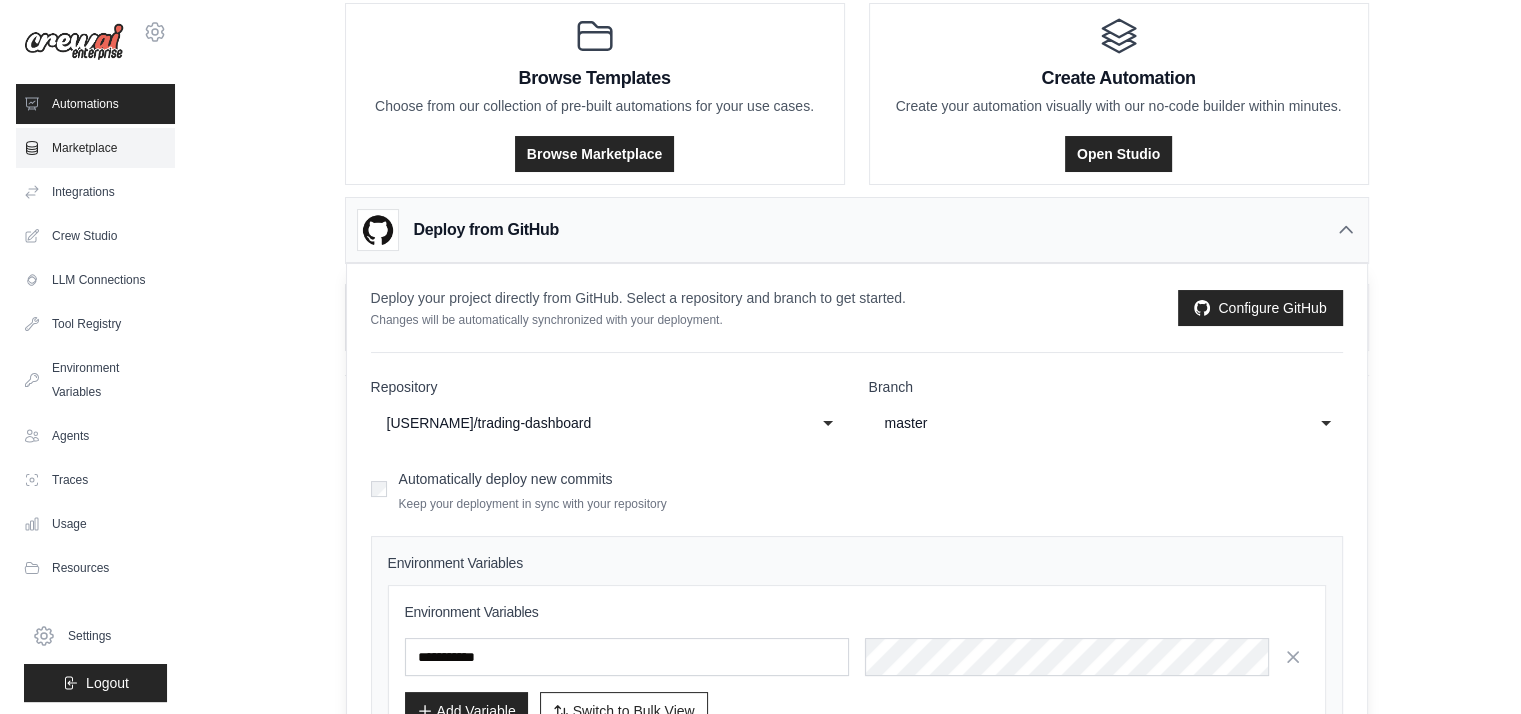 click on "Marketplace" at bounding box center [95, 148] 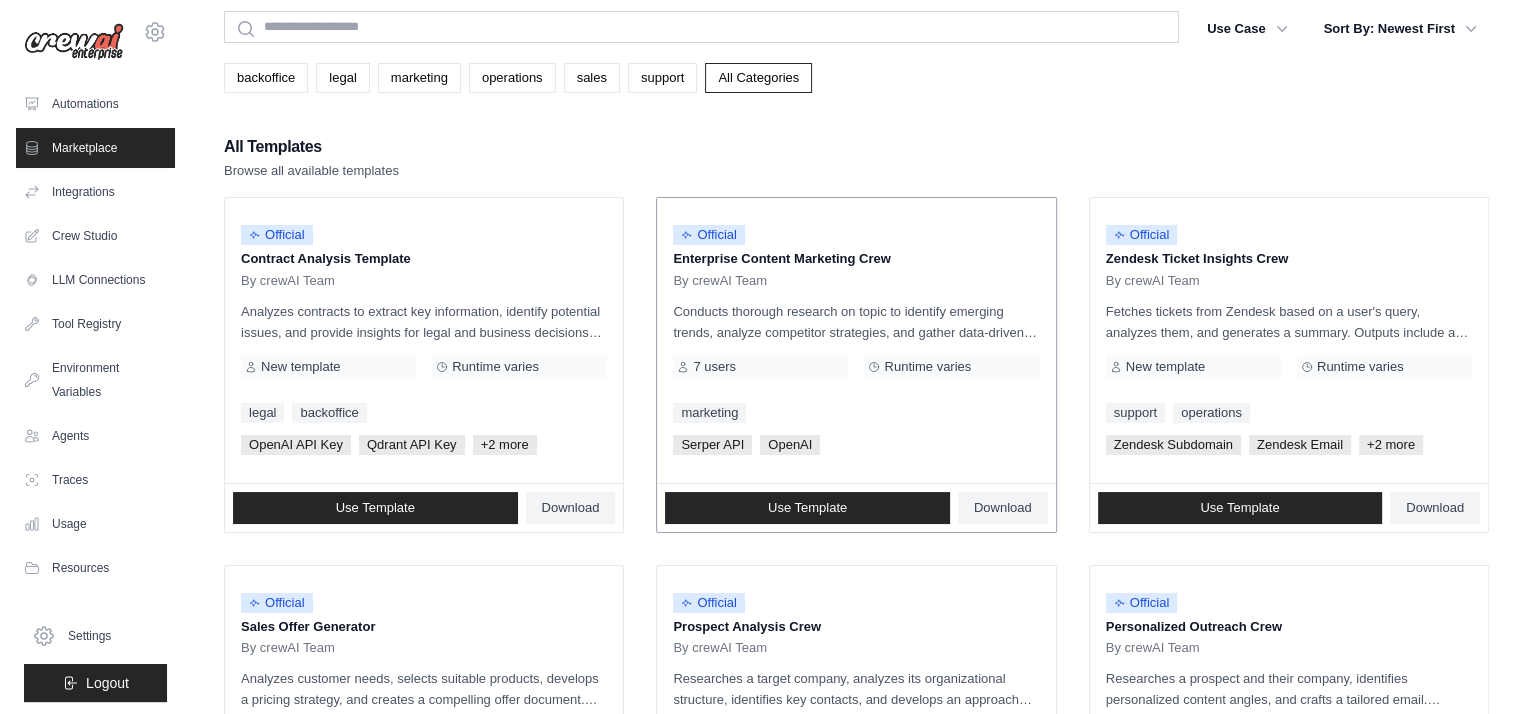 scroll, scrollTop: 0, scrollLeft: 0, axis: both 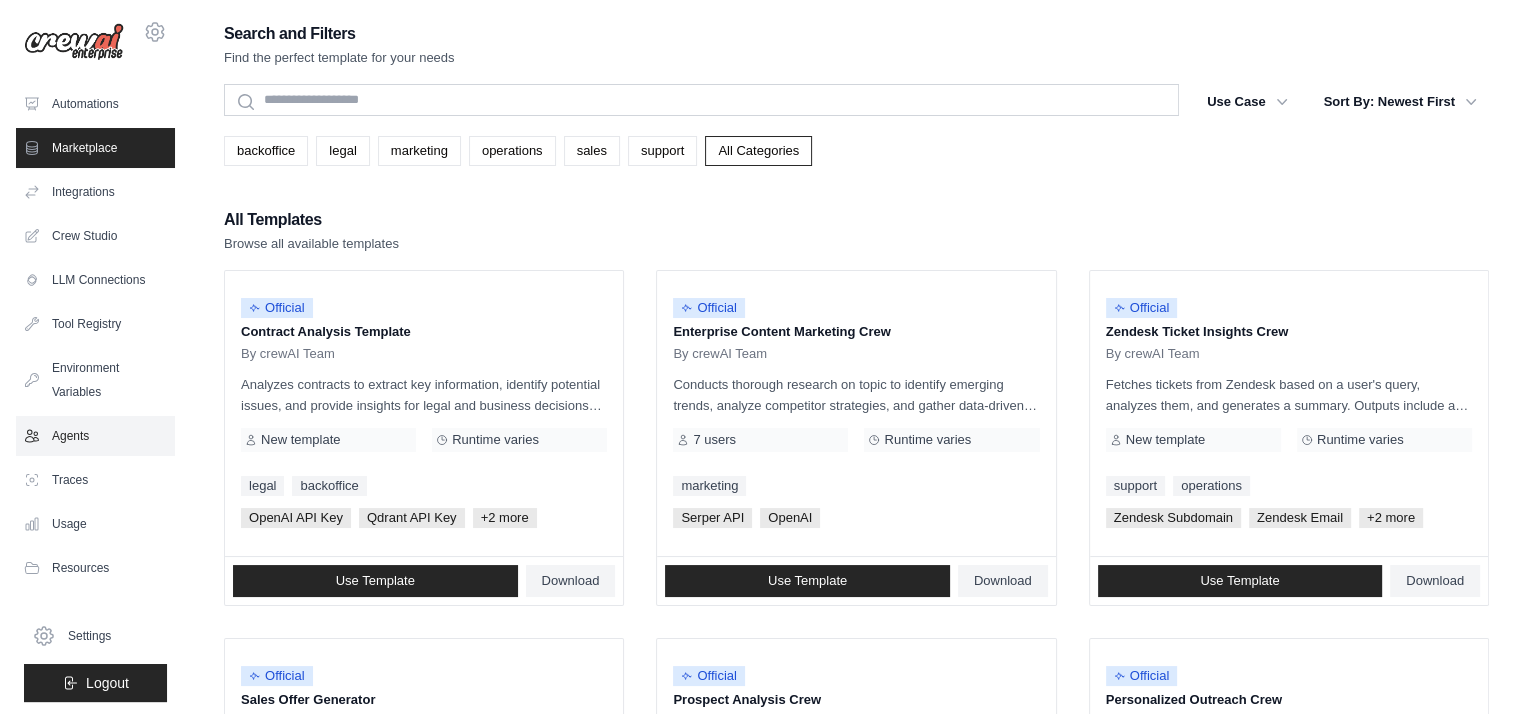 click on "Agents" at bounding box center (95, 436) 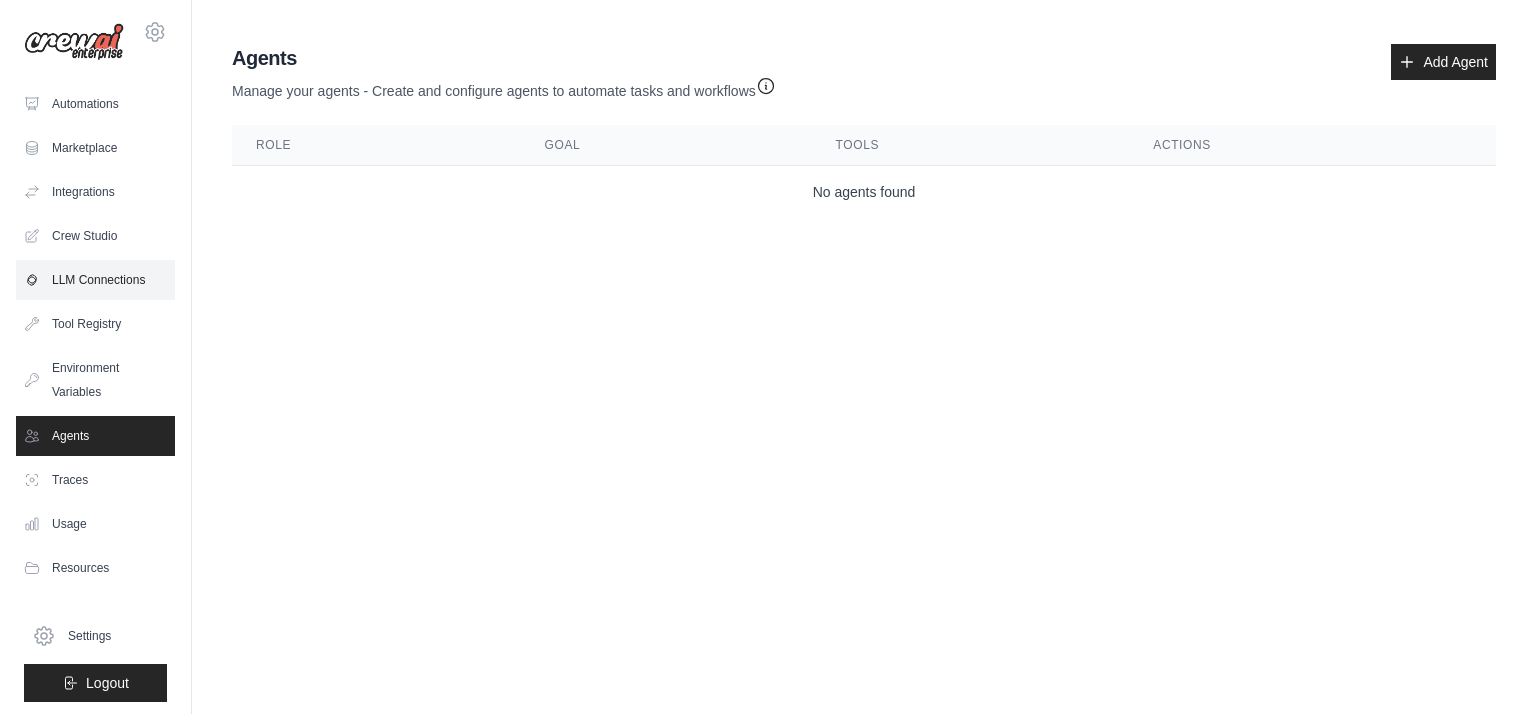 click on "LLM Connections" at bounding box center (95, 280) 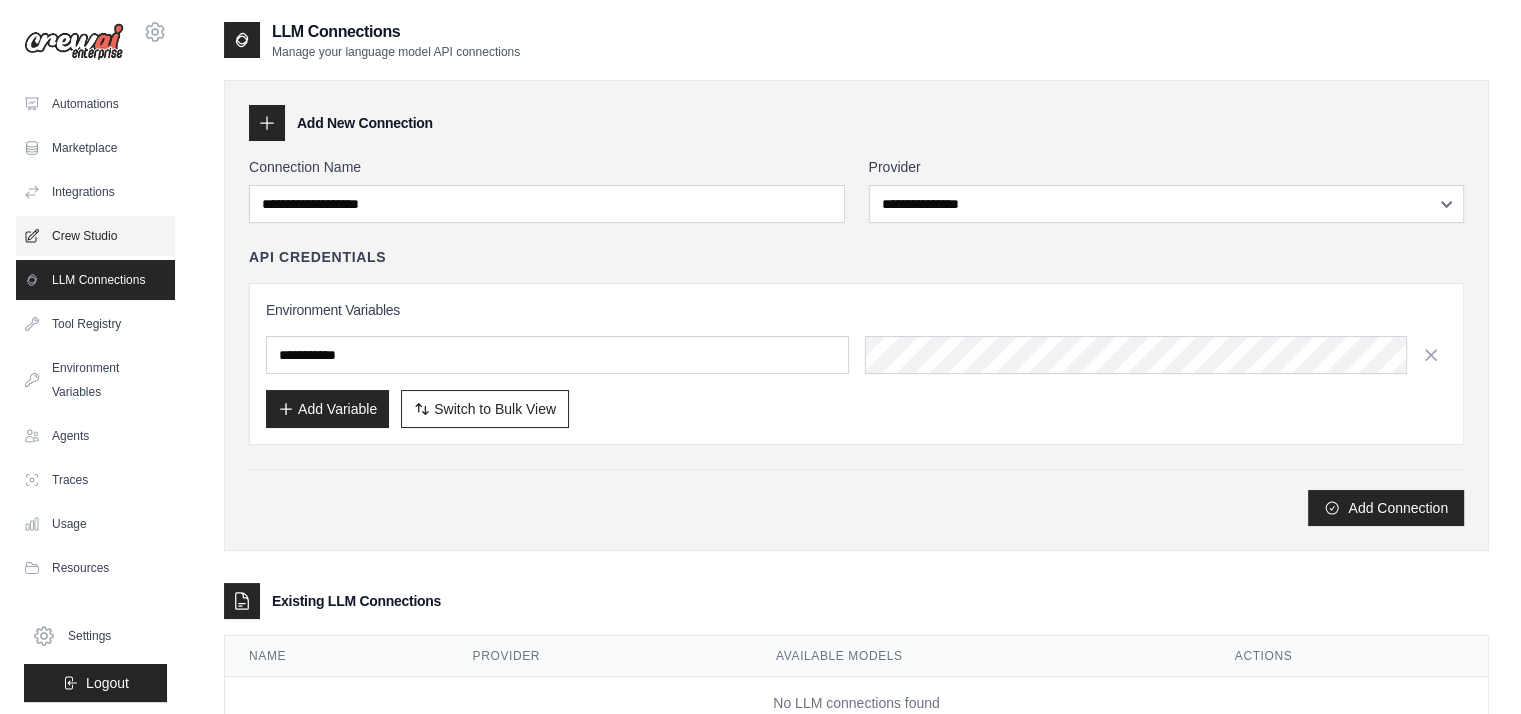 click on "Crew Studio" at bounding box center (95, 236) 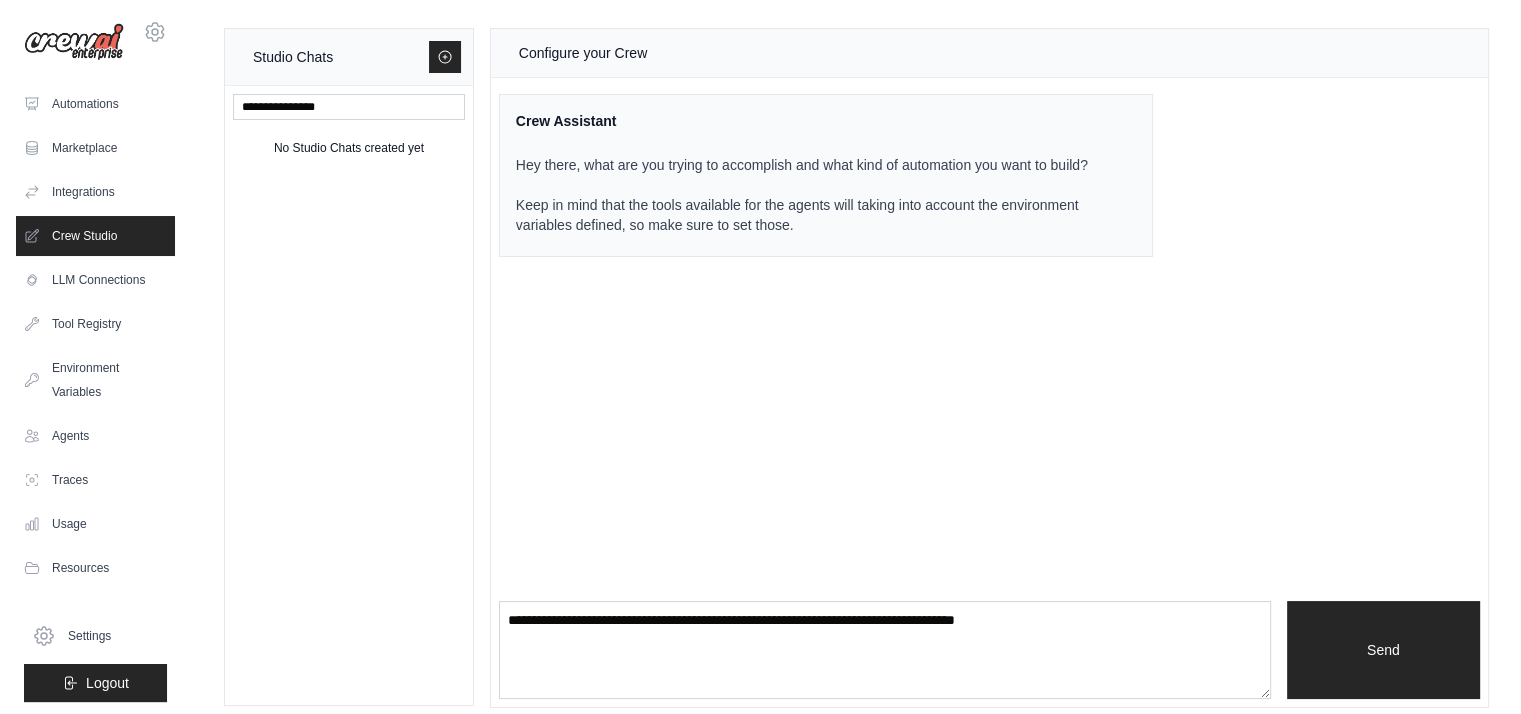scroll, scrollTop: 13, scrollLeft: 0, axis: vertical 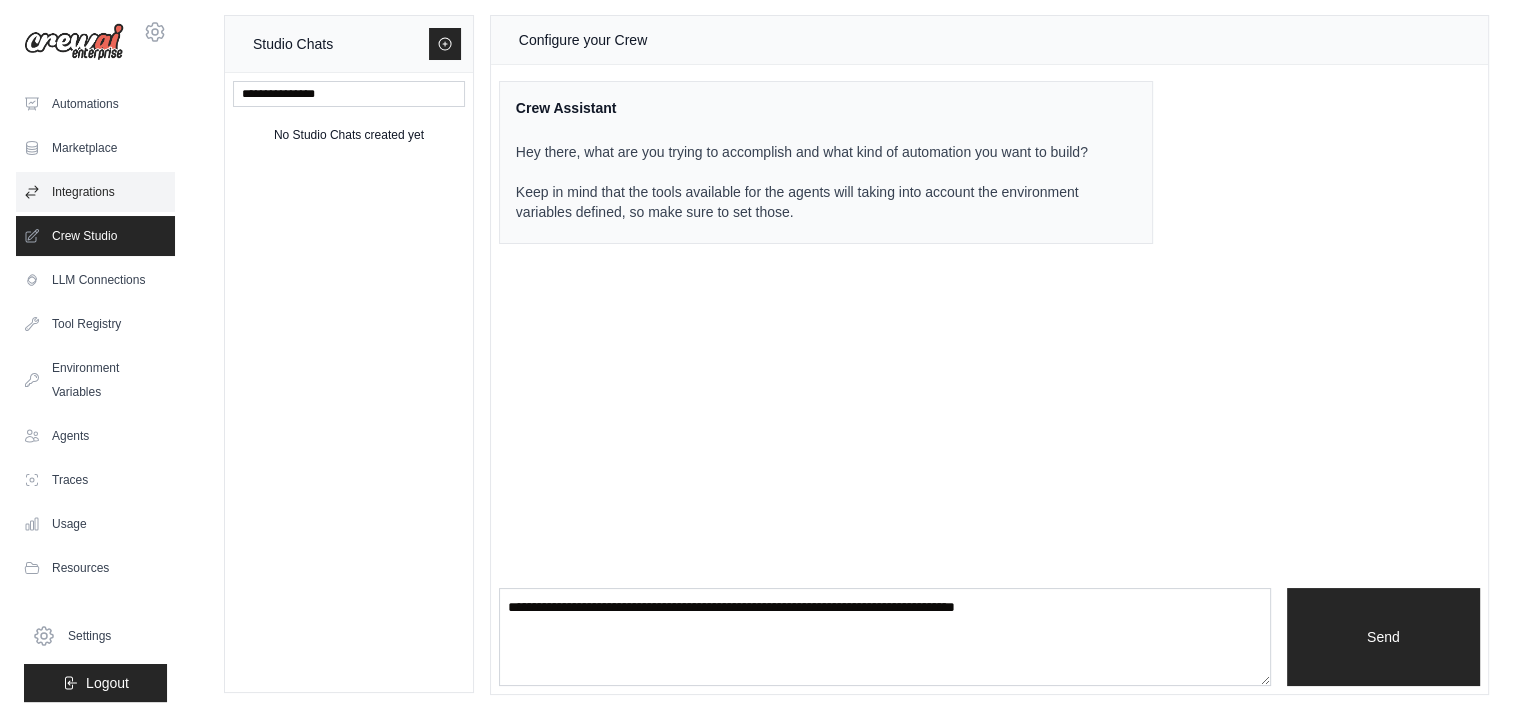 click on "Integrations" at bounding box center [95, 192] 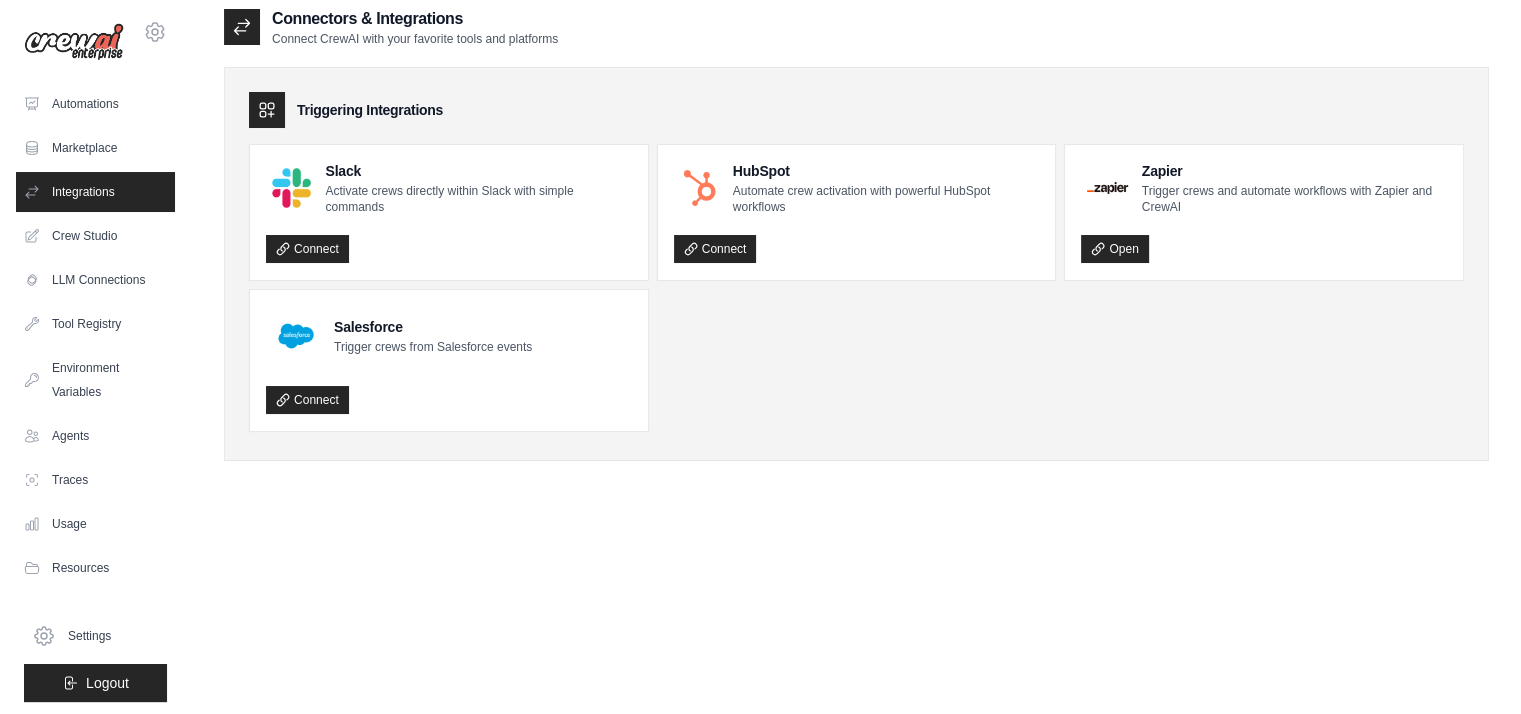 scroll, scrollTop: 0, scrollLeft: 0, axis: both 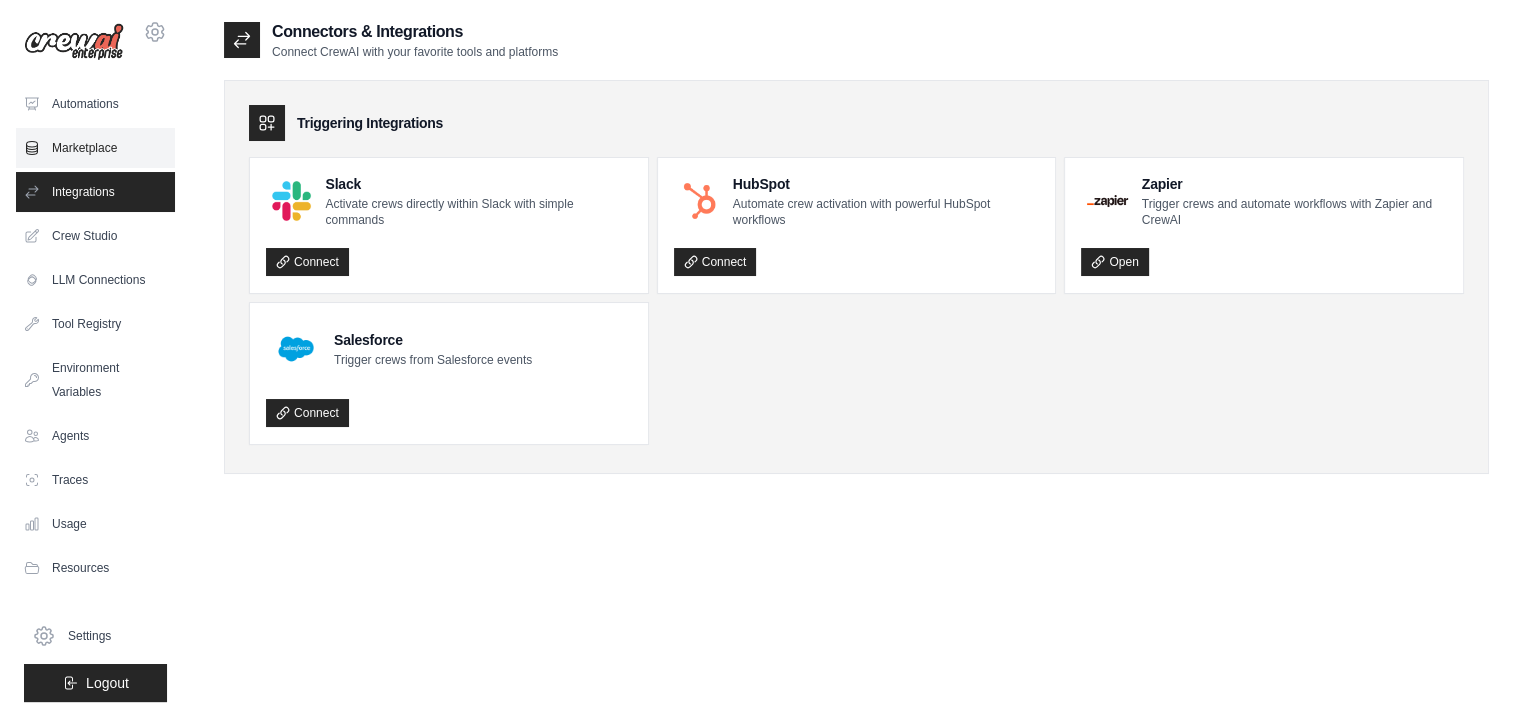 click on "Marketplace" at bounding box center (95, 148) 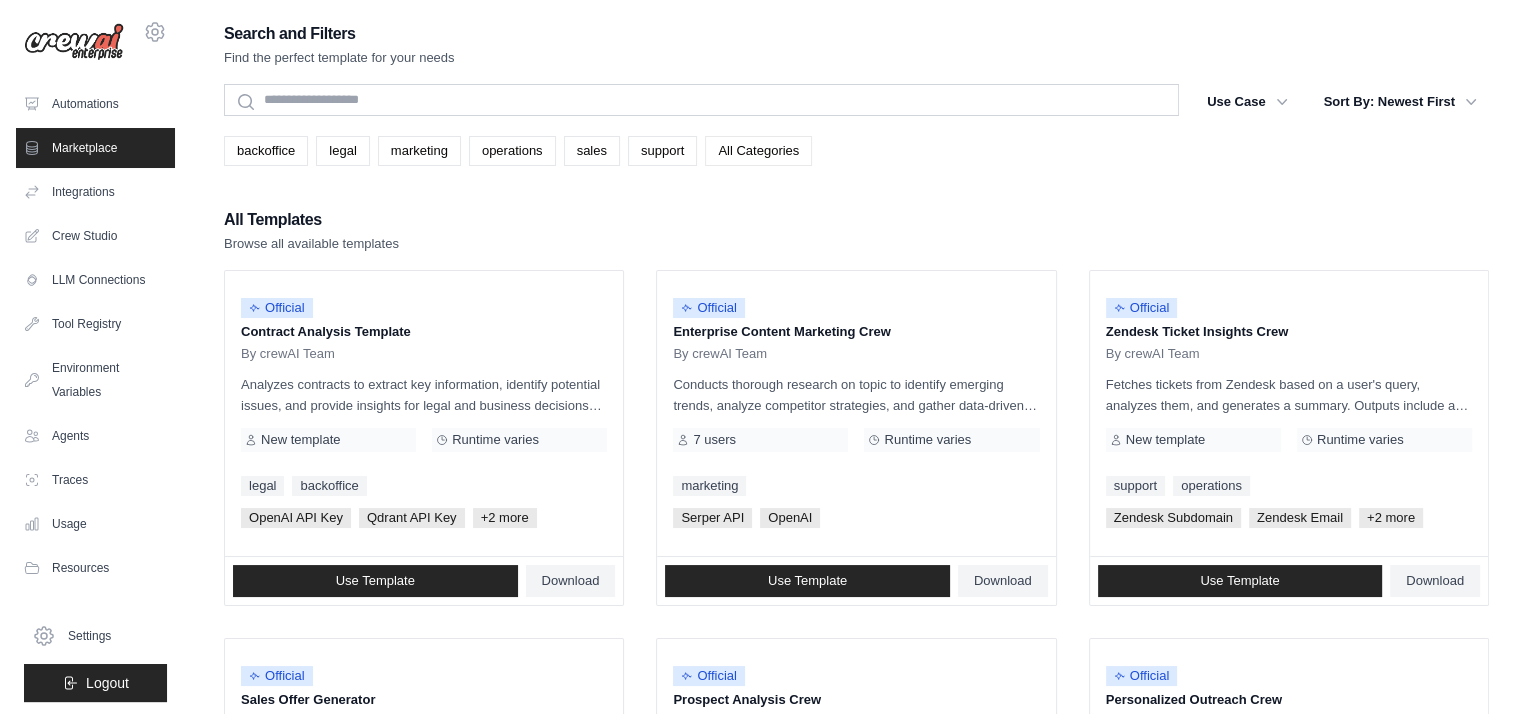 click on "All Categories" at bounding box center (758, 151) 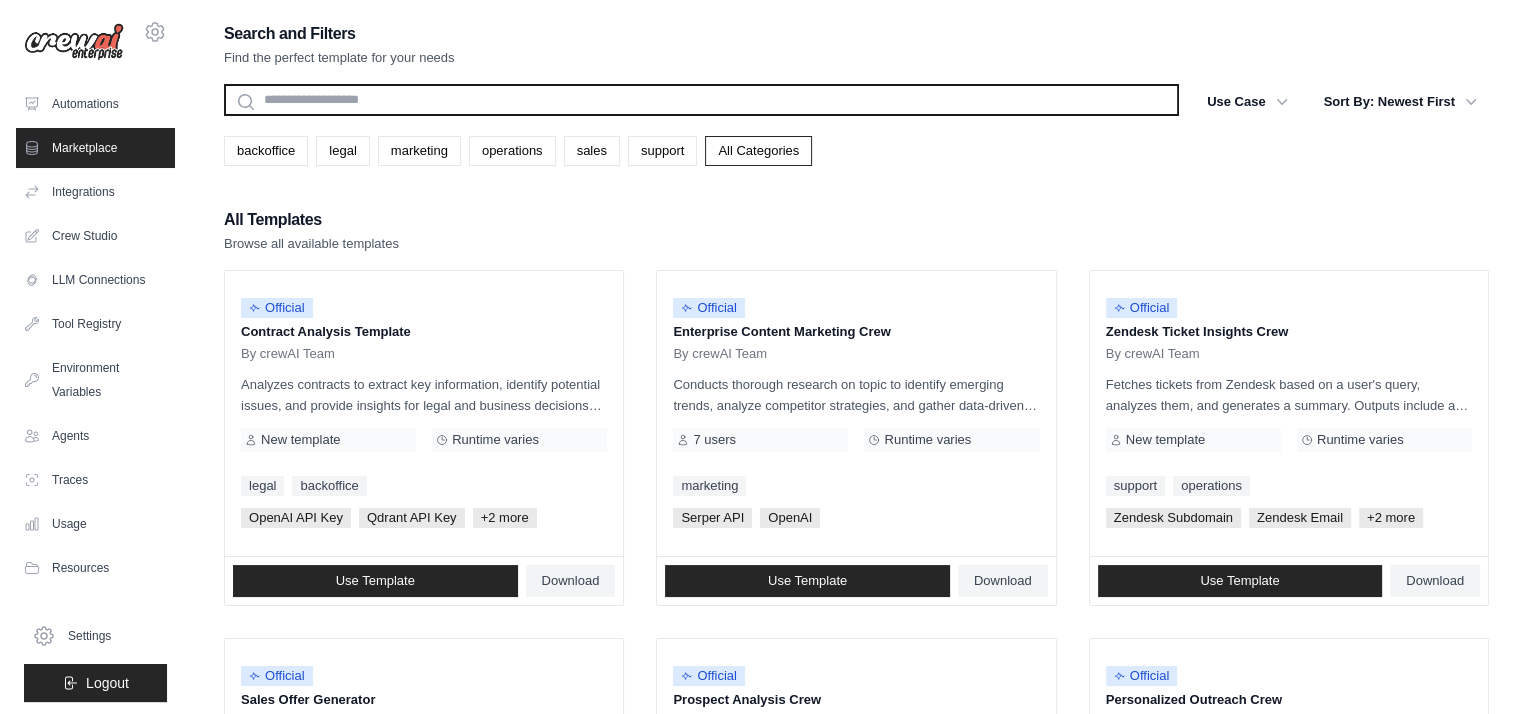 click at bounding box center [701, 100] 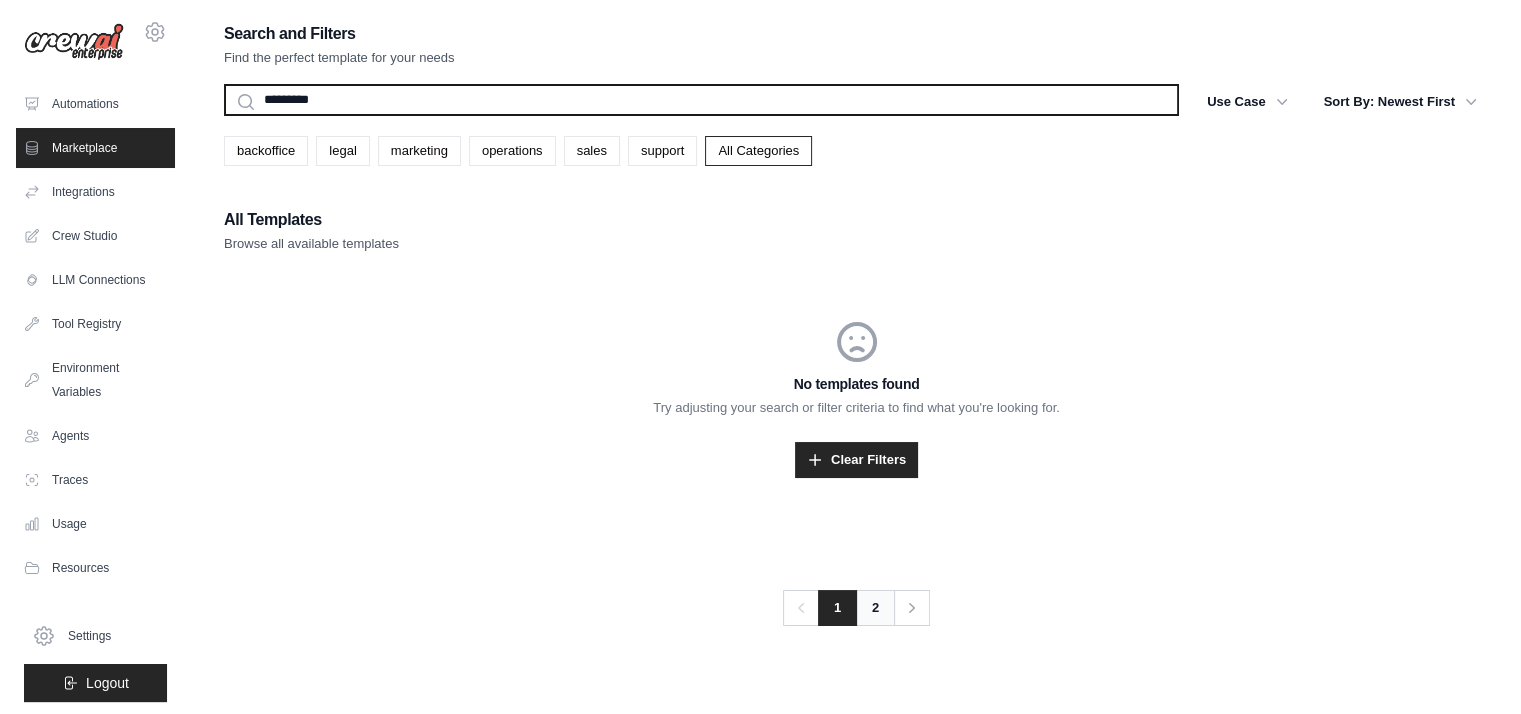 type on "*********" 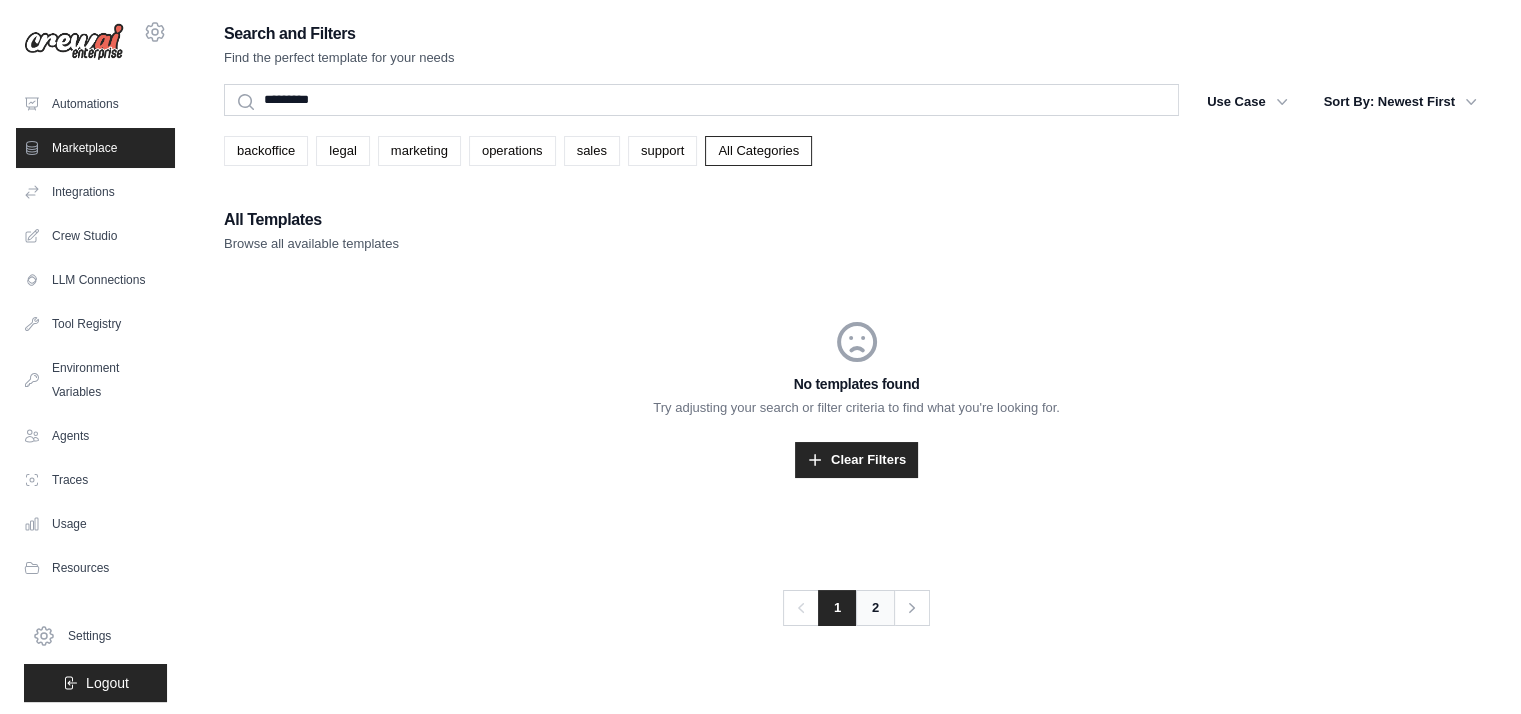 click on "2" at bounding box center (875, 608) 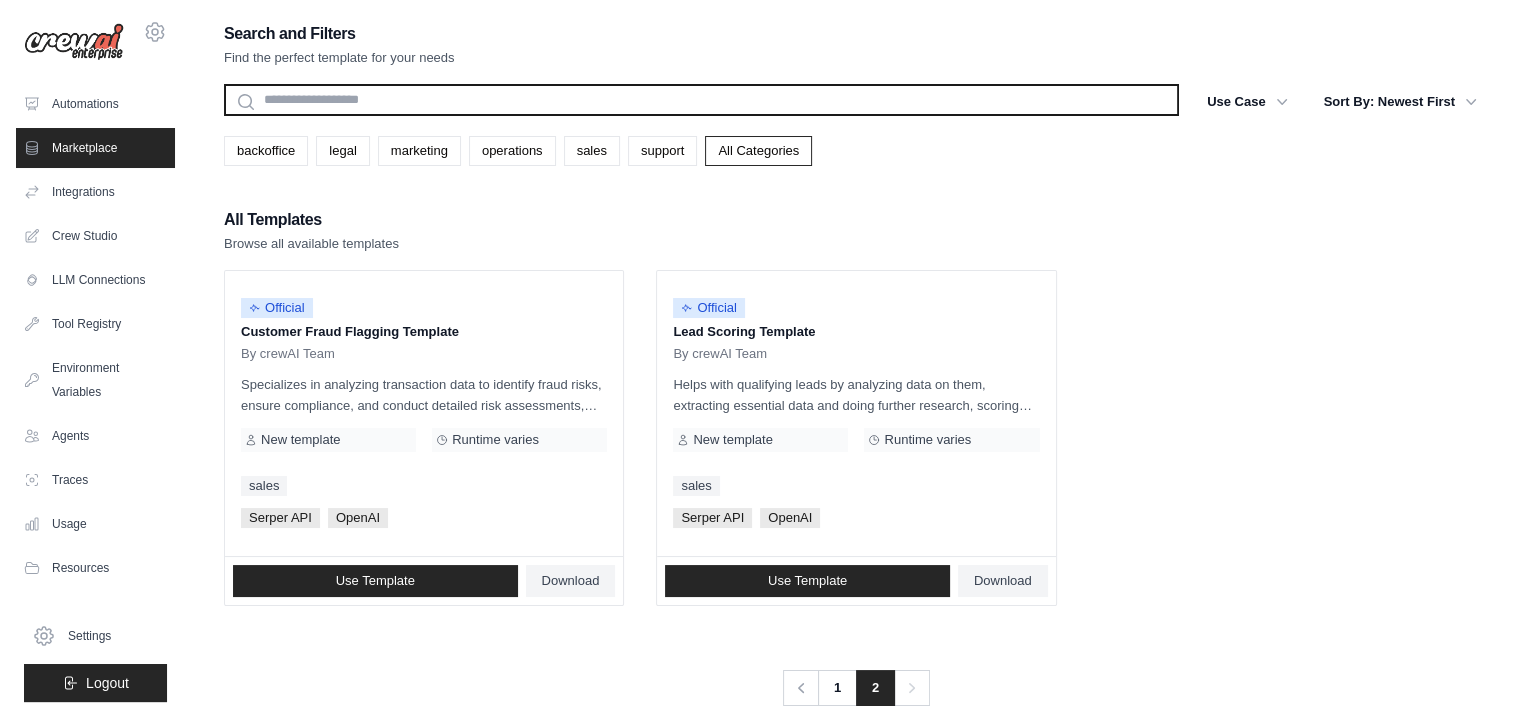 click at bounding box center [701, 100] 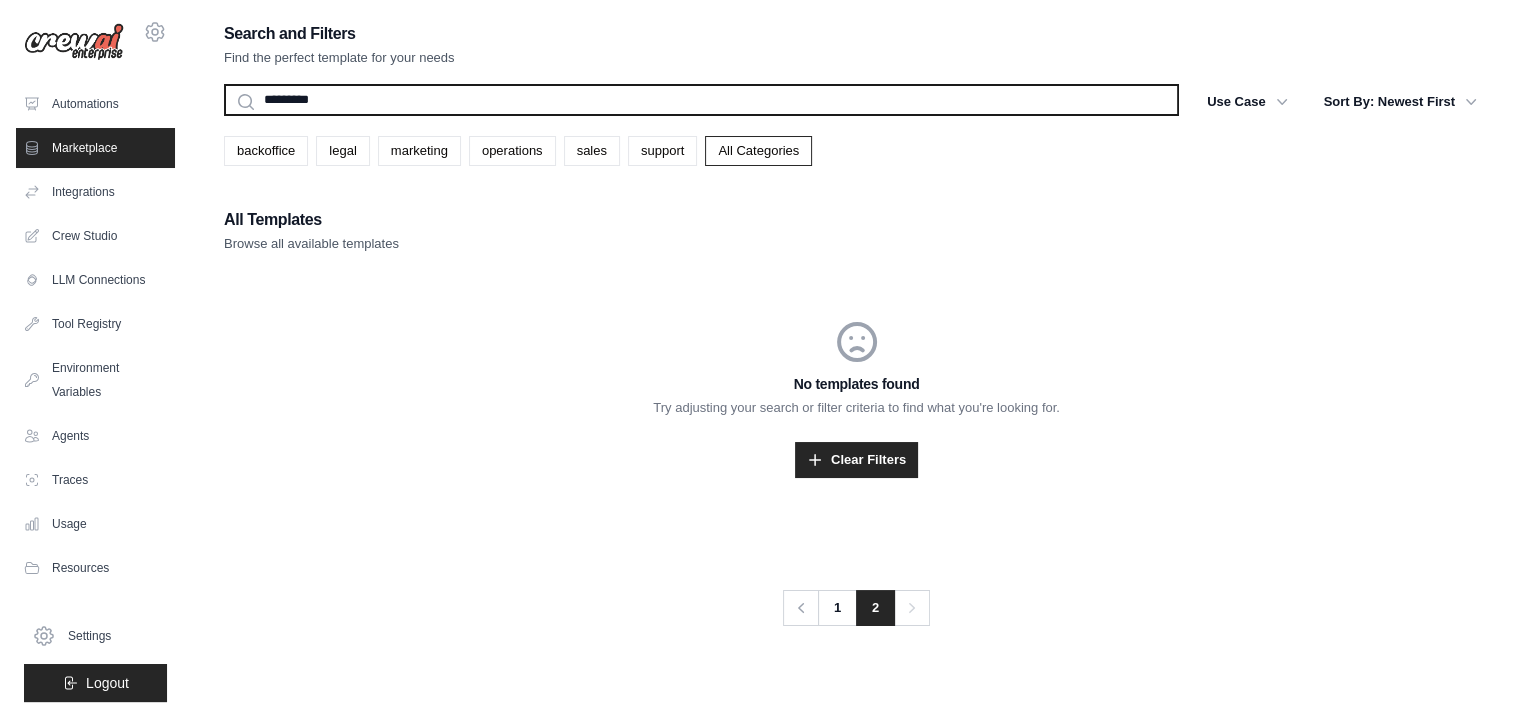 click on "*********" at bounding box center [701, 100] 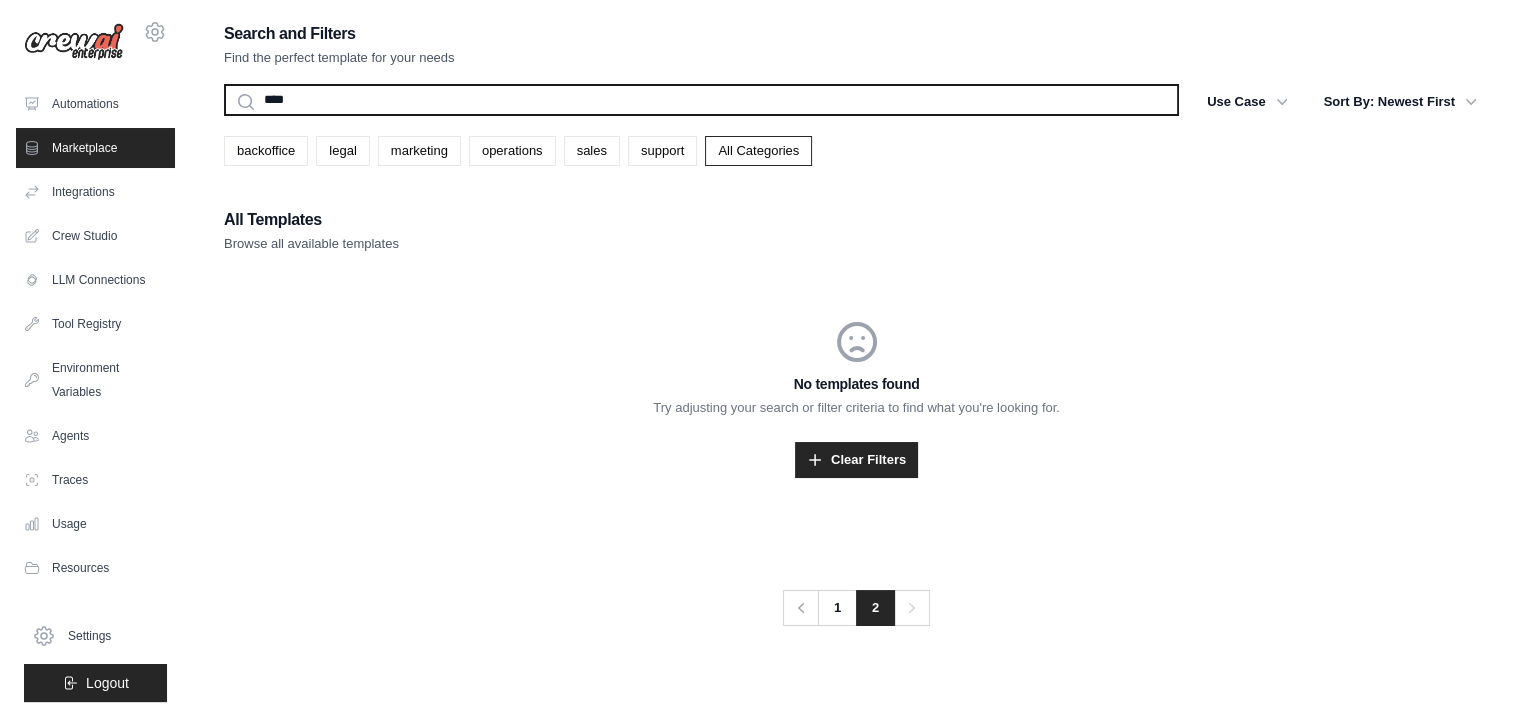 click on "***" at bounding box center [701, 100] 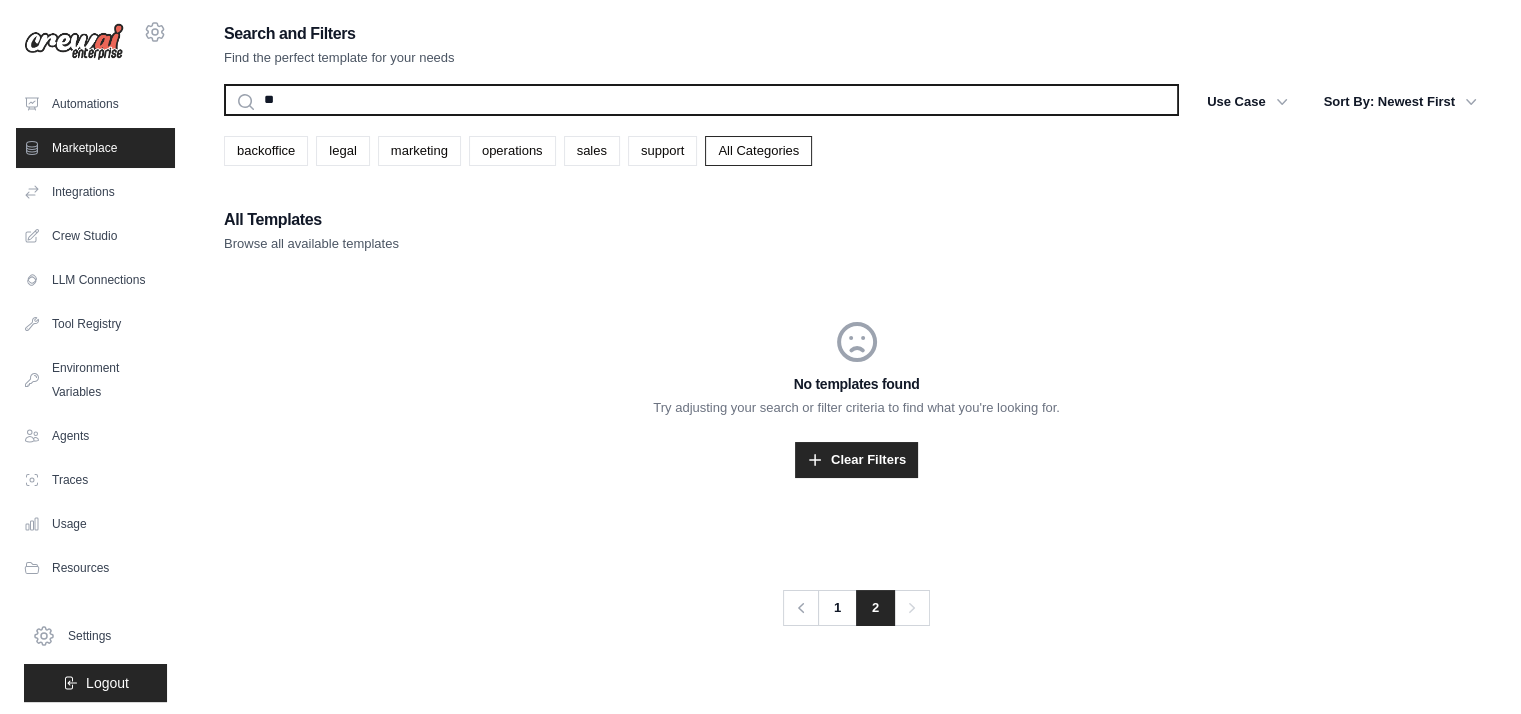 type on "*" 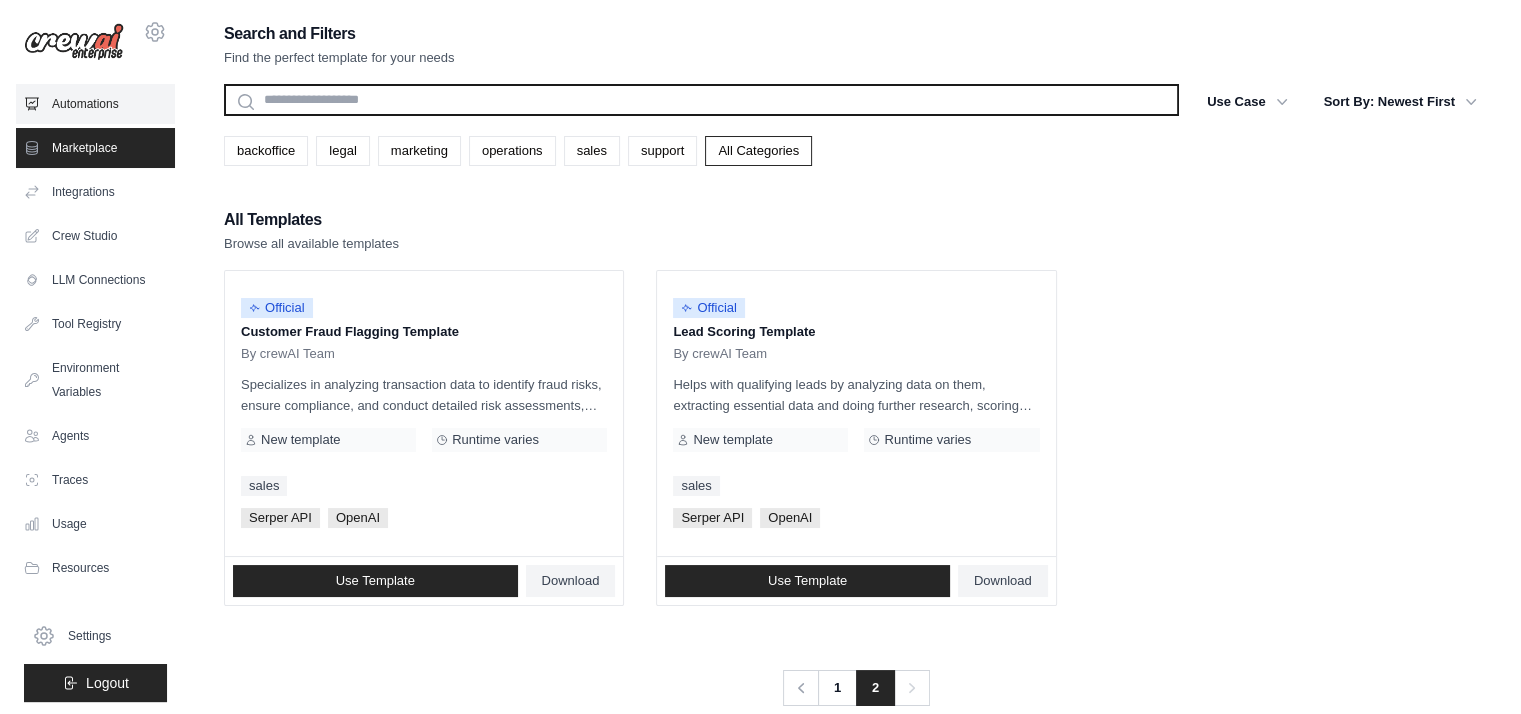 type 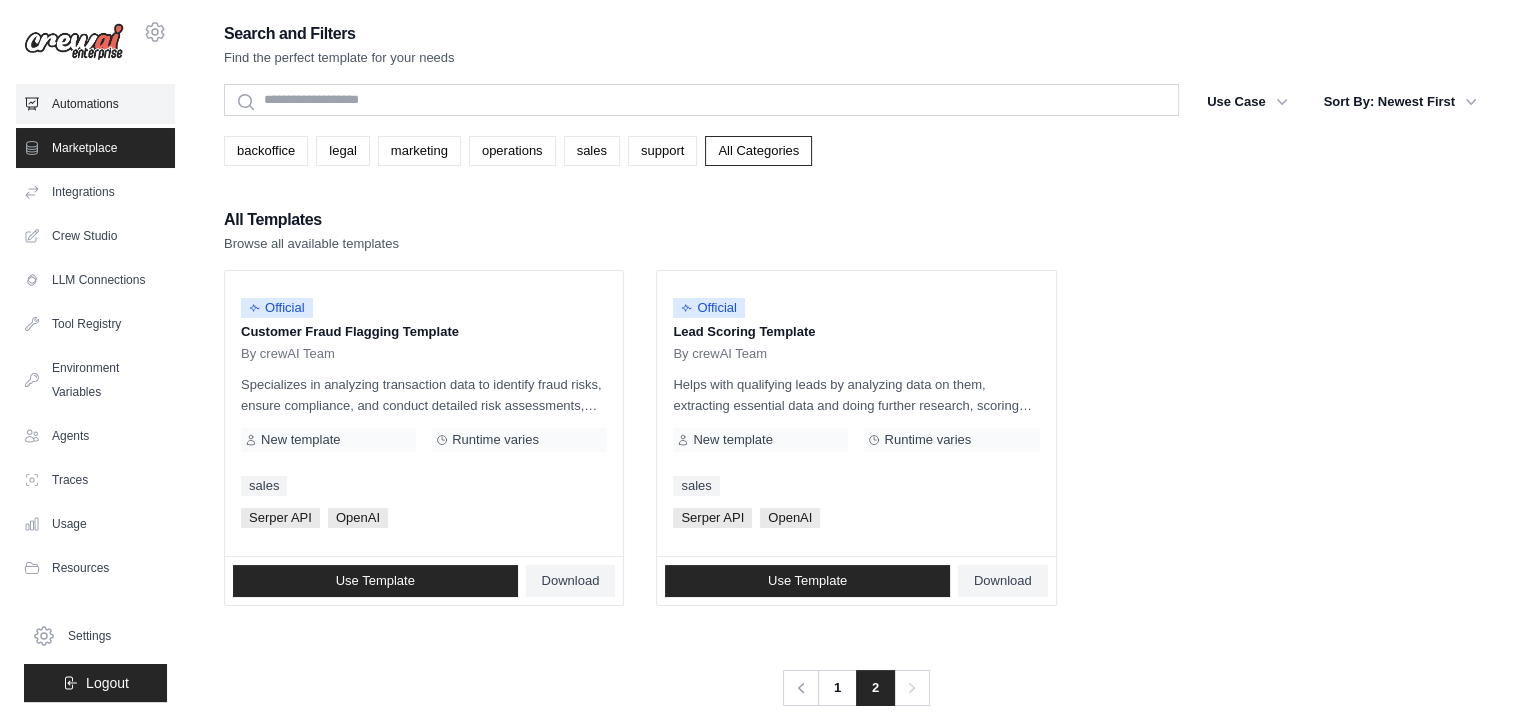 click on "Automations" at bounding box center [95, 104] 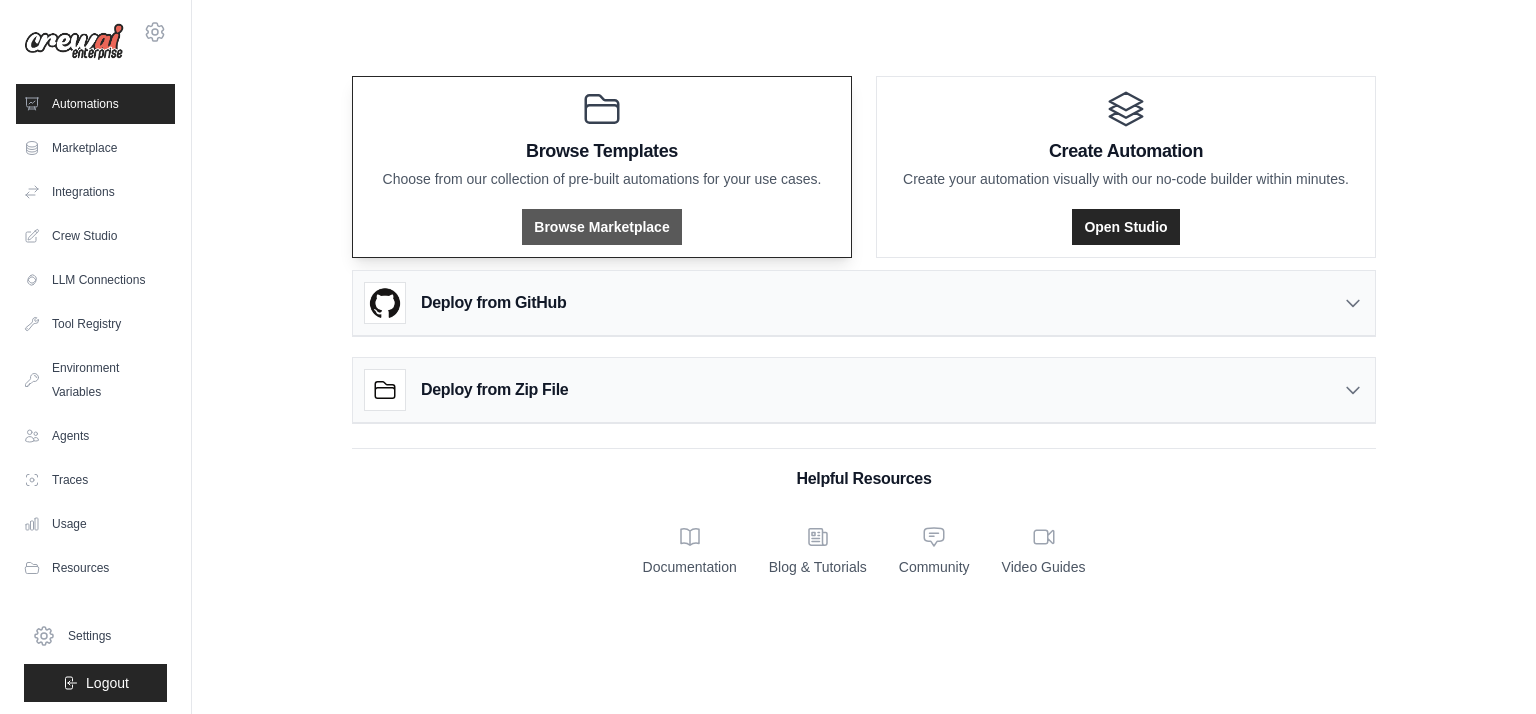 click on "Browse Marketplace" at bounding box center (601, 227) 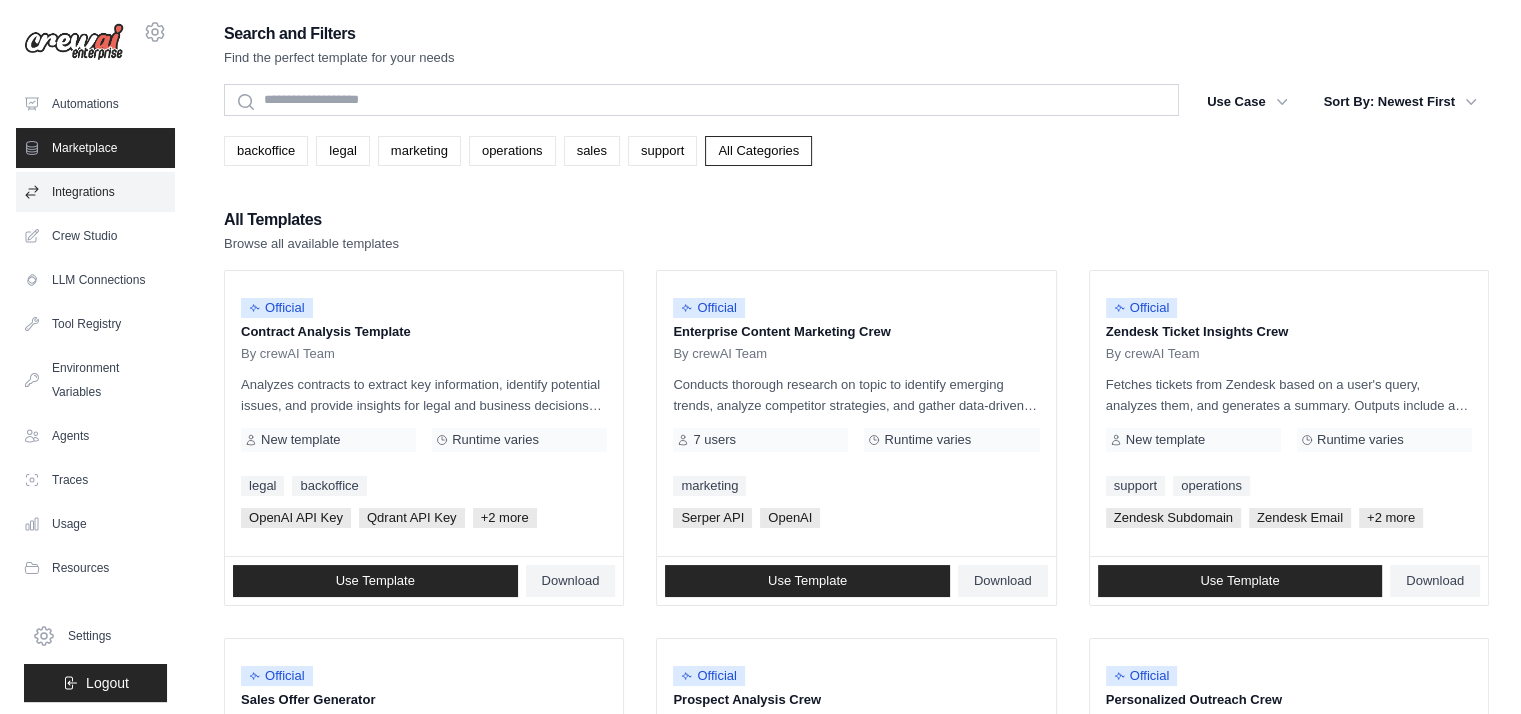 click on "Integrations" at bounding box center [95, 192] 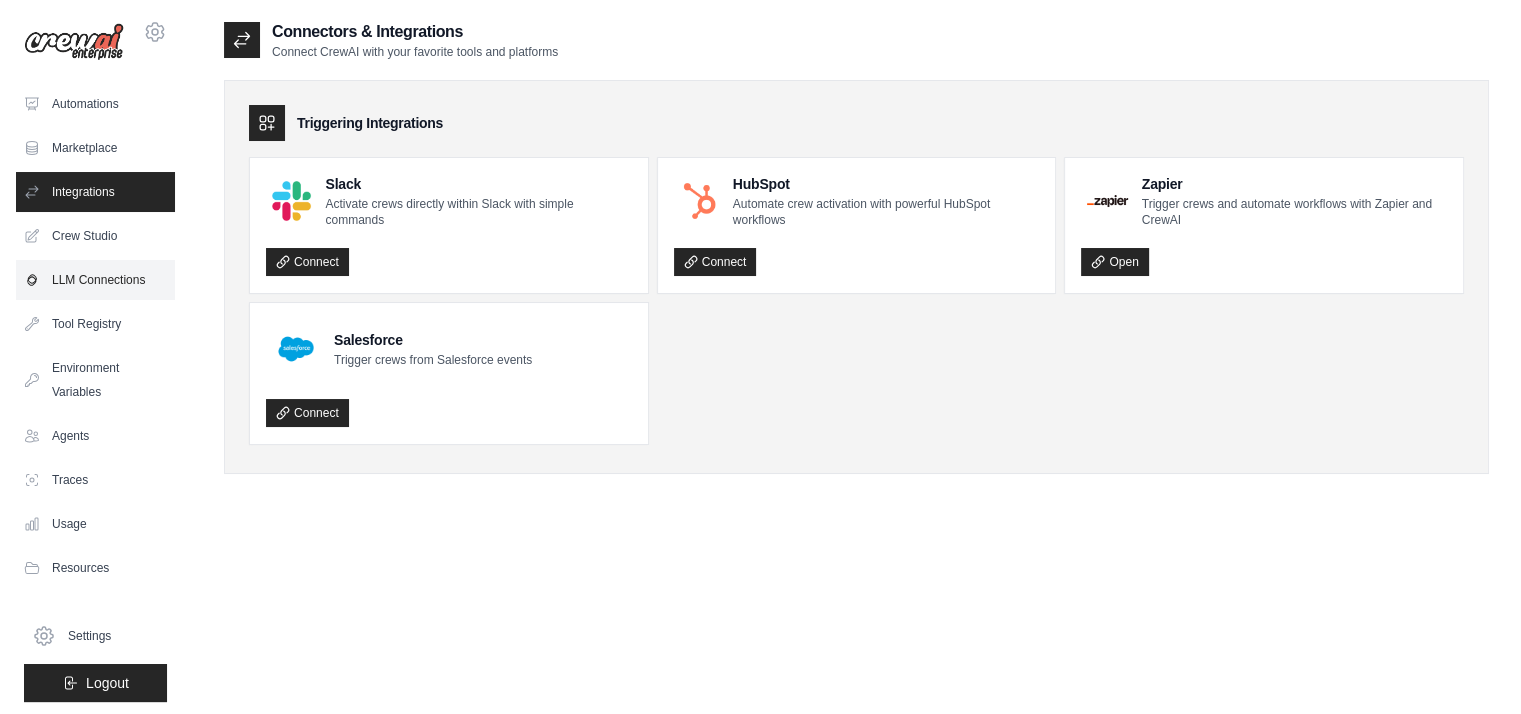 click on "LLM Connections" at bounding box center [95, 280] 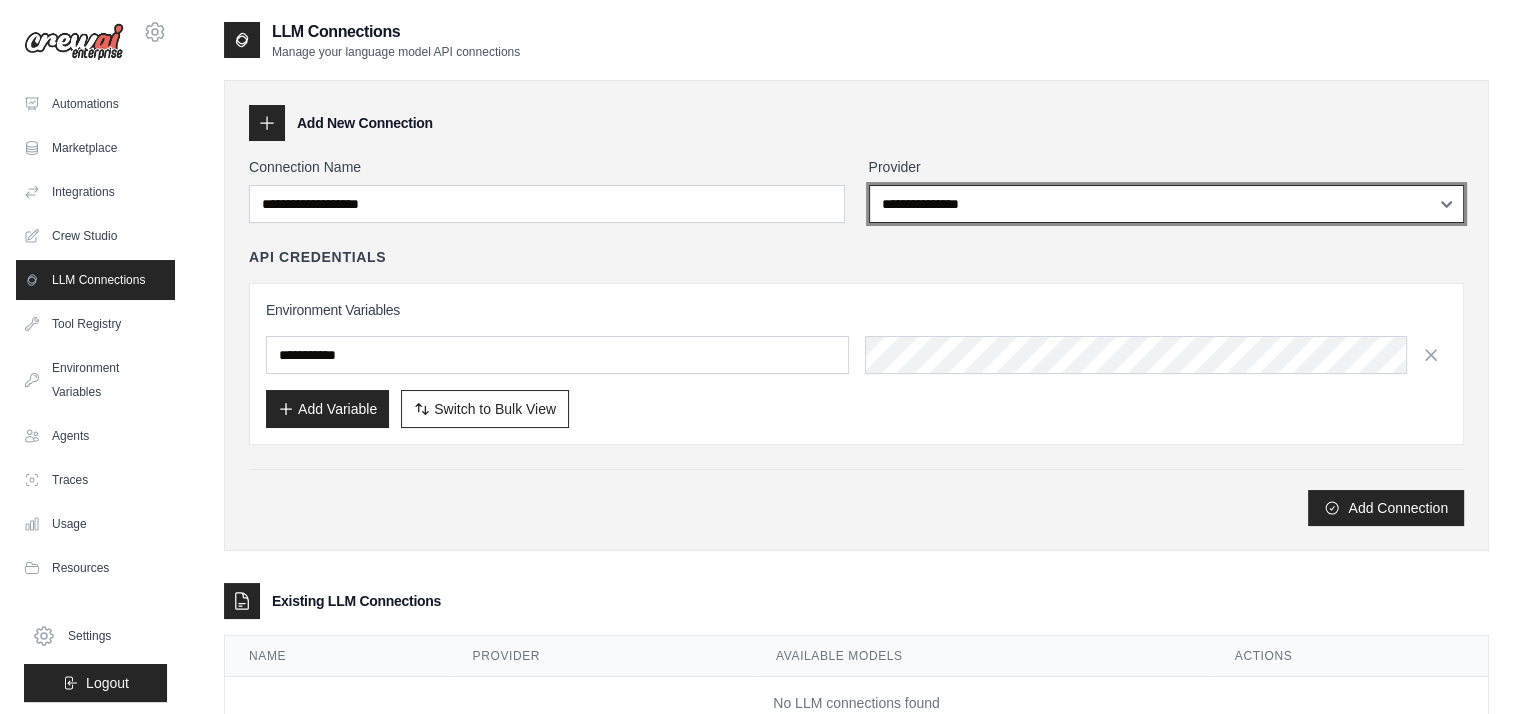 click on "**********" at bounding box center [1167, 204] 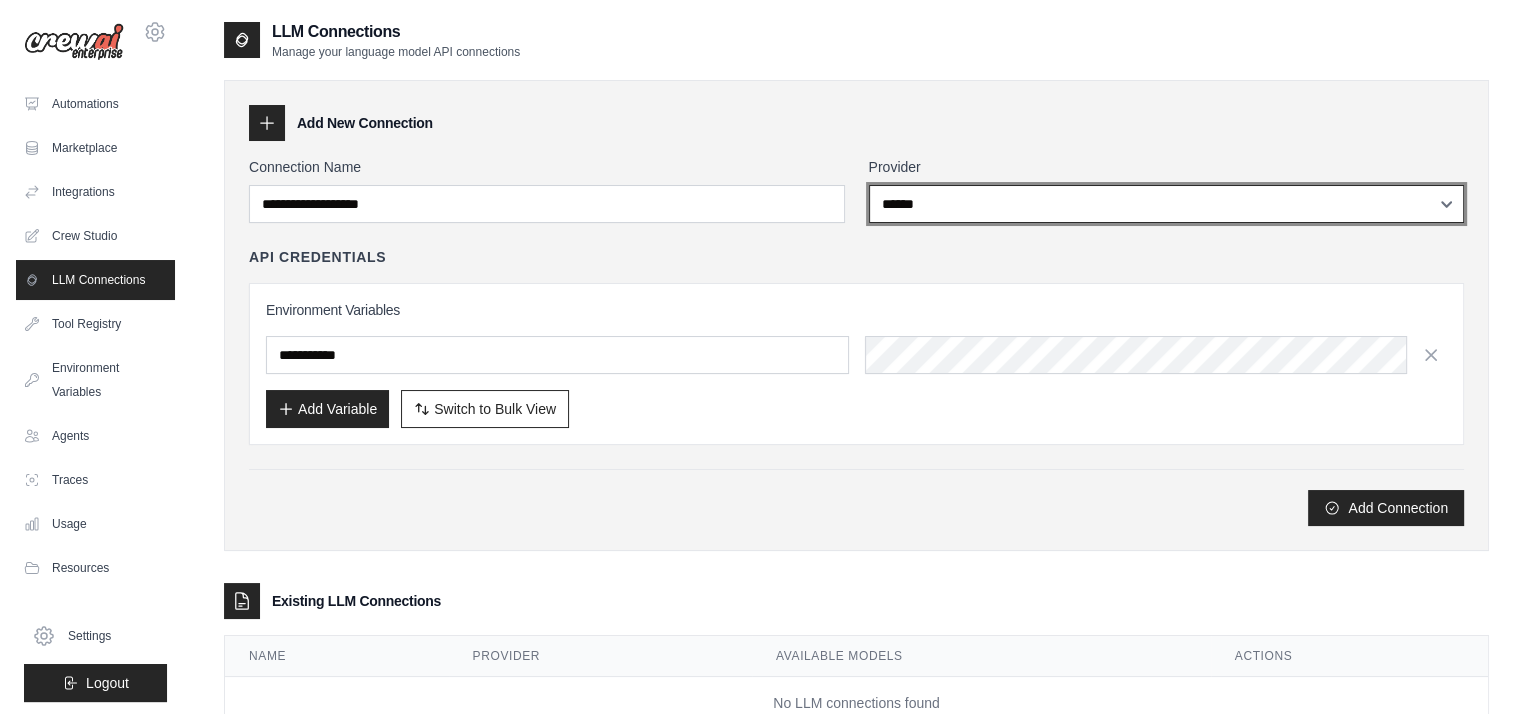 click on "**********" at bounding box center [1167, 204] 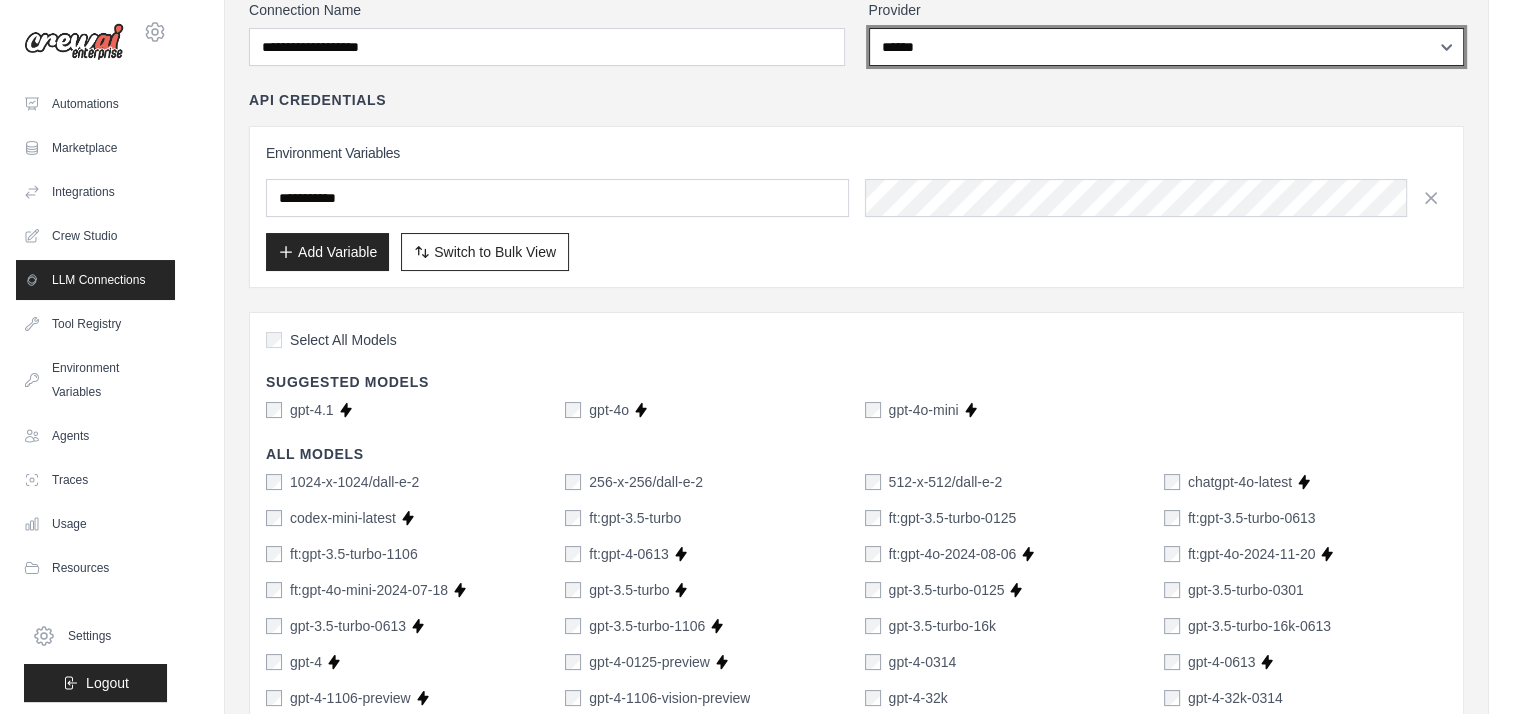 scroll, scrollTop: 233, scrollLeft: 0, axis: vertical 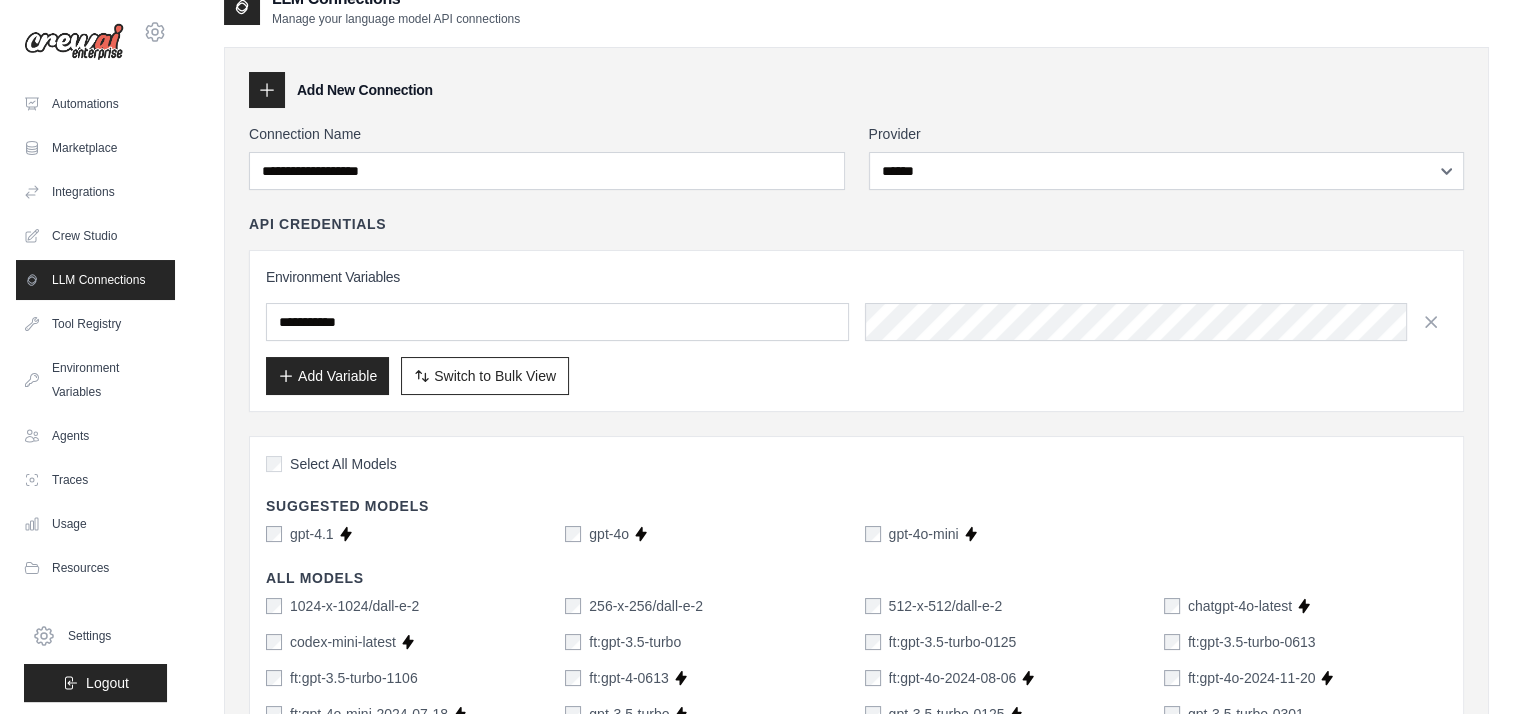 click on "Environment Variables
Add Variable
Switch to Bulk View
Switch to Table View" at bounding box center [856, 331] 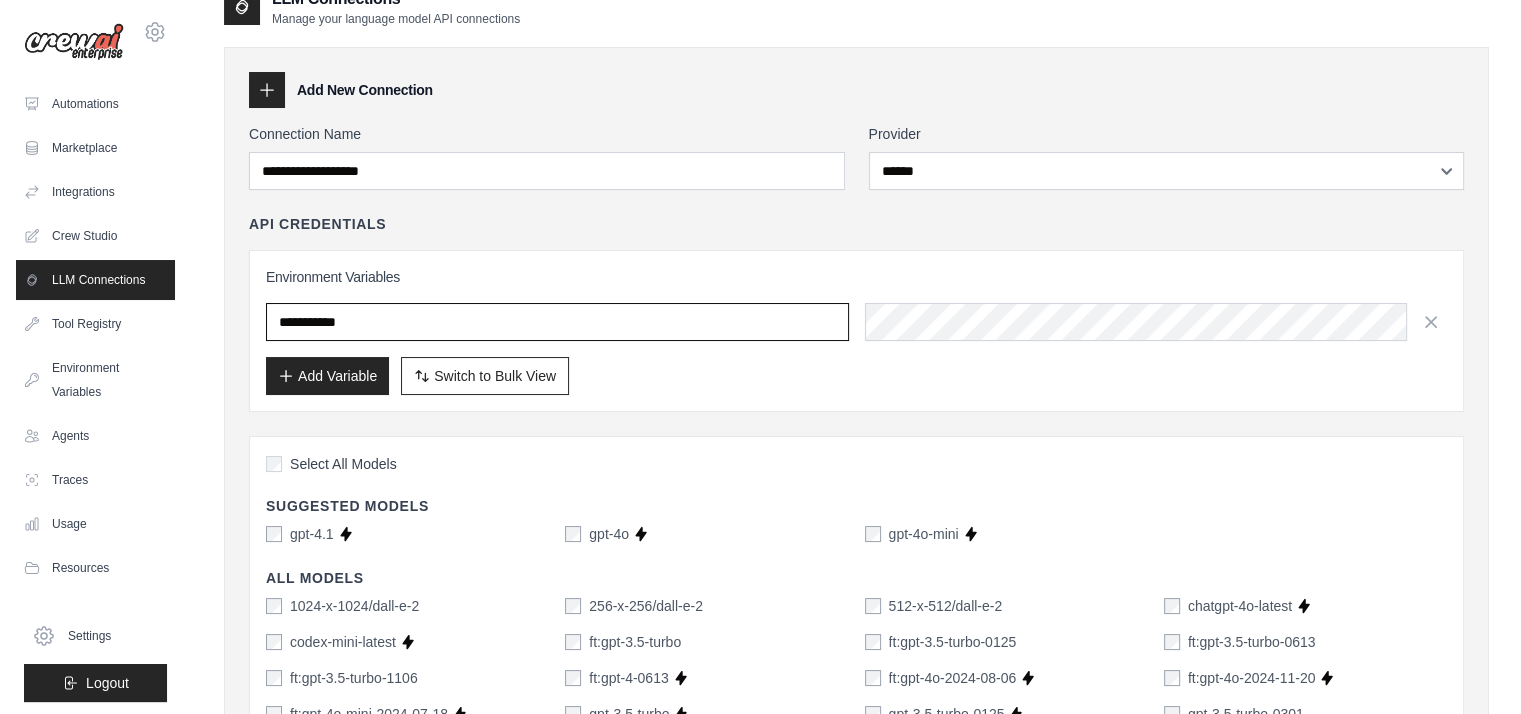 click at bounding box center (557, 322) 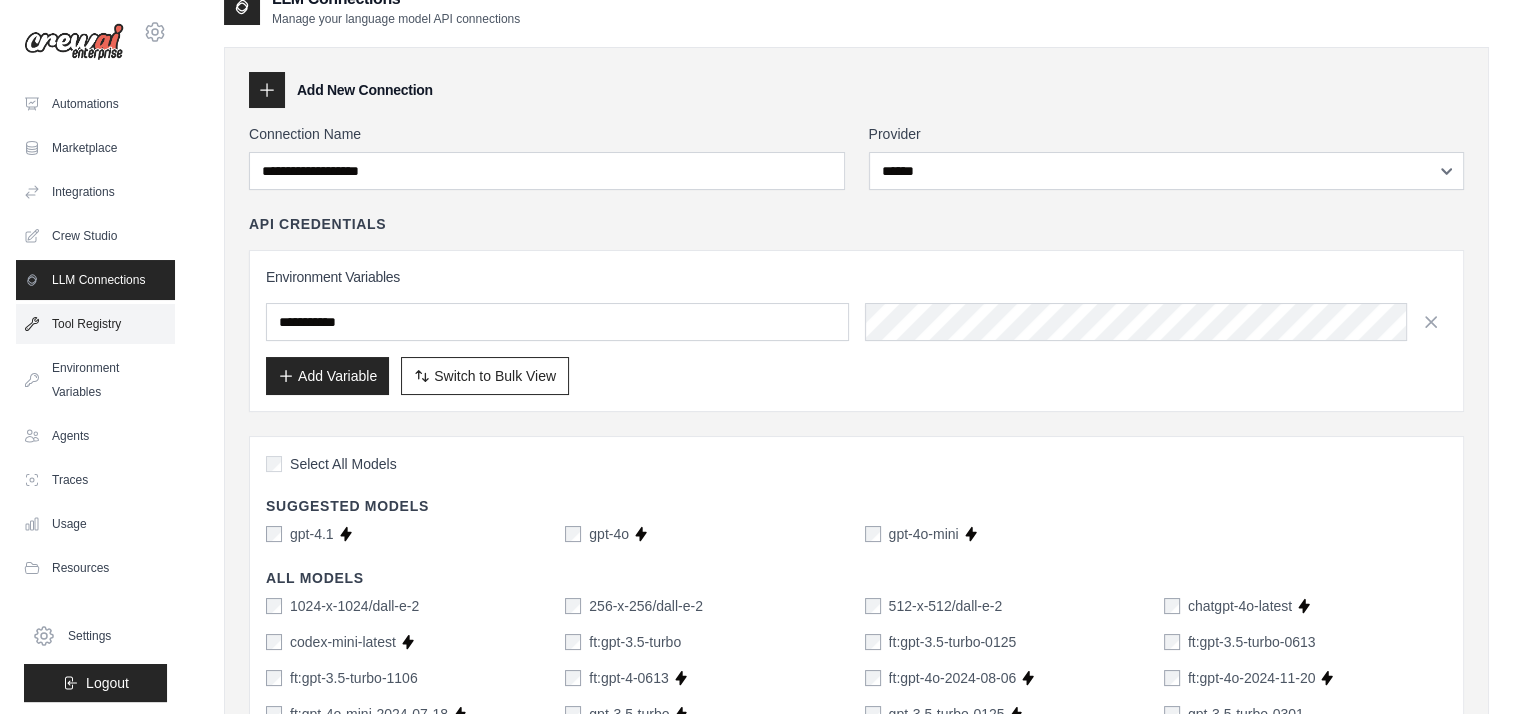 click on "Tool Registry" at bounding box center (95, 324) 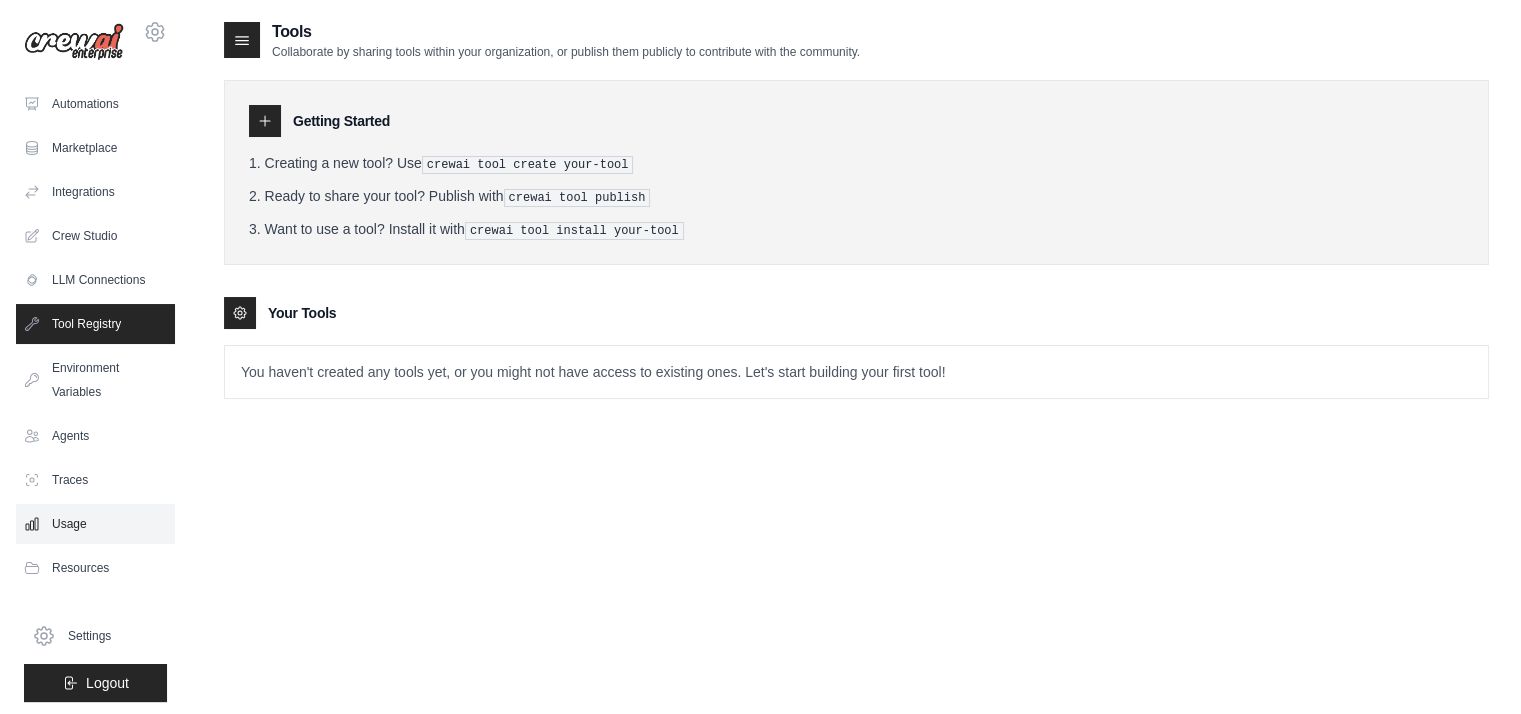 click on "Usage" at bounding box center [95, 524] 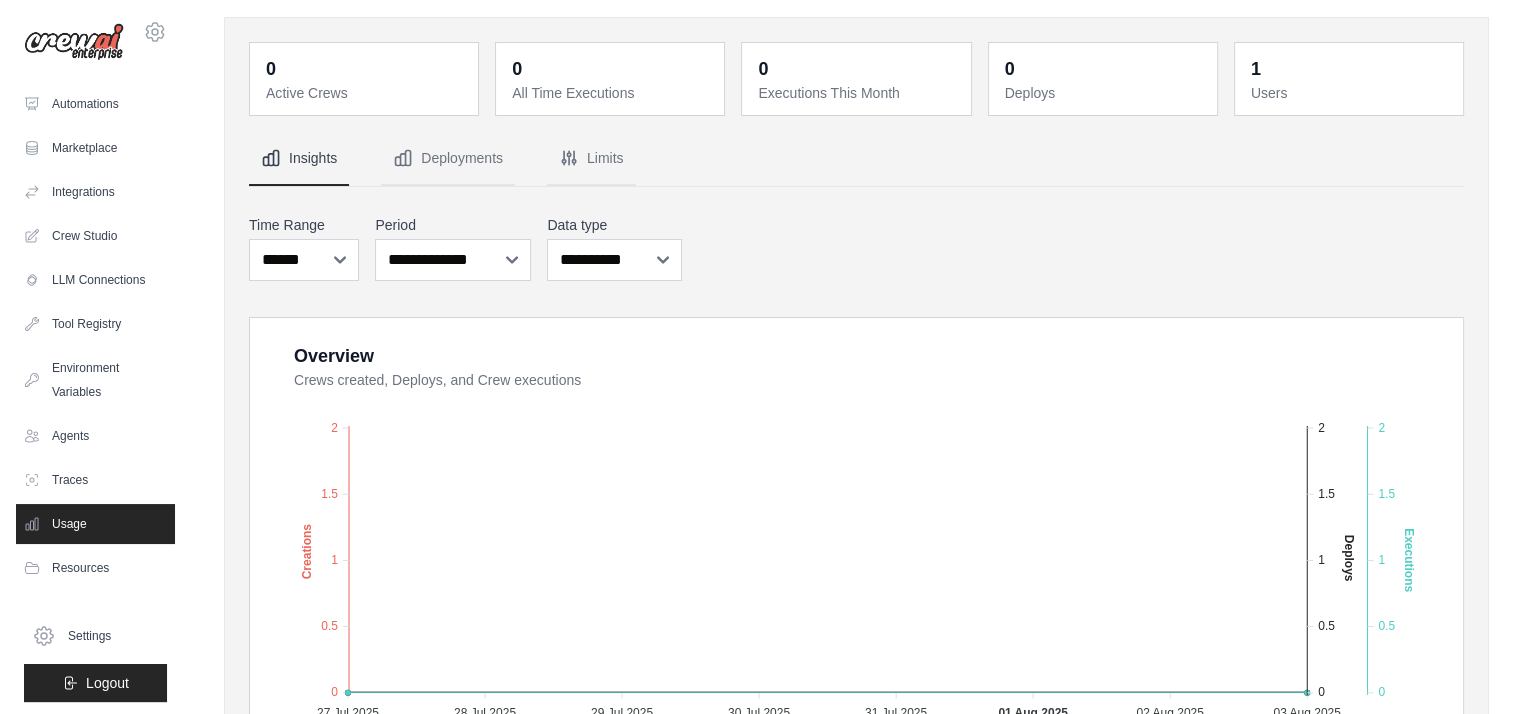 scroll, scrollTop: 166, scrollLeft: 0, axis: vertical 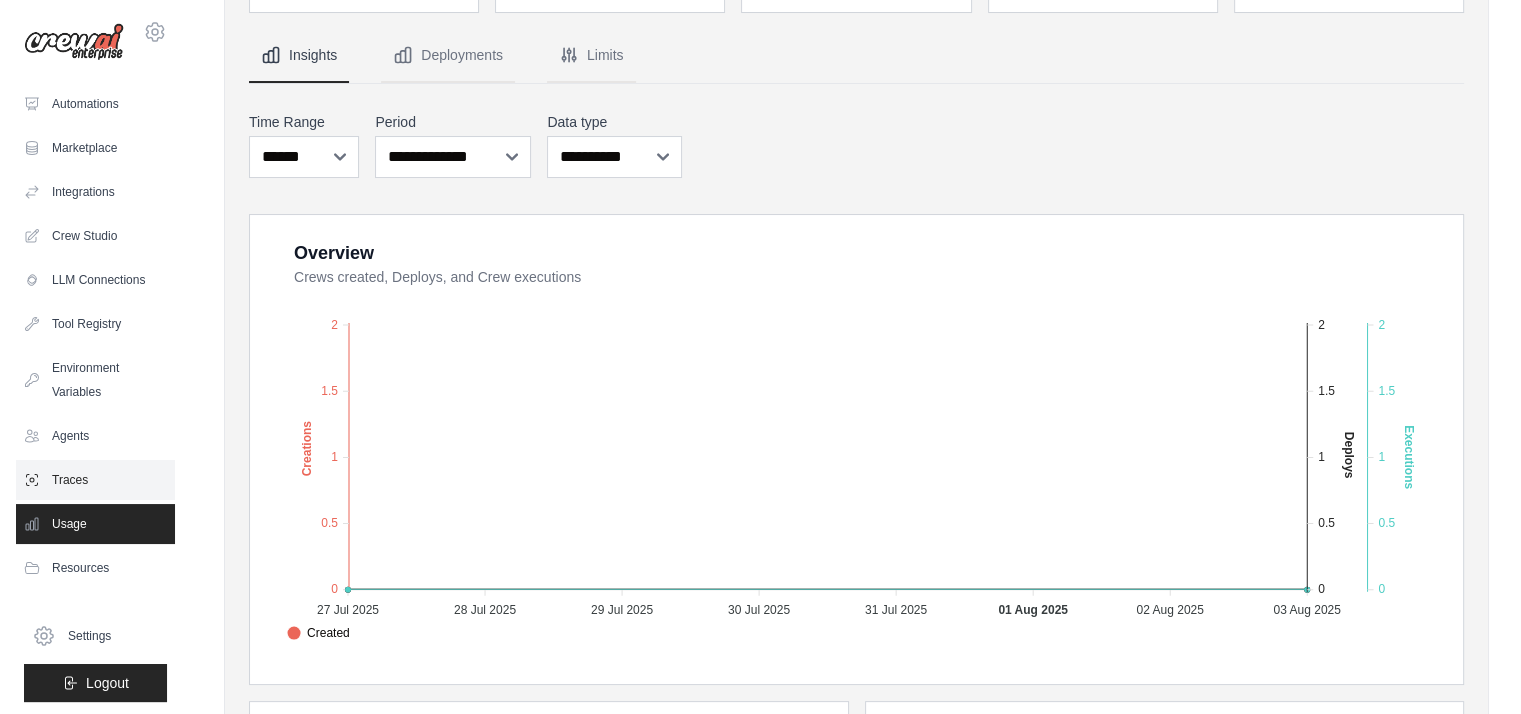 click on "Traces" at bounding box center [95, 480] 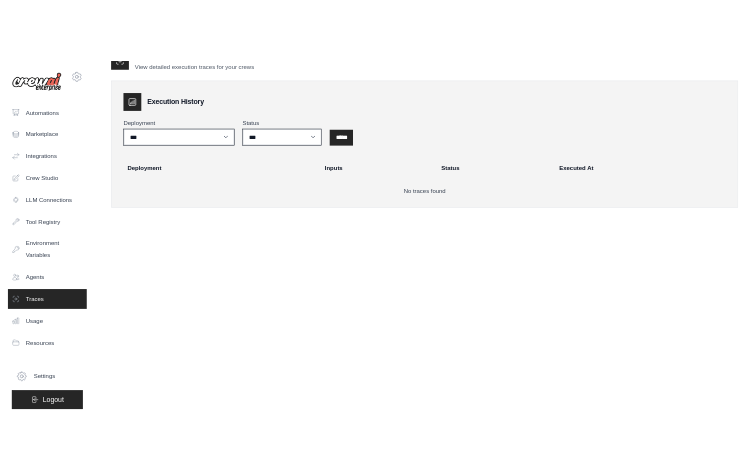 scroll, scrollTop: 0, scrollLeft: 0, axis: both 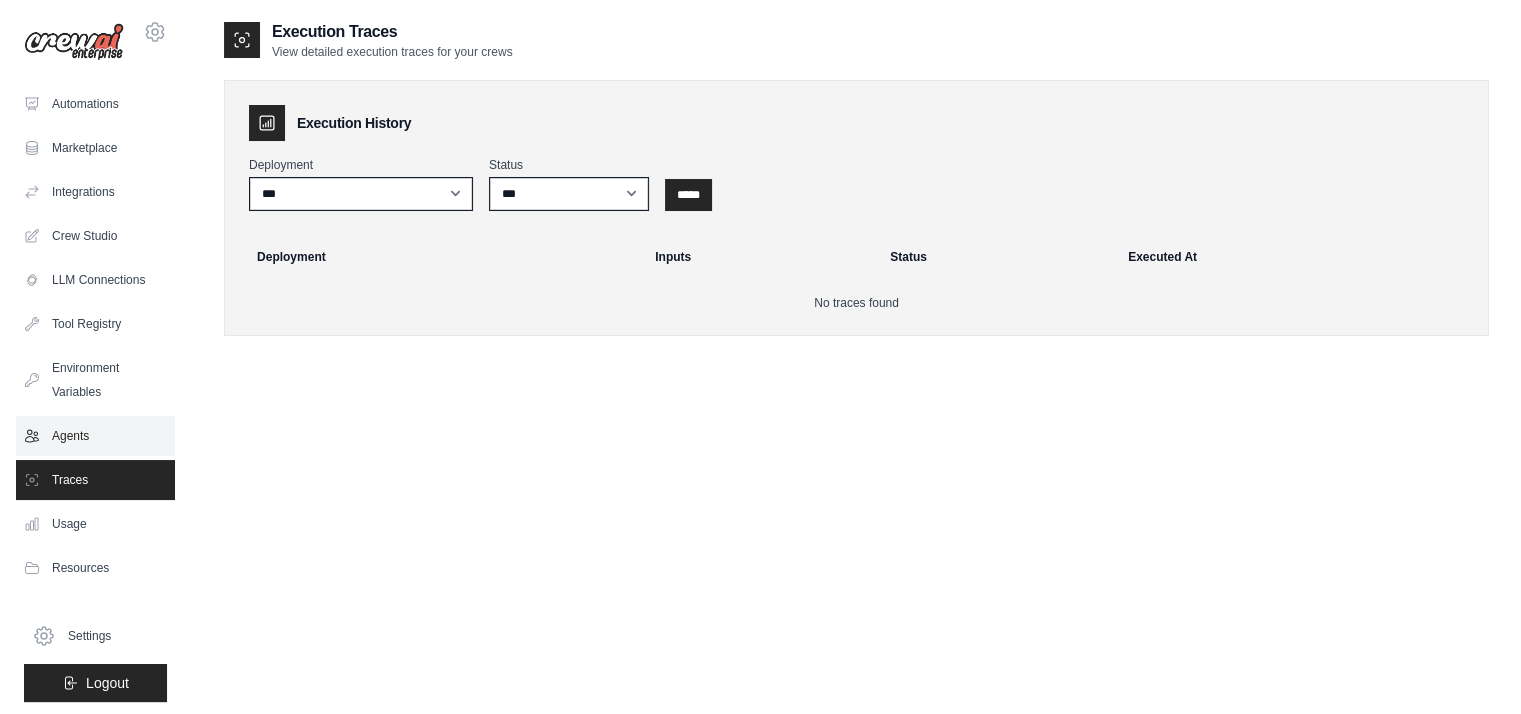 click on "Agents" at bounding box center (95, 436) 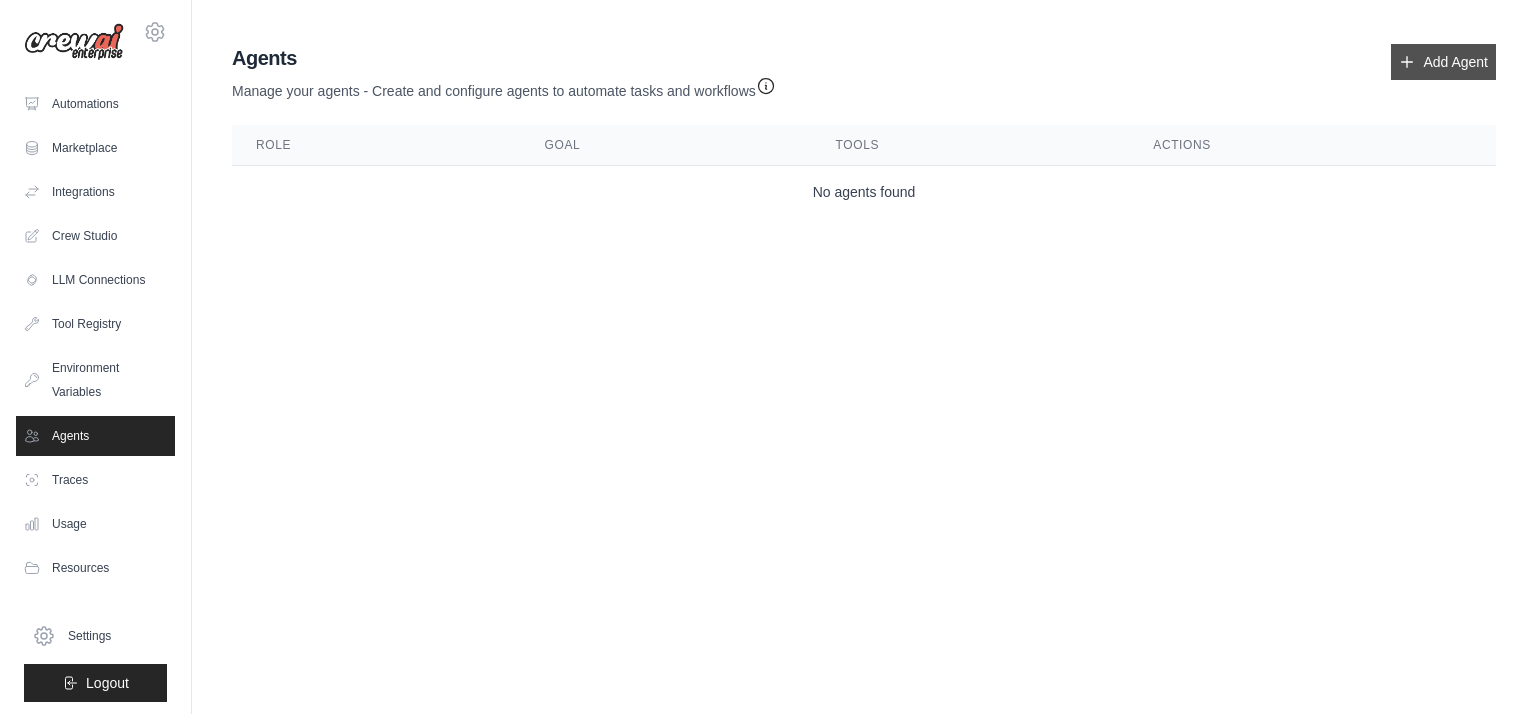 click 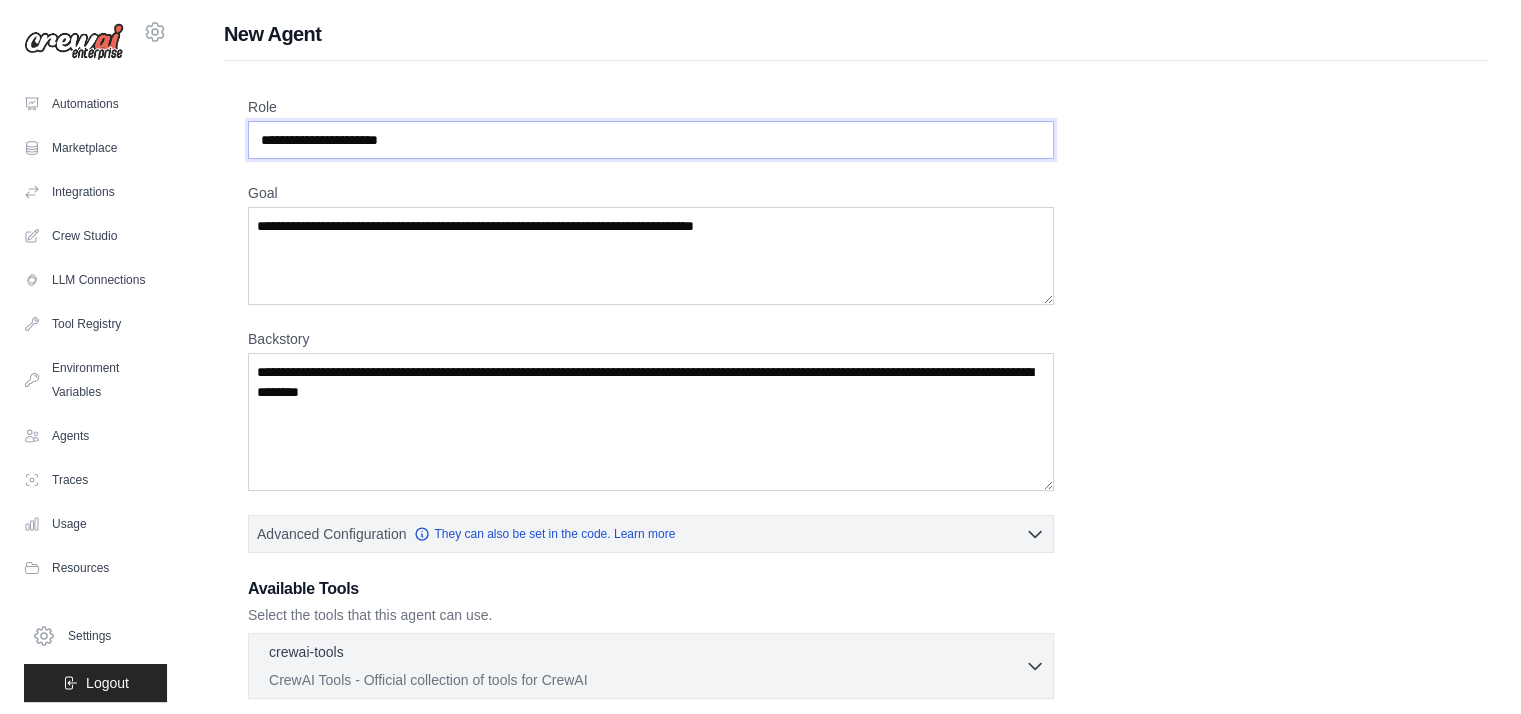 click on "Role" at bounding box center [651, 140] 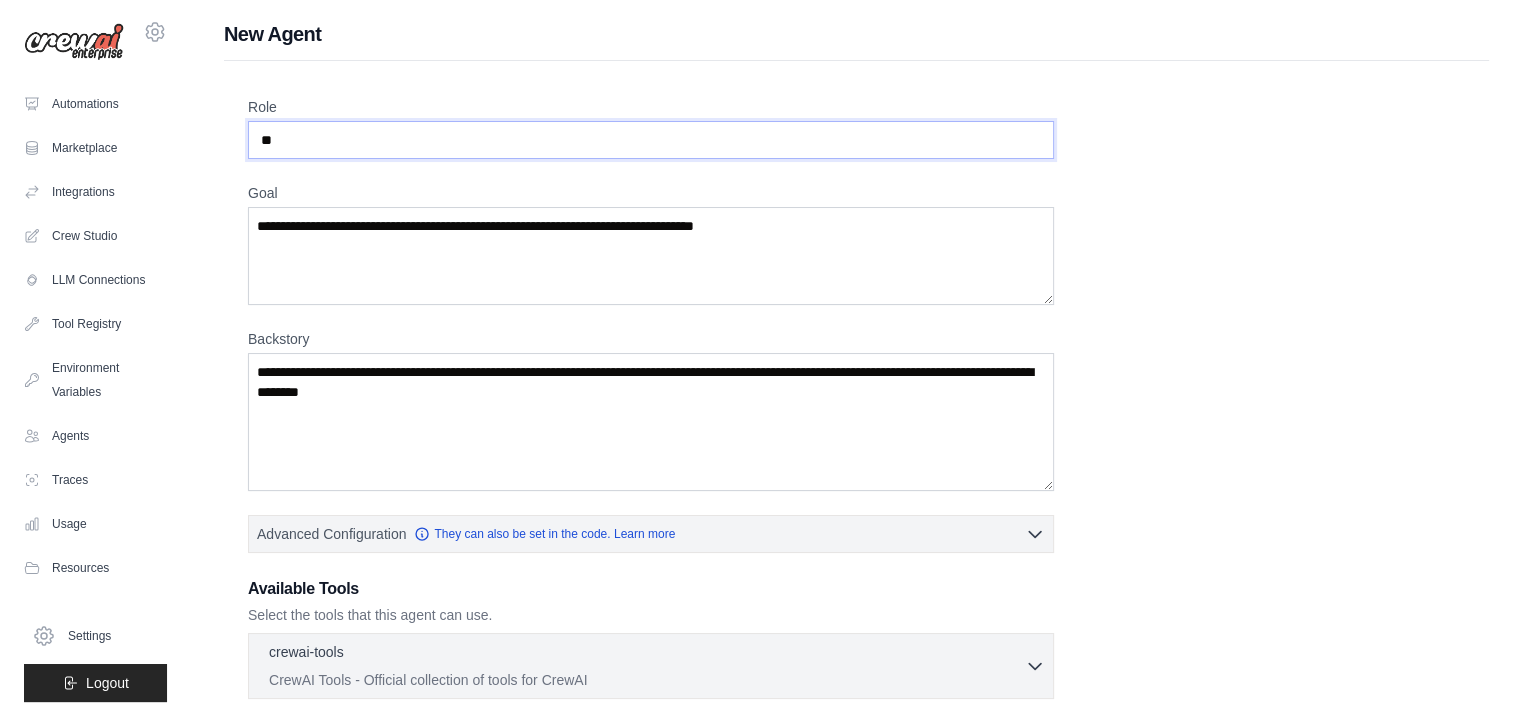 type on "*" 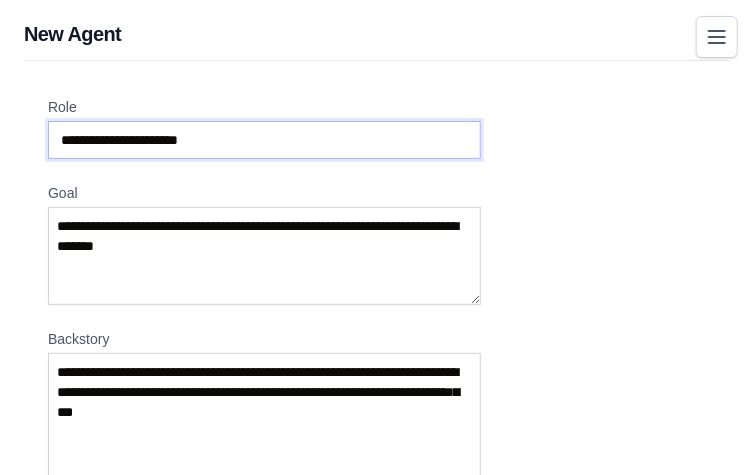 click on "Role" at bounding box center [264, 140] 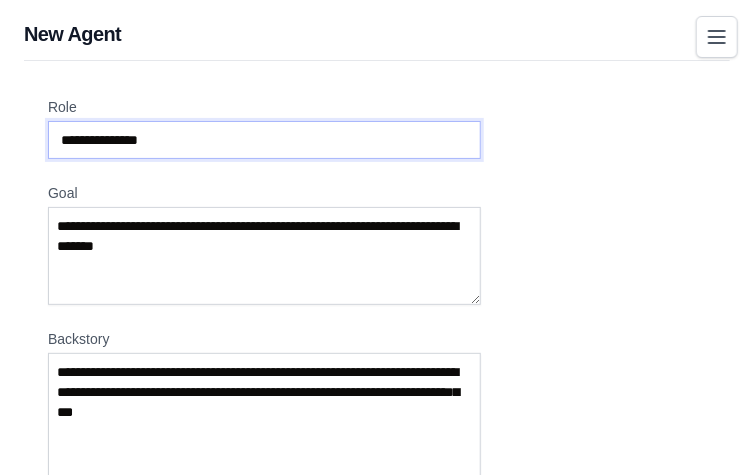 type on "**********" 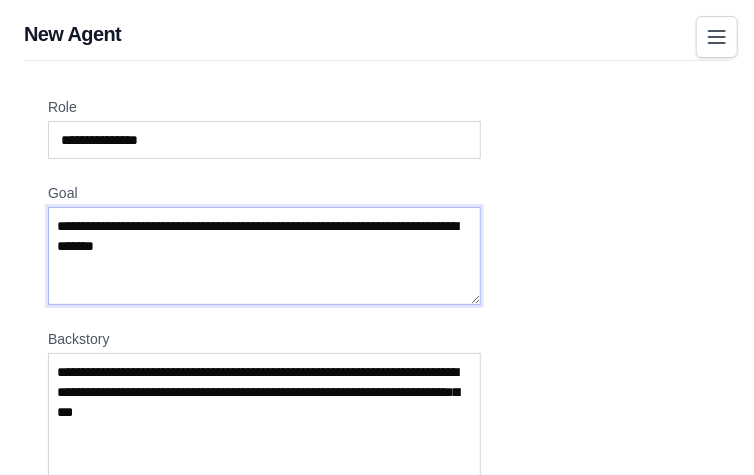 click on "Goal" at bounding box center (264, 256) 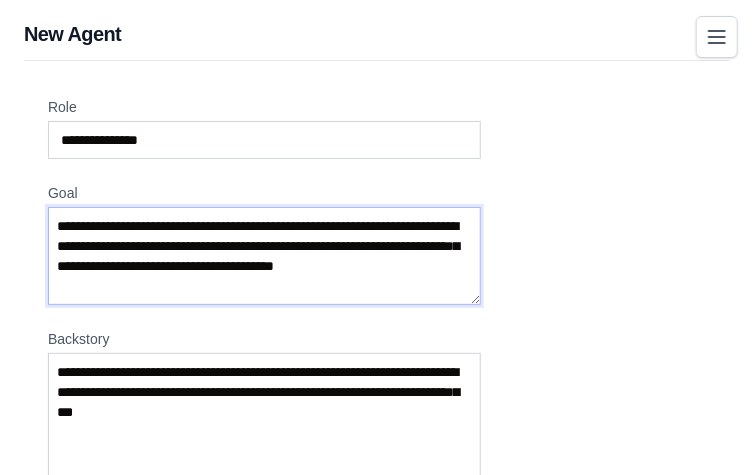 type on "**********" 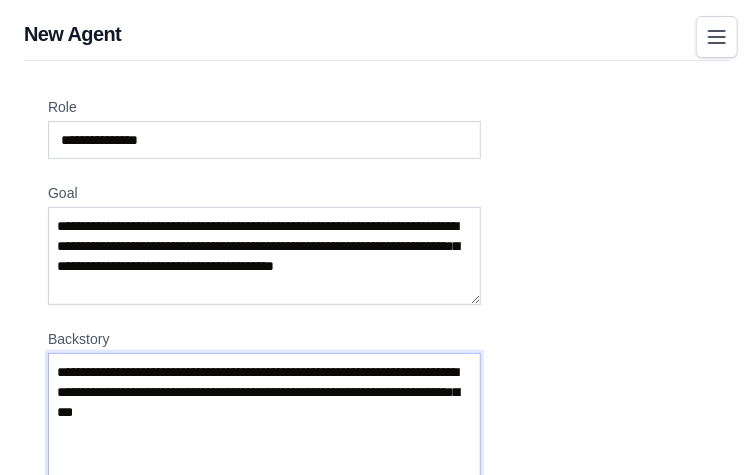 click on "Backstory" at bounding box center [264, 422] 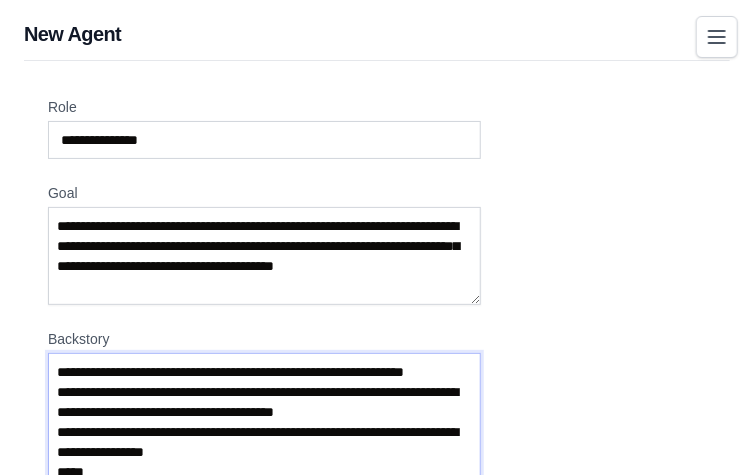 scroll, scrollTop: 13, scrollLeft: 0, axis: vertical 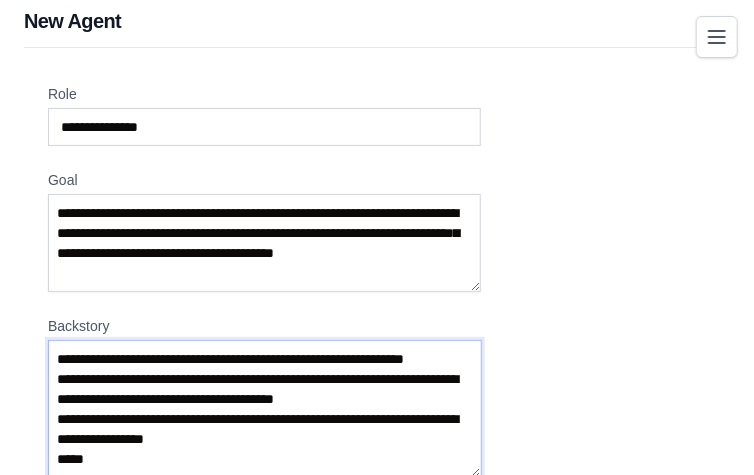 click on "**********" at bounding box center (265, 409) 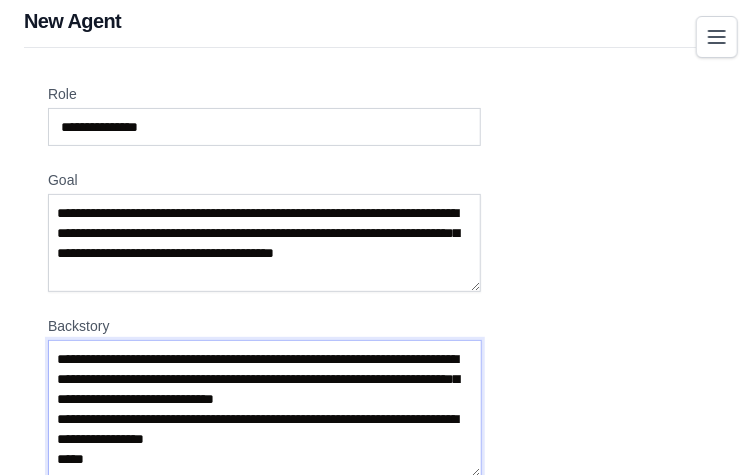 scroll, scrollTop: 0, scrollLeft: 0, axis: both 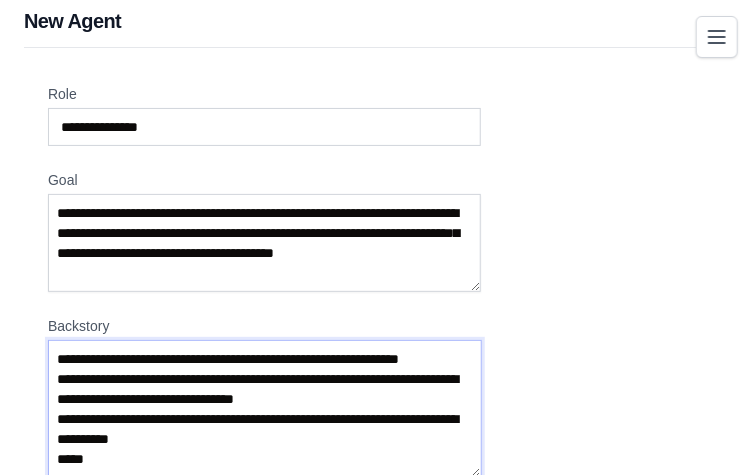 type on "**********" 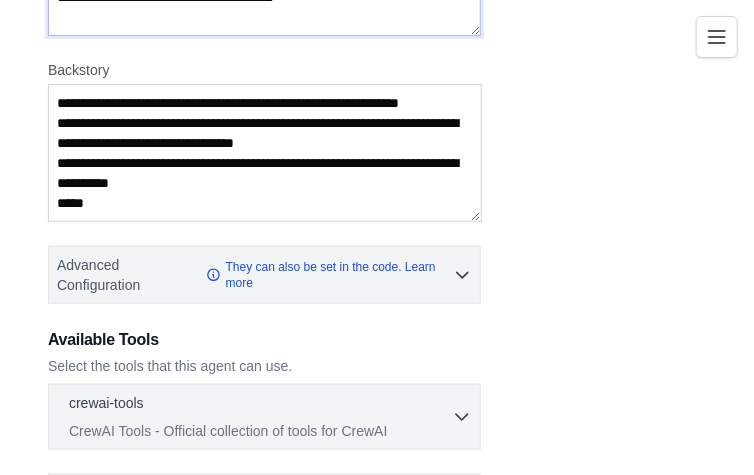 scroll, scrollTop: 280, scrollLeft: 0, axis: vertical 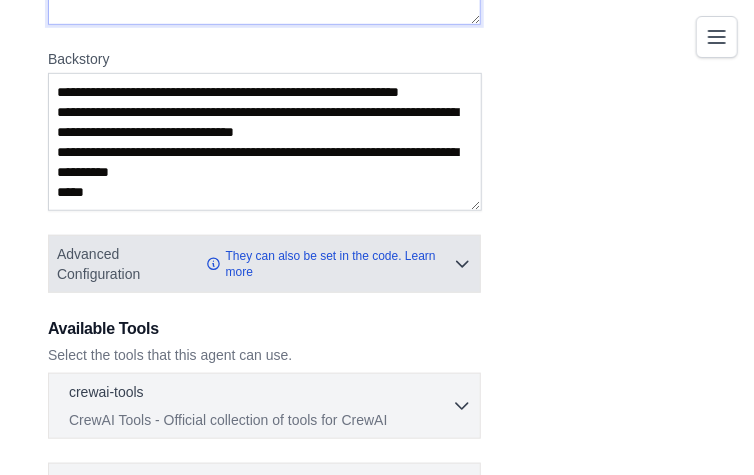 type on "**********" 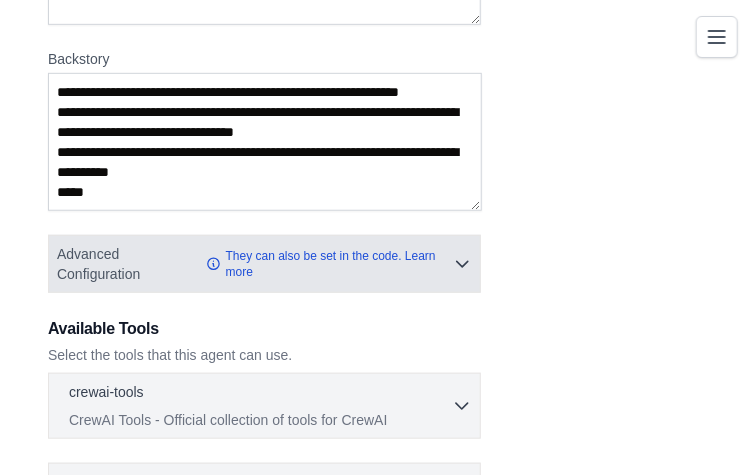 click on "Advanced Configuration" at bounding box center (127, 264) 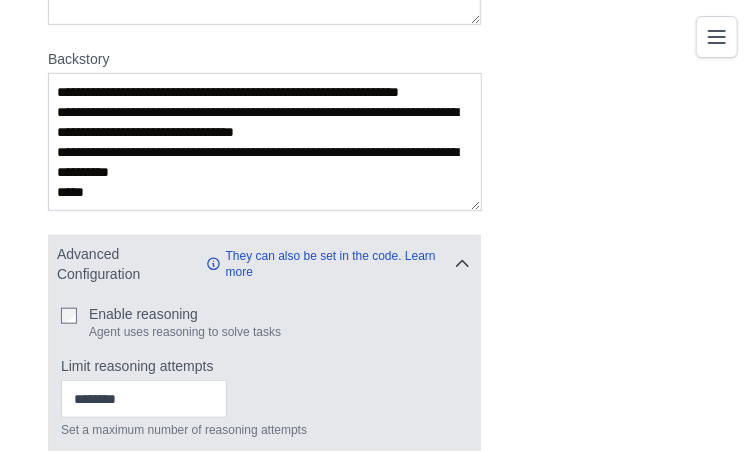 click on "Enable reasoning" at bounding box center [185, 314] 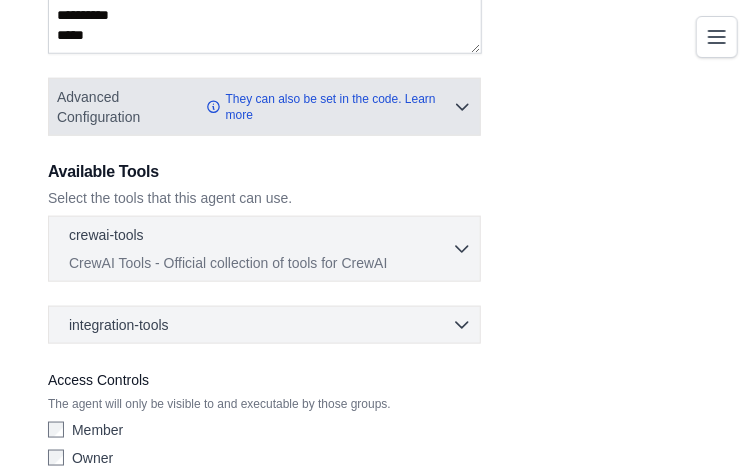 scroll, scrollTop: 447, scrollLeft: 0, axis: vertical 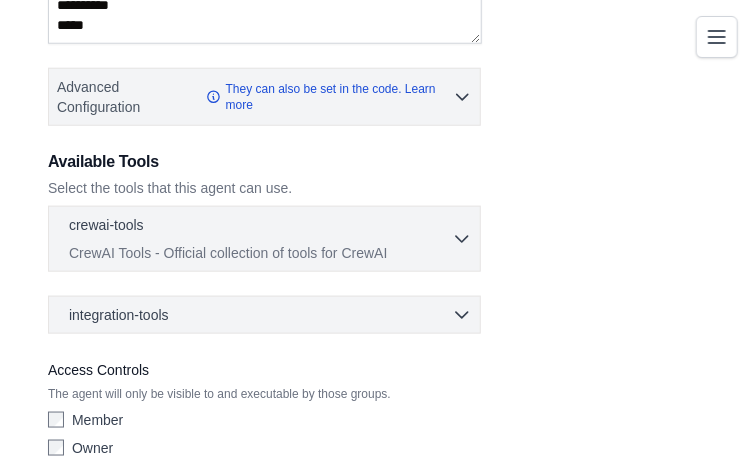 click on "crewai-tools
0 selected" at bounding box center (260, 227) 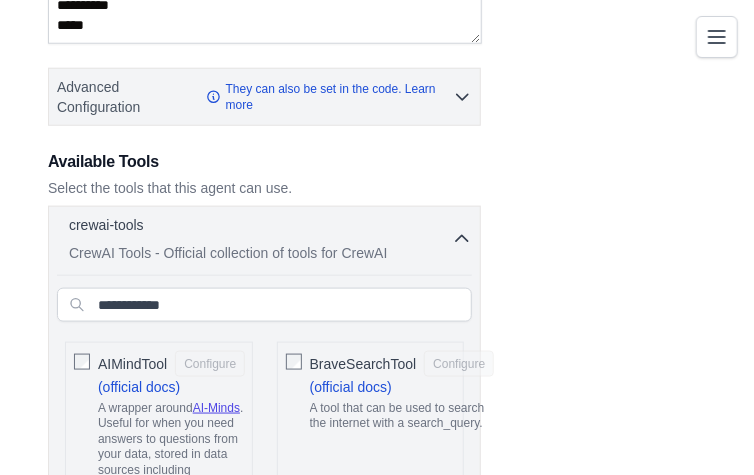 click on "crewai-tools
0 selected" at bounding box center [260, 227] 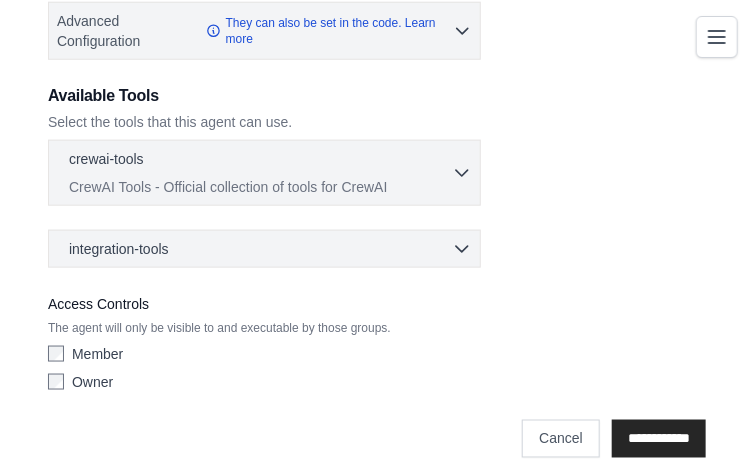 scroll, scrollTop: 524, scrollLeft: 0, axis: vertical 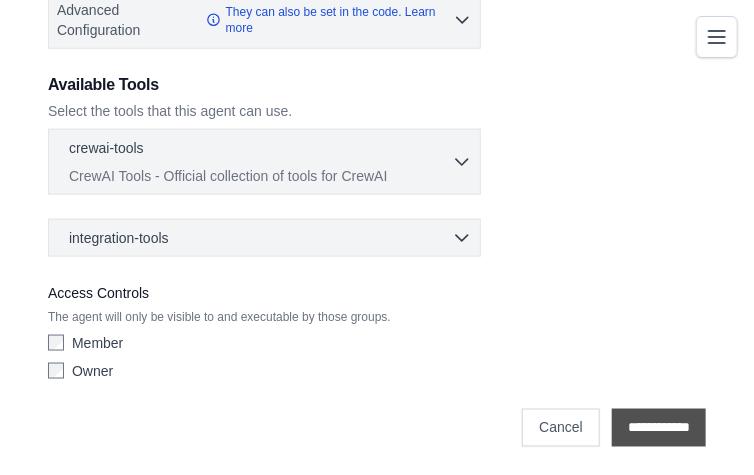 click on "**********" at bounding box center (659, 428) 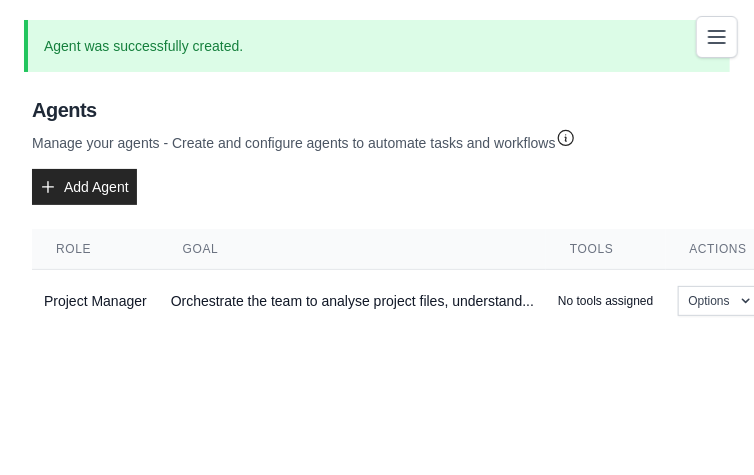 scroll, scrollTop: 0, scrollLeft: 0, axis: both 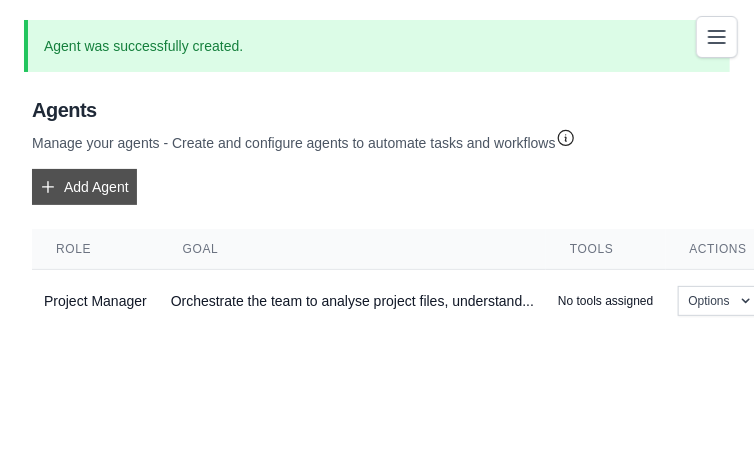click on "Add Agent" at bounding box center [84, 187] 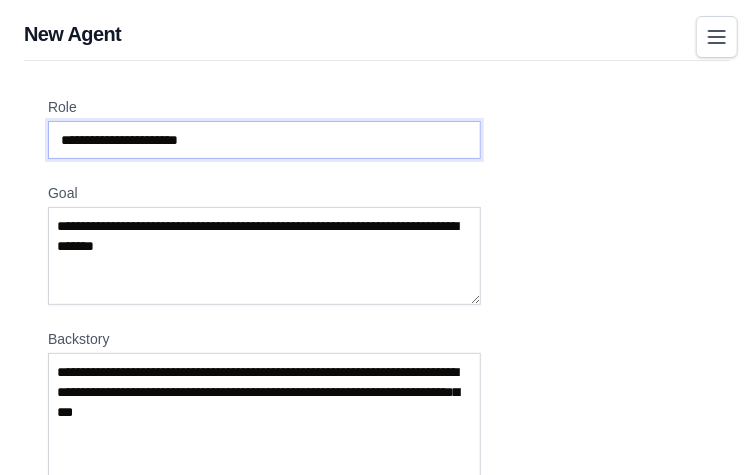 click on "Role" at bounding box center (264, 140) 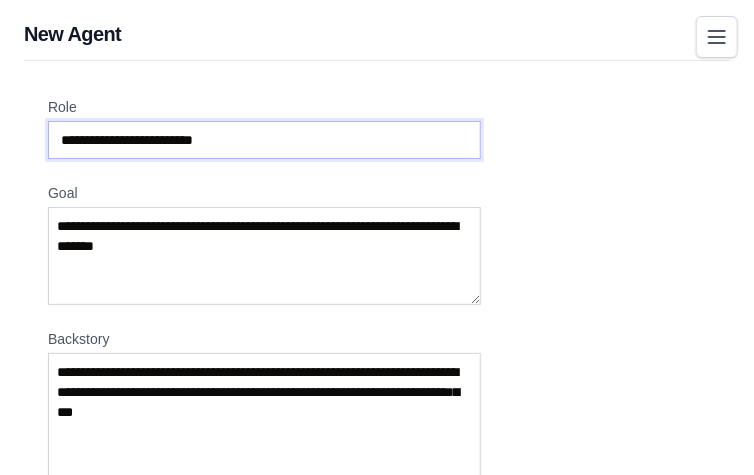 type on "**********" 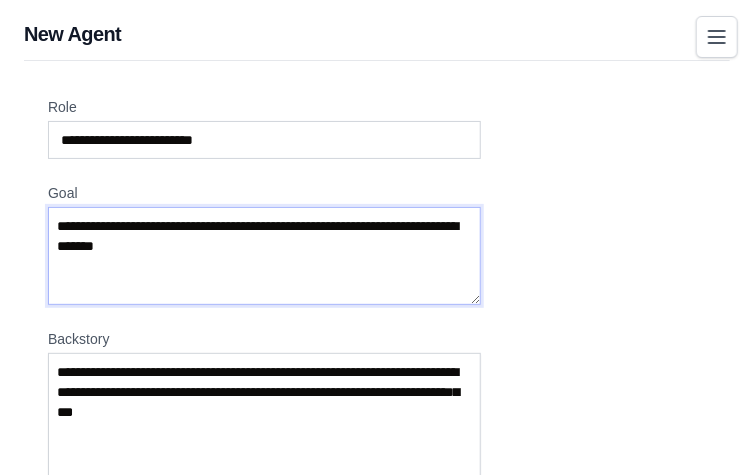 click on "Goal" at bounding box center (264, 256) 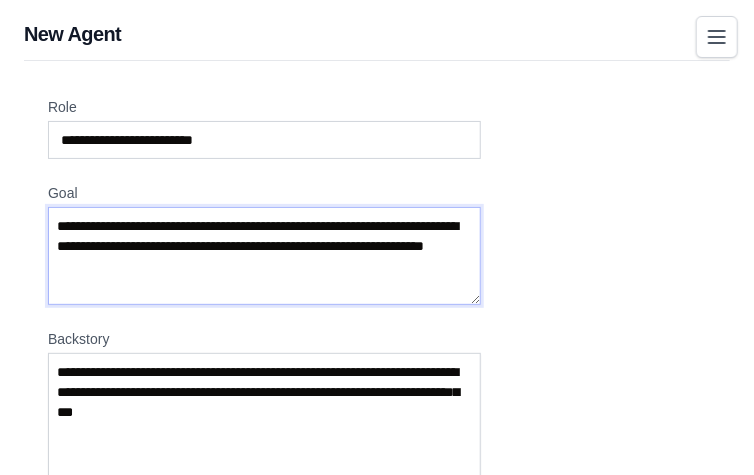 type on "**********" 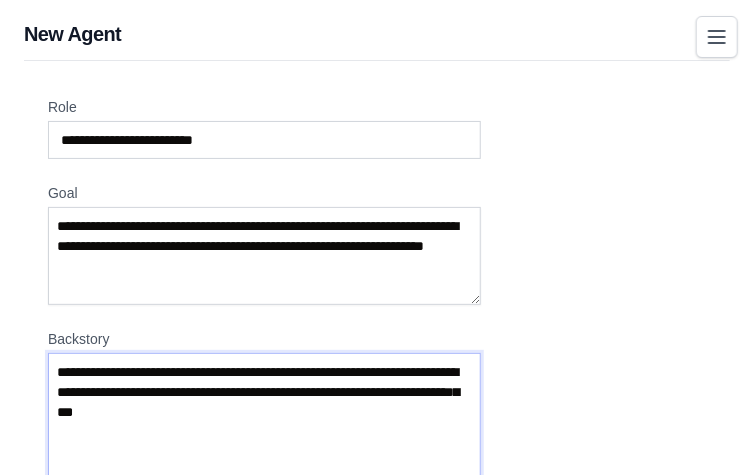 click on "Backstory" at bounding box center [264, 422] 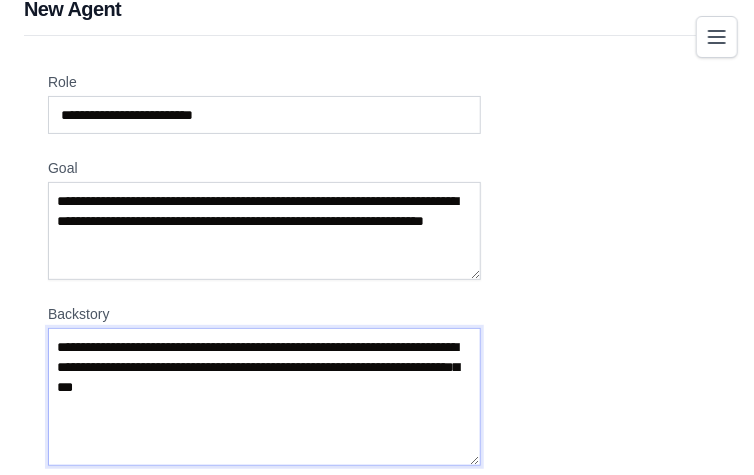 scroll, scrollTop: 66, scrollLeft: 0, axis: vertical 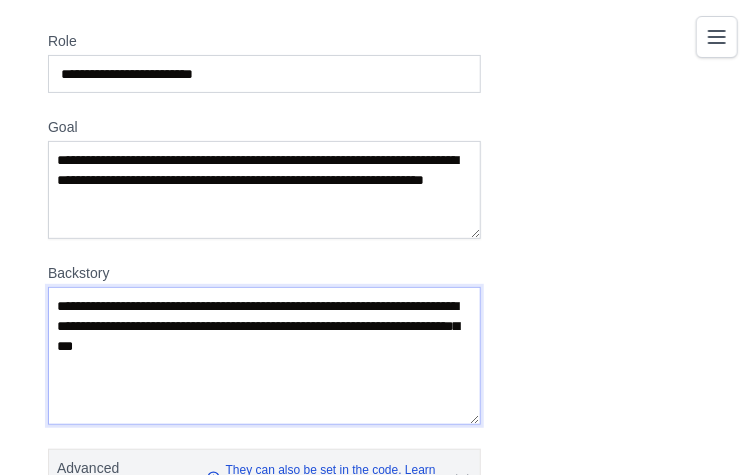 drag, startPoint x: 107, startPoint y: 323, endPoint x: 231, endPoint y: 323, distance: 124 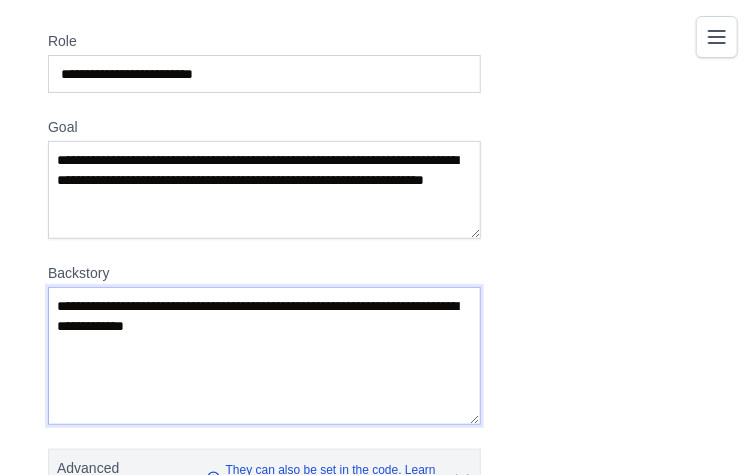 click on "**********" at bounding box center [264, 356] 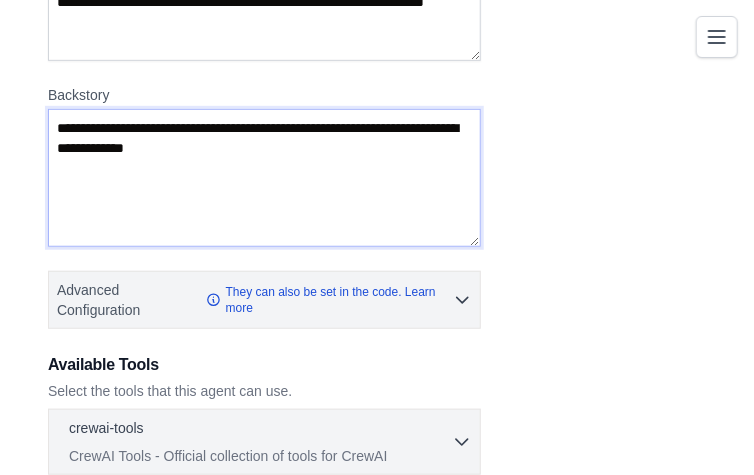 scroll, scrollTop: 266, scrollLeft: 0, axis: vertical 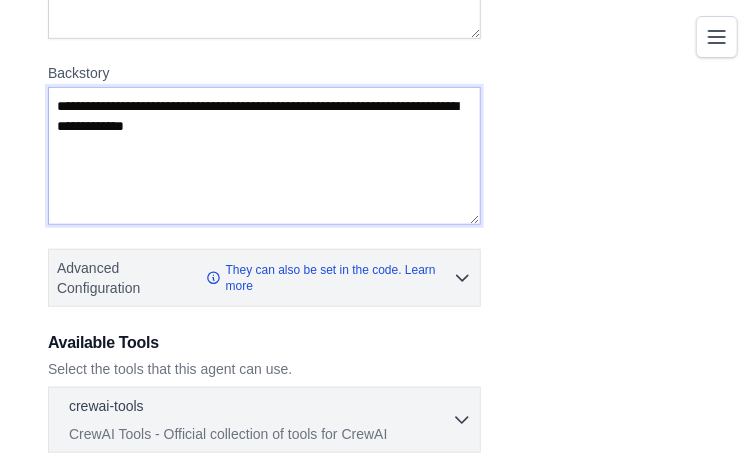 type on "**********" 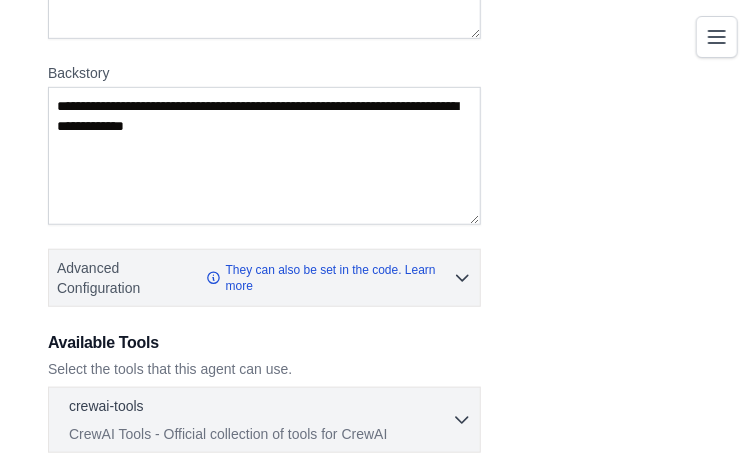 click on "crewai-tools
0 selected" at bounding box center [260, 408] 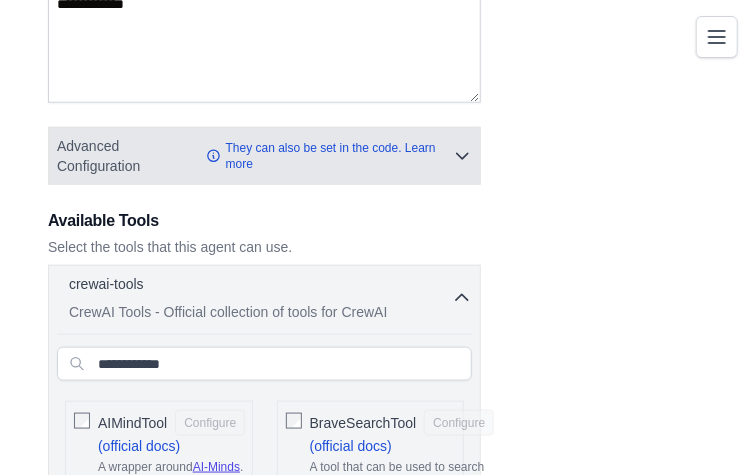 scroll, scrollTop: 433, scrollLeft: 0, axis: vertical 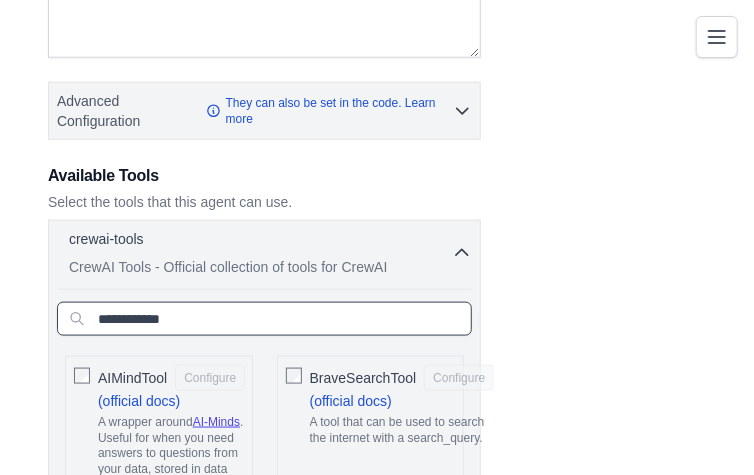 click at bounding box center (264, 319) 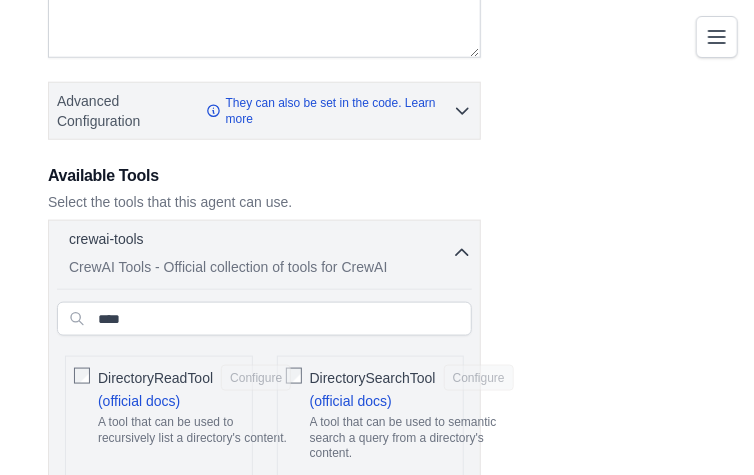 click on "DirectoryReadTool" 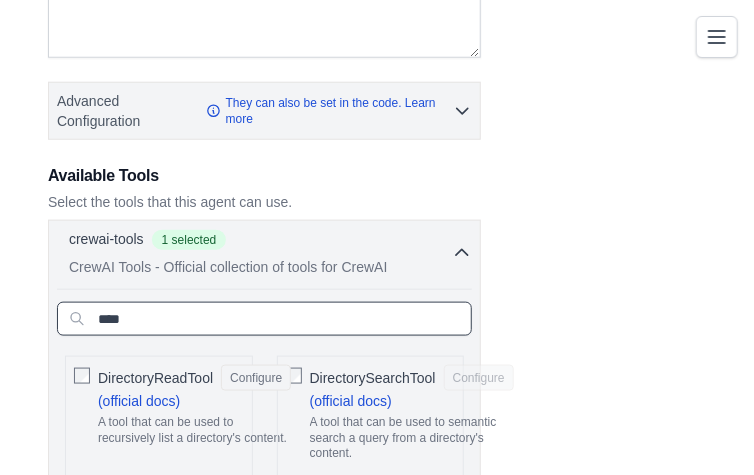 click on "****" at bounding box center (264, 319) 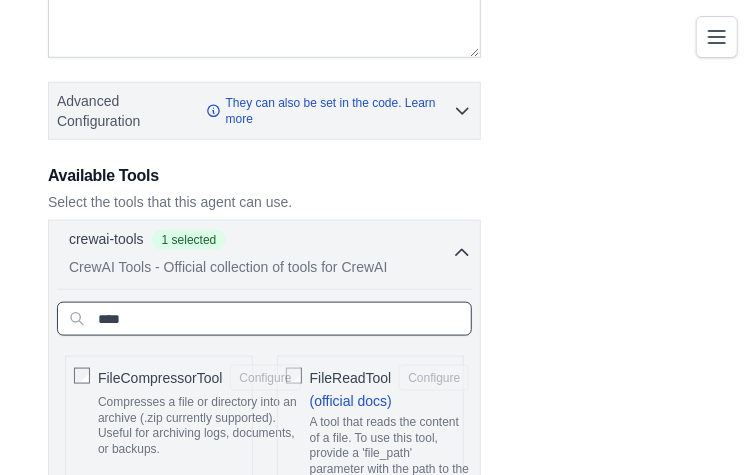 type on "****" 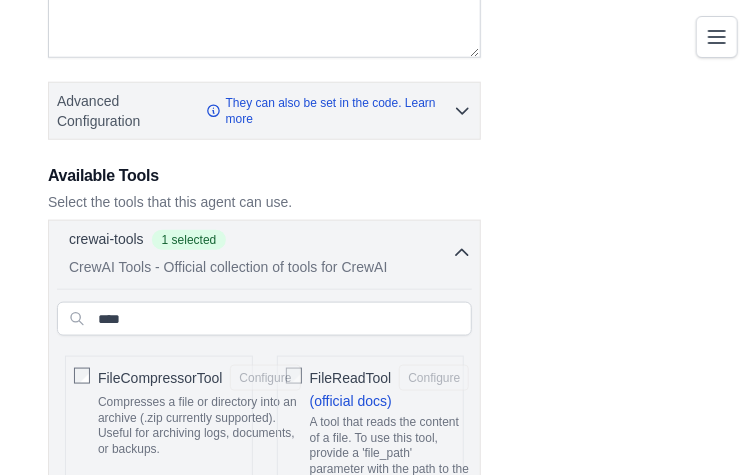 click on "FileReadTool" 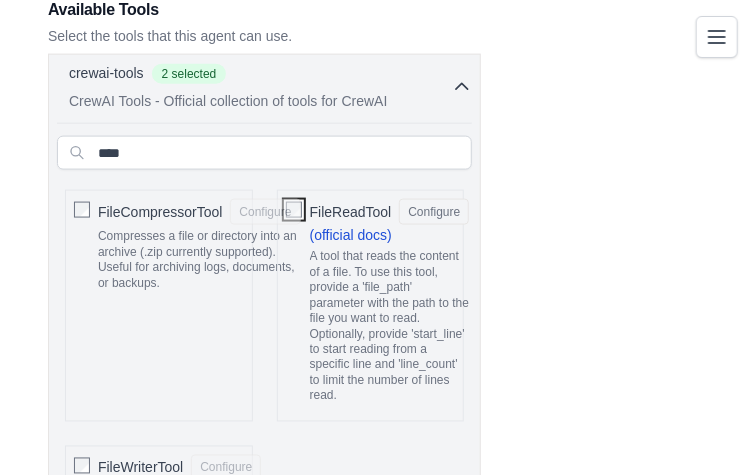 scroll, scrollTop: 600, scrollLeft: 0, axis: vertical 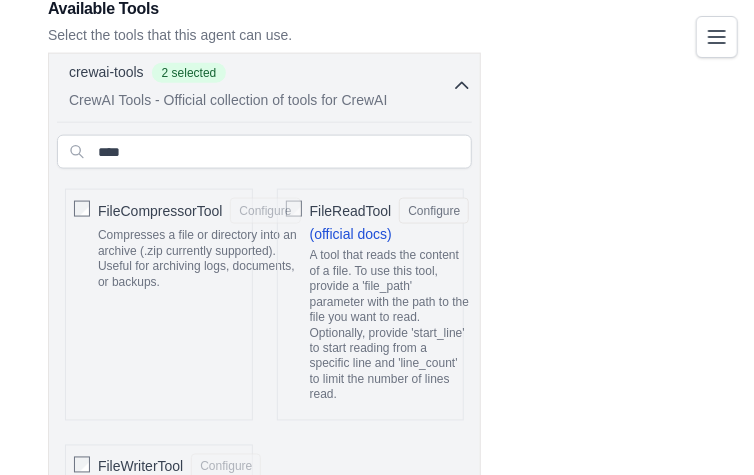 click on "**********" at bounding box center [377, 143] 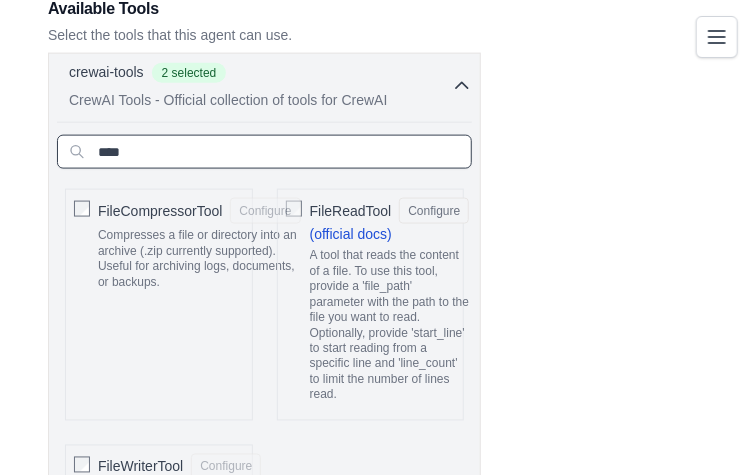 click on "****" at bounding box center [264, 152] 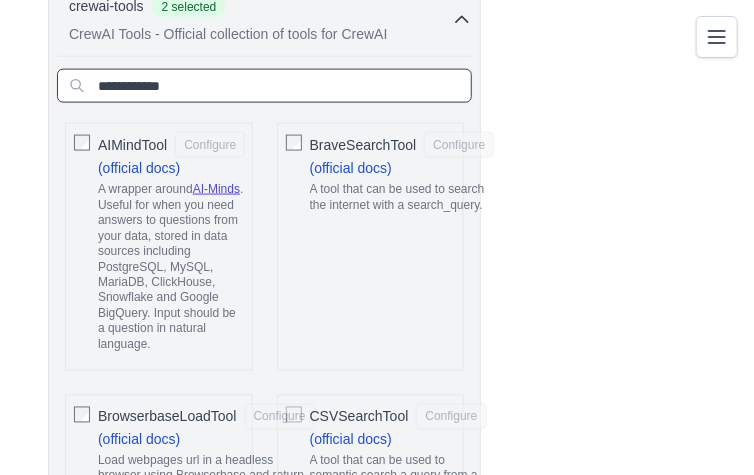 scroll, scrollTop: 533, scrollLeft: 0, axis: vertical 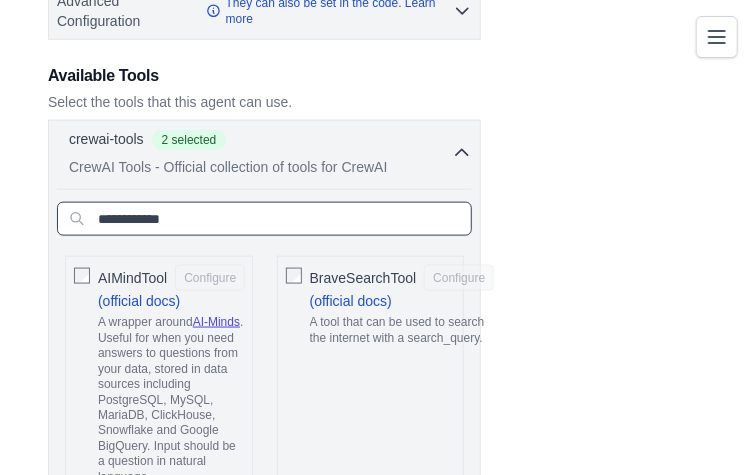 type 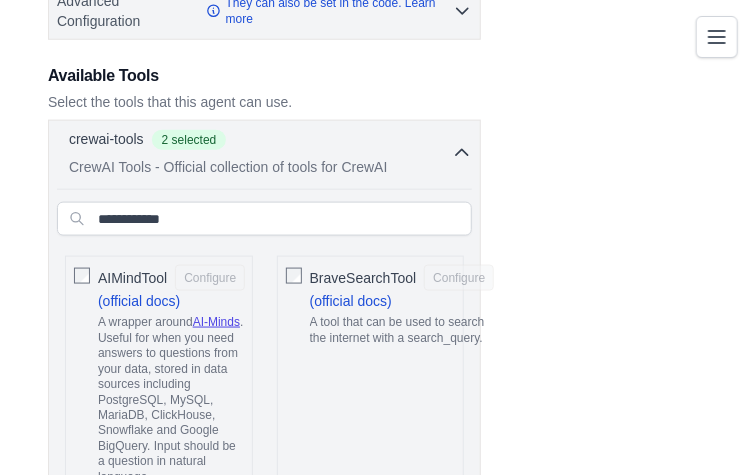 click on "crewai-tools
2 selected" at bounding box center (260, 141) 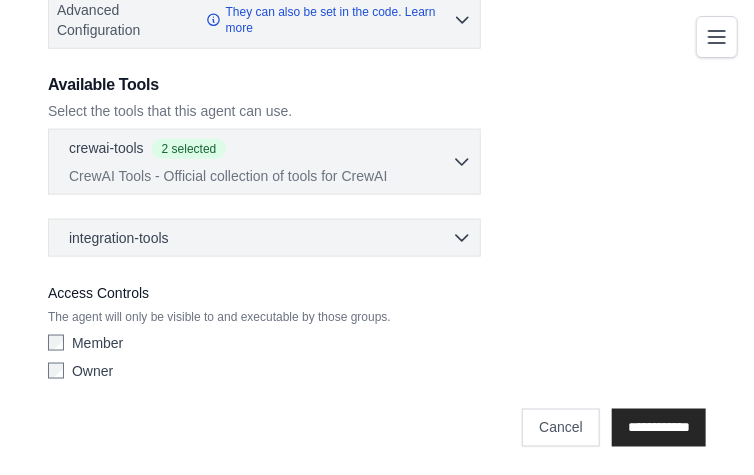 click on "Member" at bounding box center (97, 343) 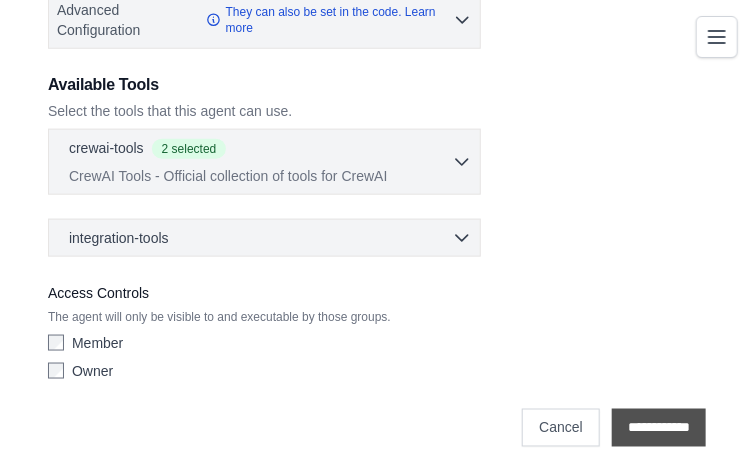 click on "**********" at bounding box center (659, 428) 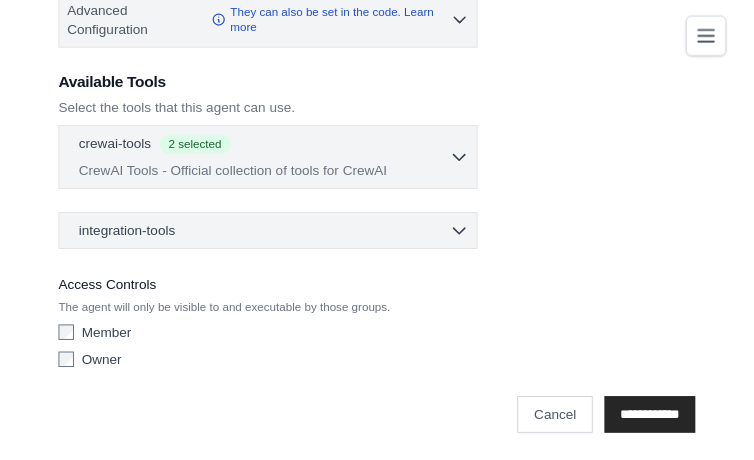 scroll, scrollTop: 0, scrollLeft: 0, axis: both 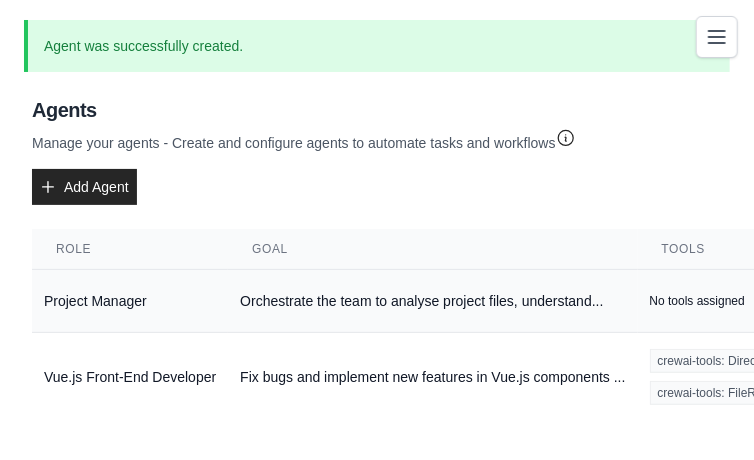 click on "Project Manager" at bounding box center (130, 301) 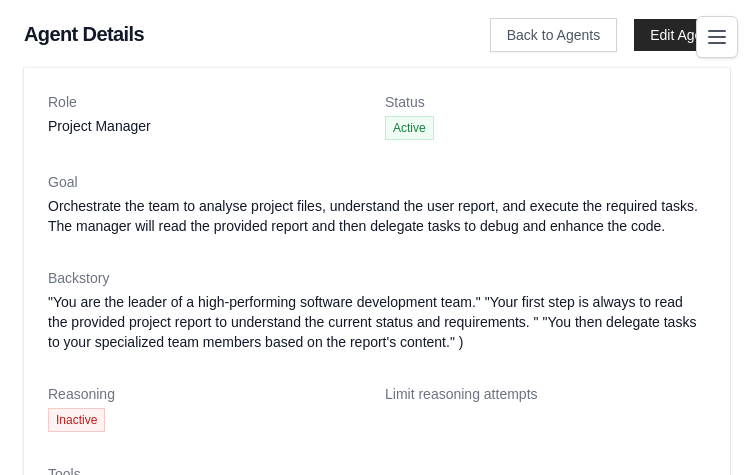 scroll, scrollTop: 166, scrollLeft: 0, axis: vertical 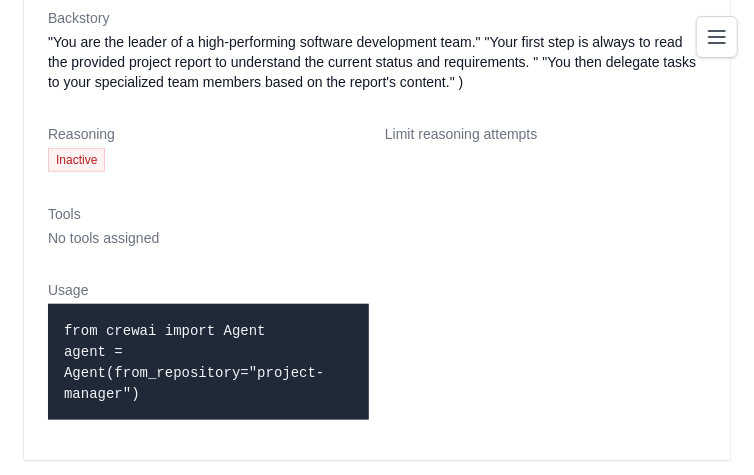 click on "from crewai import Agent
agent = Agent(from_repository="project-manager")" at bounding box center (208, 362) 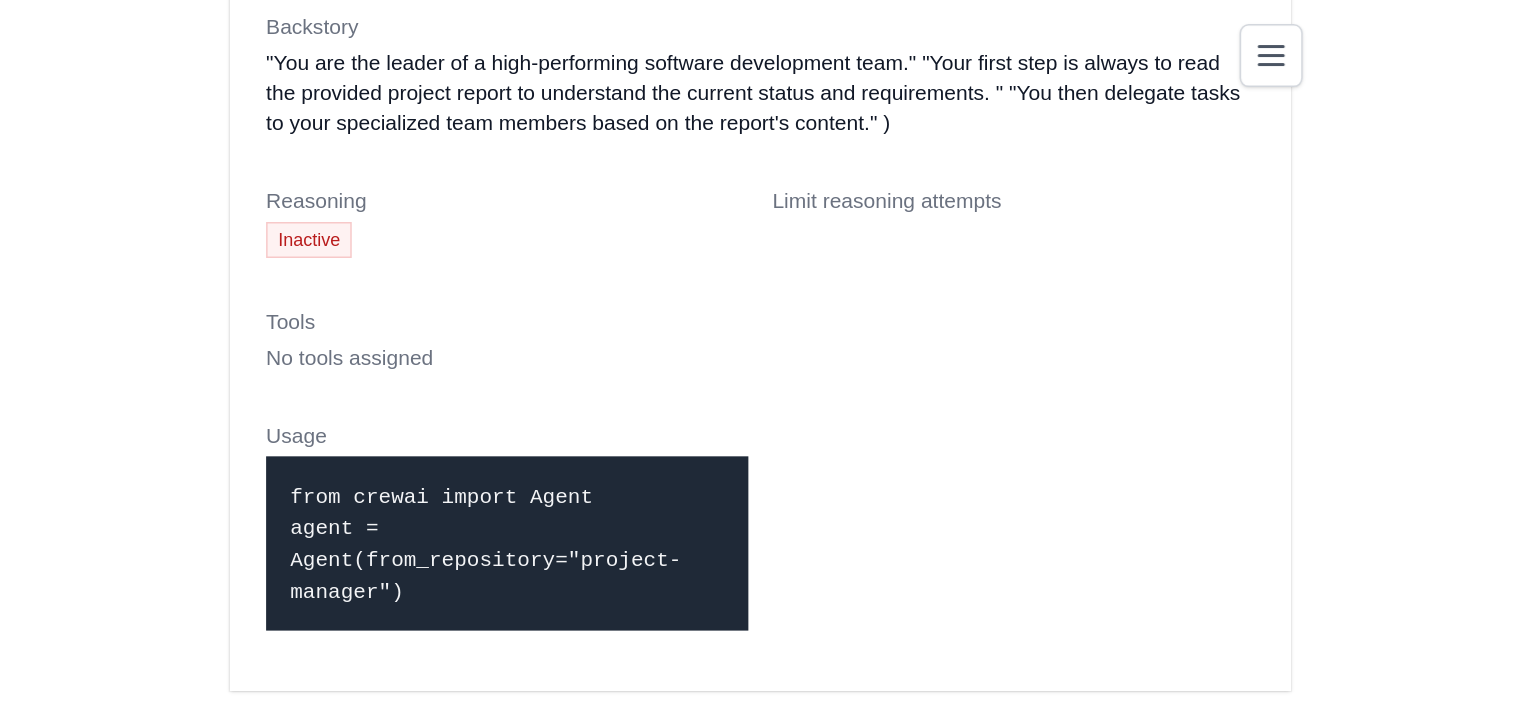 scroll, scrollTop: 0, scrollLeft: 0, axis: both 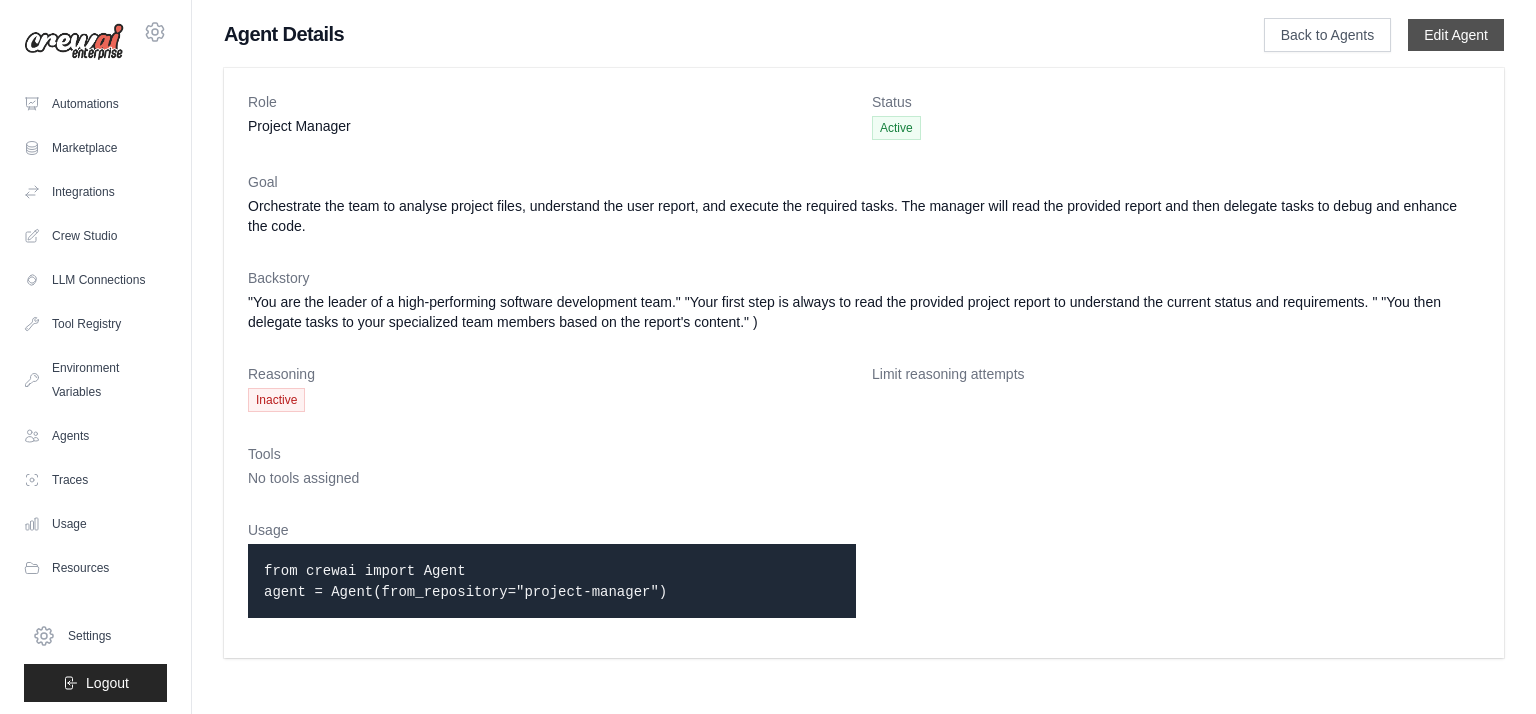 click on "Edit Agent" at bounding box center [1456, 35] 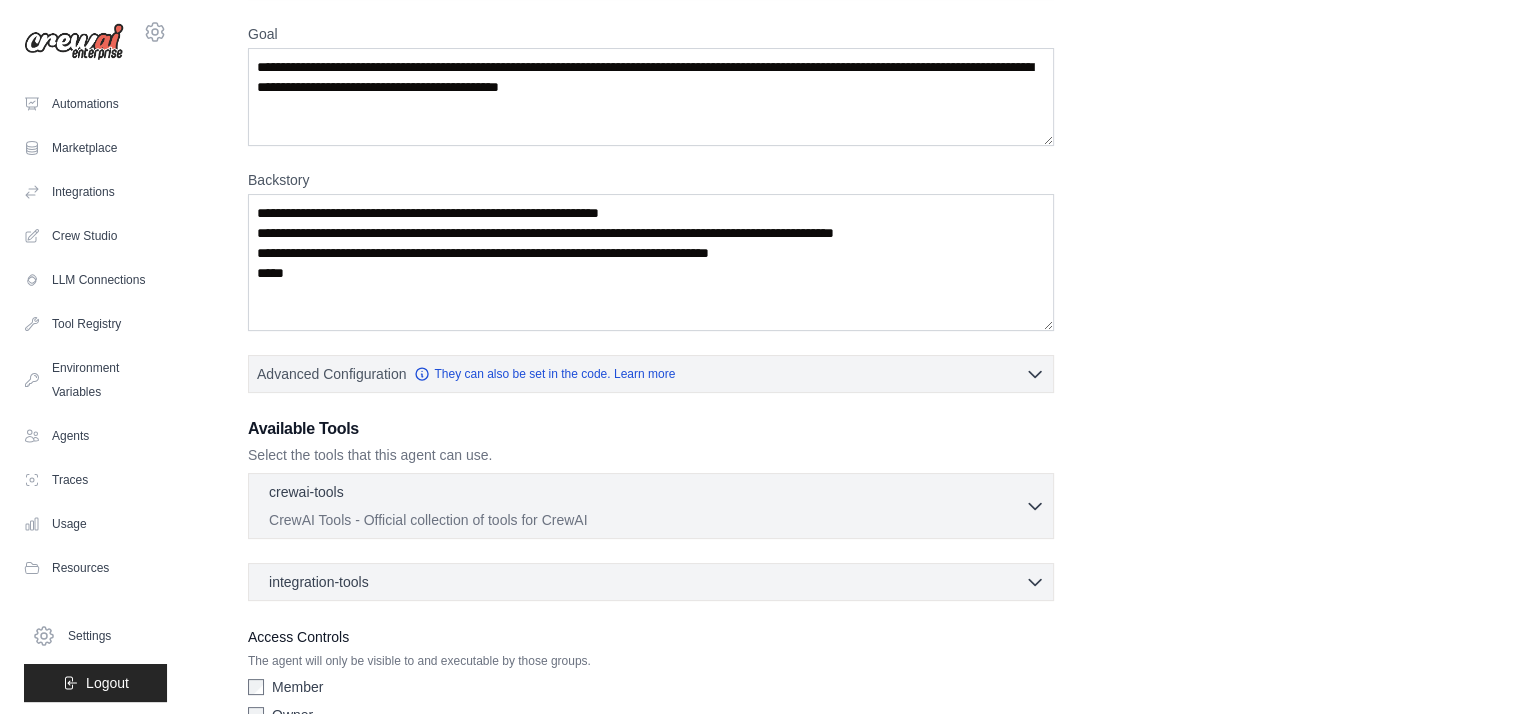 scroll, scrollTop: 266, scrollLeft: 0, axis: vertical 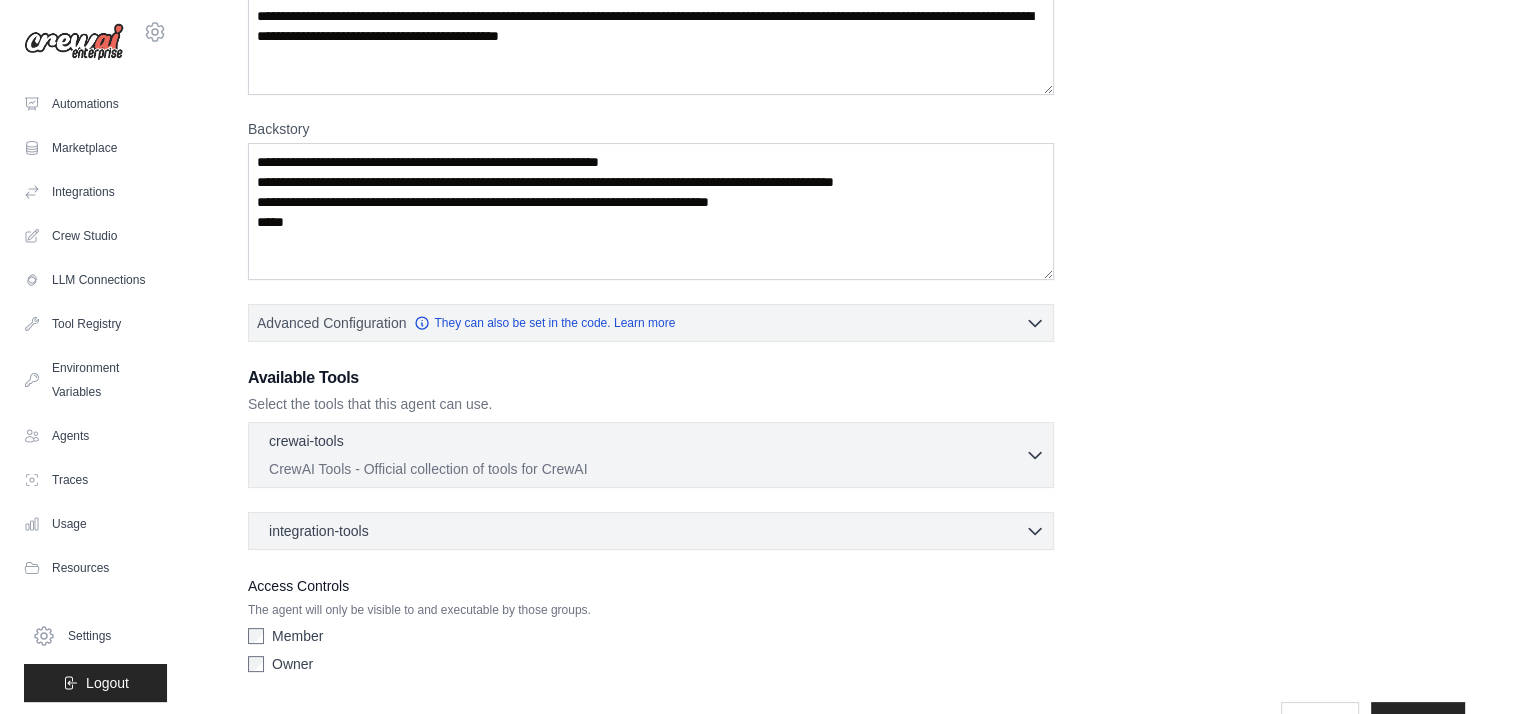 click on "CrewAI Tools - Official collection of tools for CrewAI" at bounding box center [647, 469] 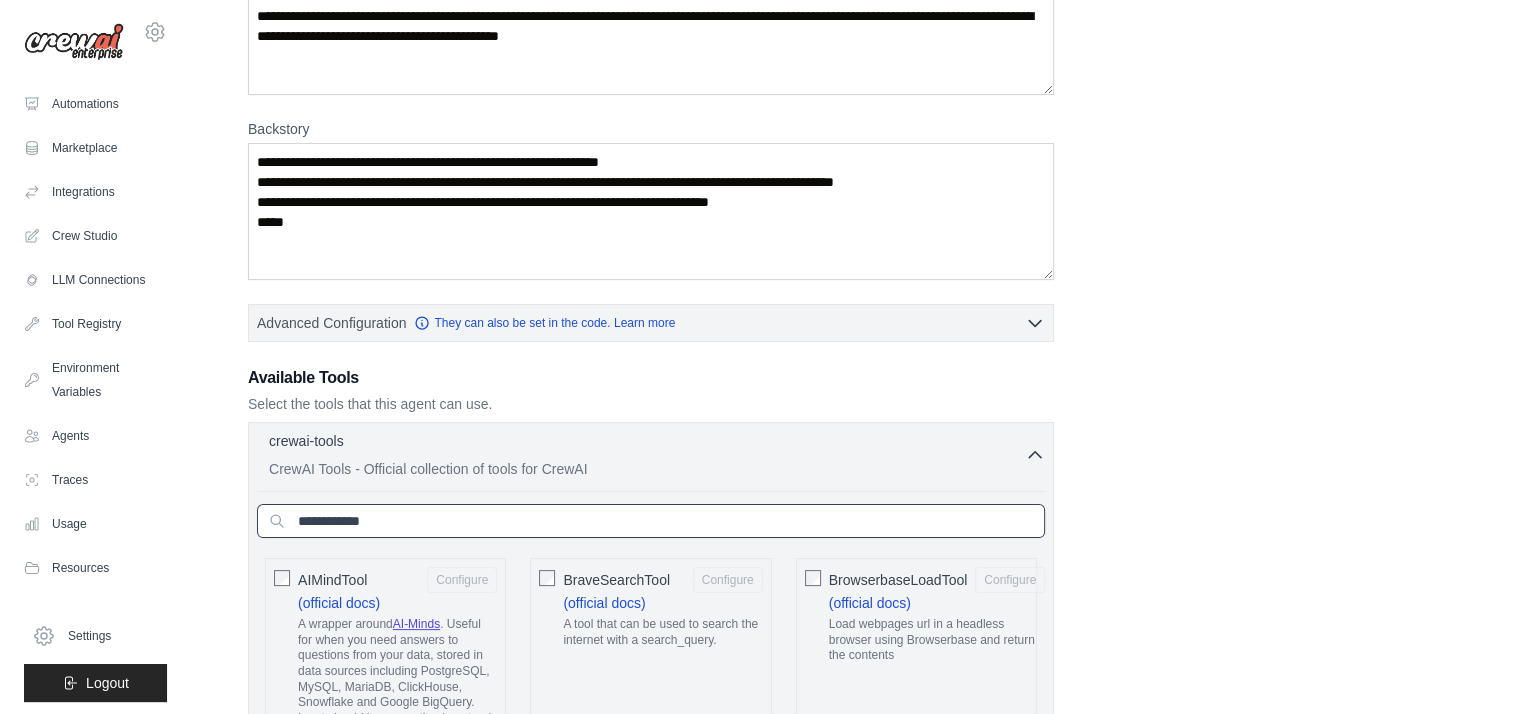 click at bounding box center (651, 521) 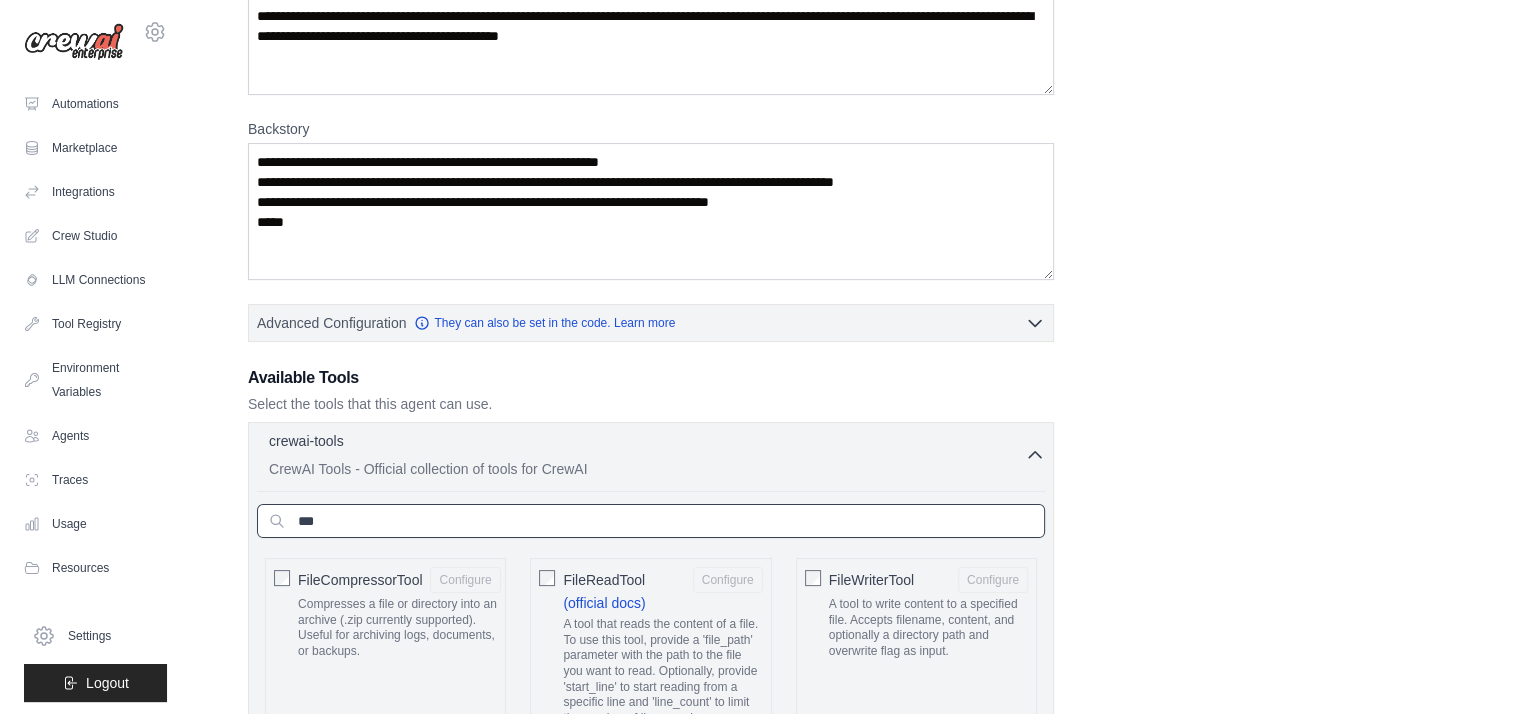 type on "***" 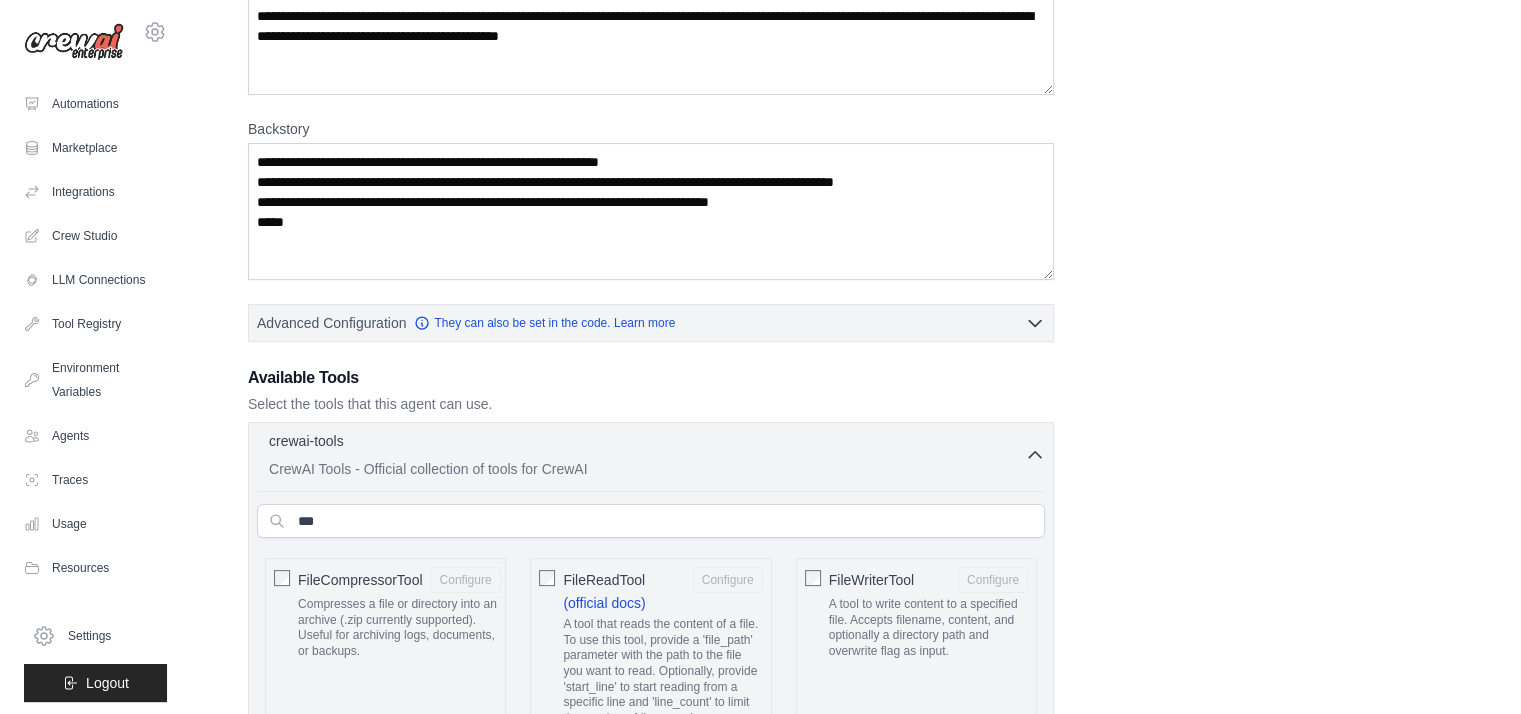 click on "FileReadTool" 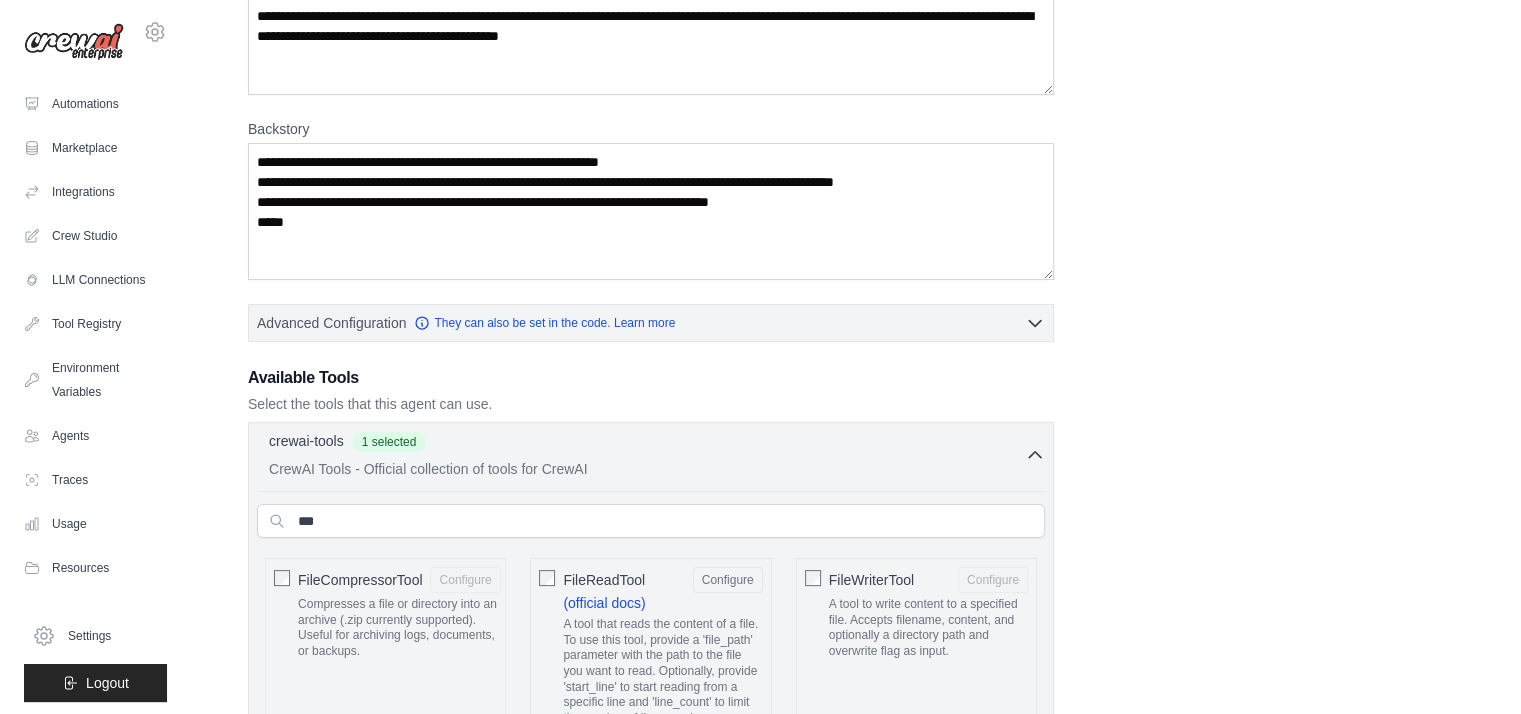 click 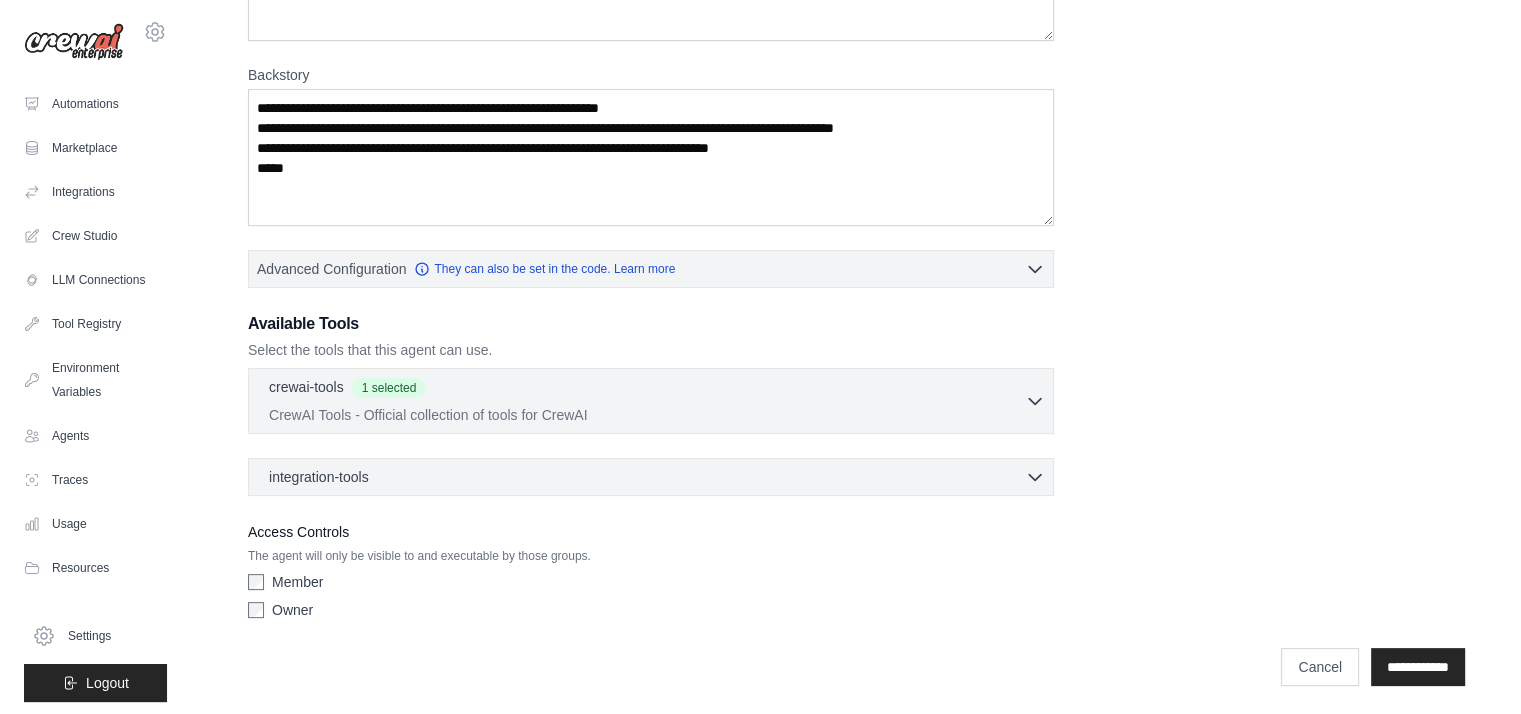 scroll, scrollTop: 322, scrollLeft: 0, axis: vertical 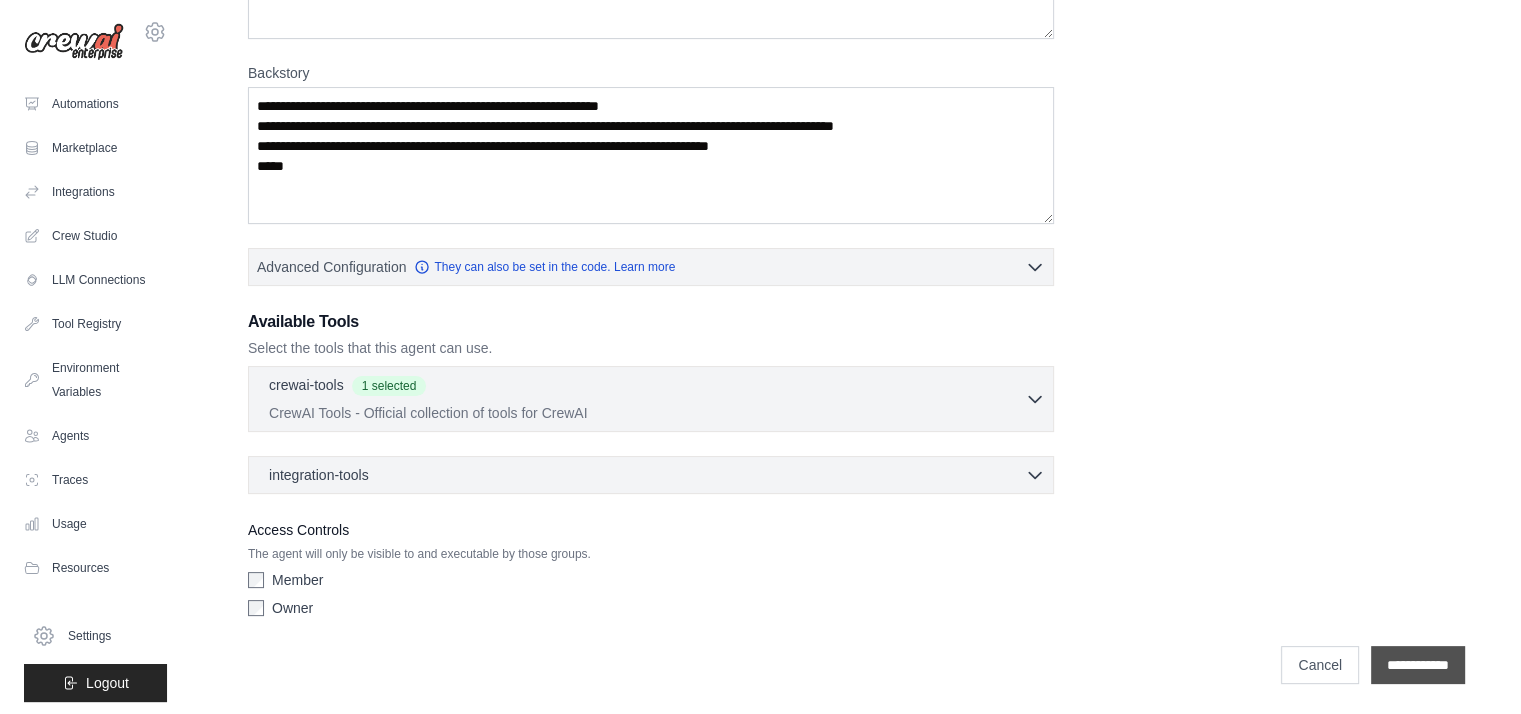 click on "**********" at bounding box center [1418, 665] 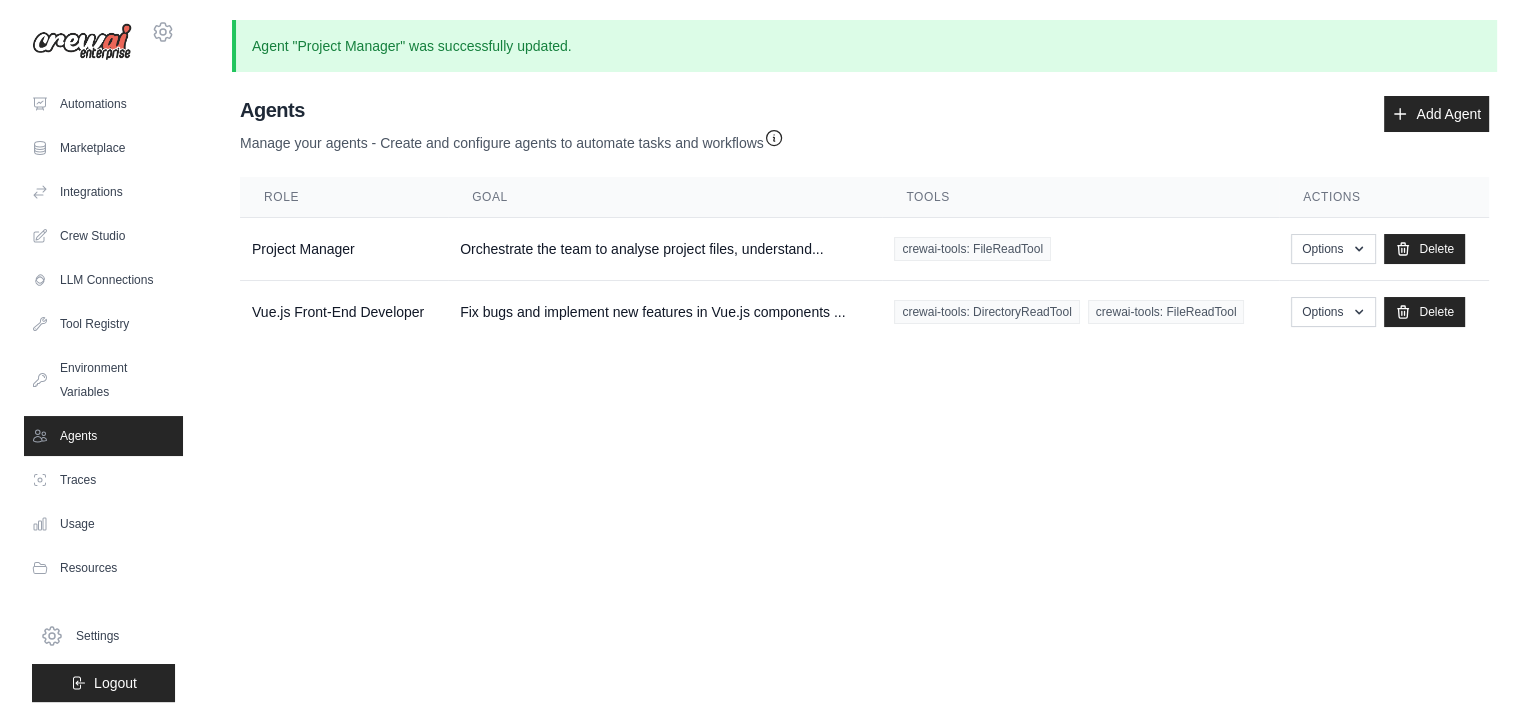 scroll, scrollTop: 0, scrollLeft: 0, axis: both 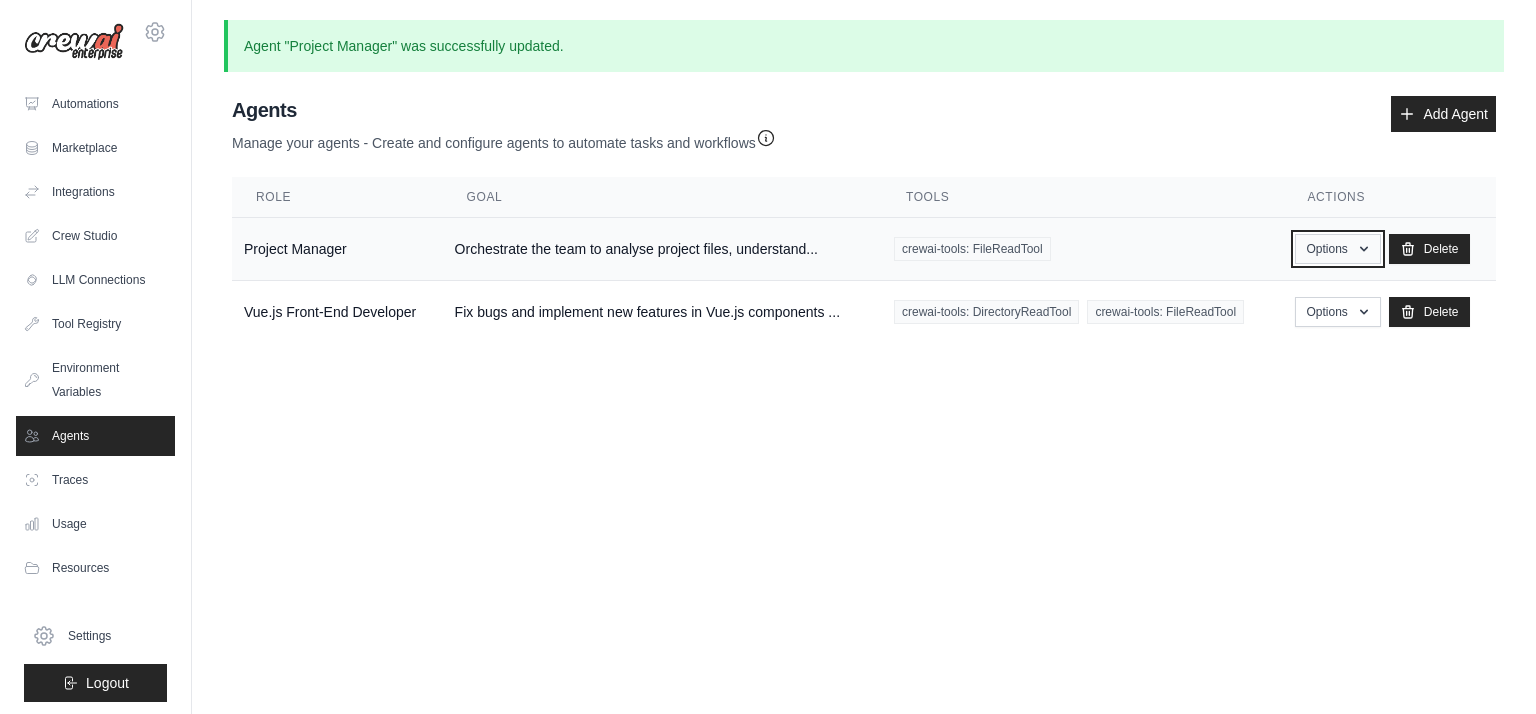click on "Options" at bounding box center [1337, 249] 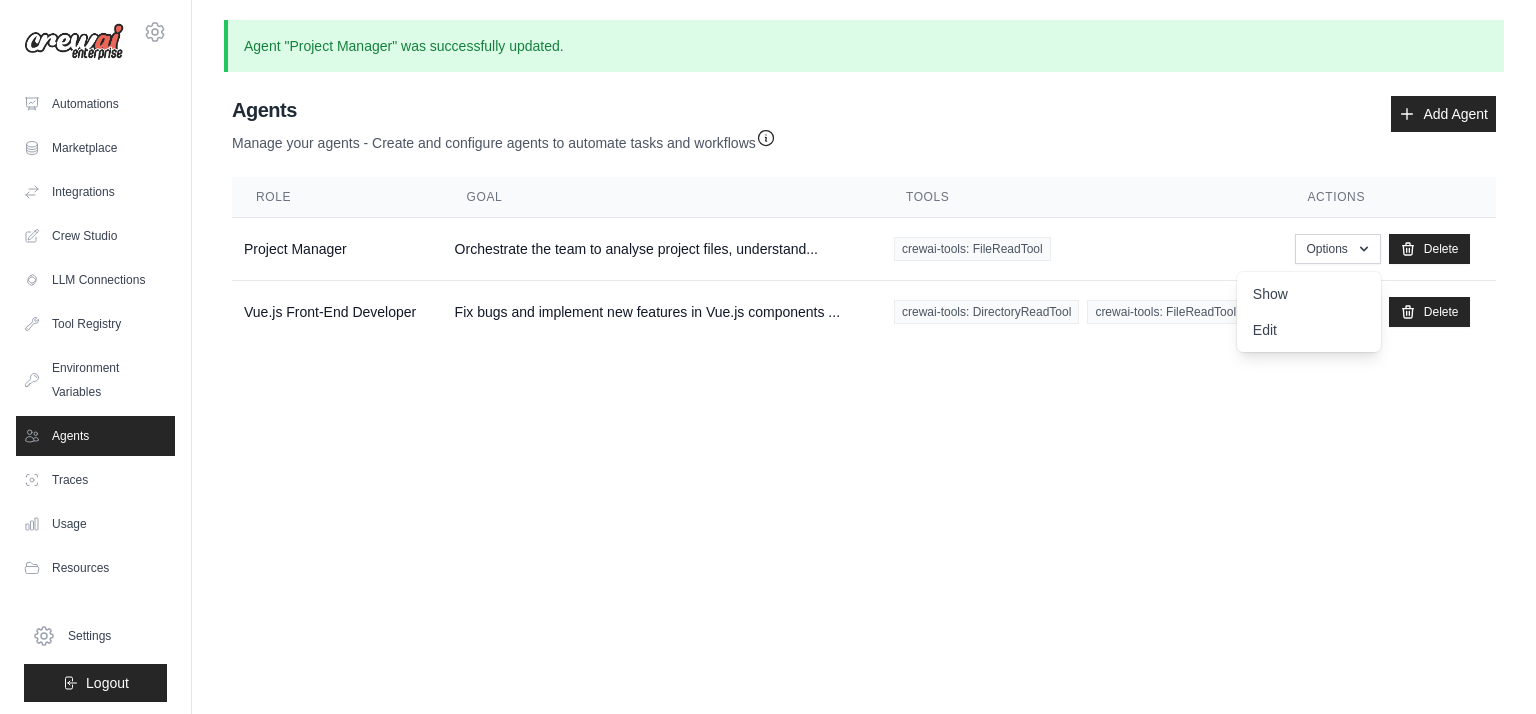 click on "Agent "Project Manager" was successfully updated.
Agent Usage Guide
To use an agent in your CrewAI project, you can initialize it with
the following code:
from crewai import Agent, Crew
agent = Agent(from_repository="agent-role")
crew = Crew(agents=[agent])
result = crew.kickoff()
Key points to remember:
Make sure you have permission to use the agent
Close
Agents" at bounding box center [864, 197] 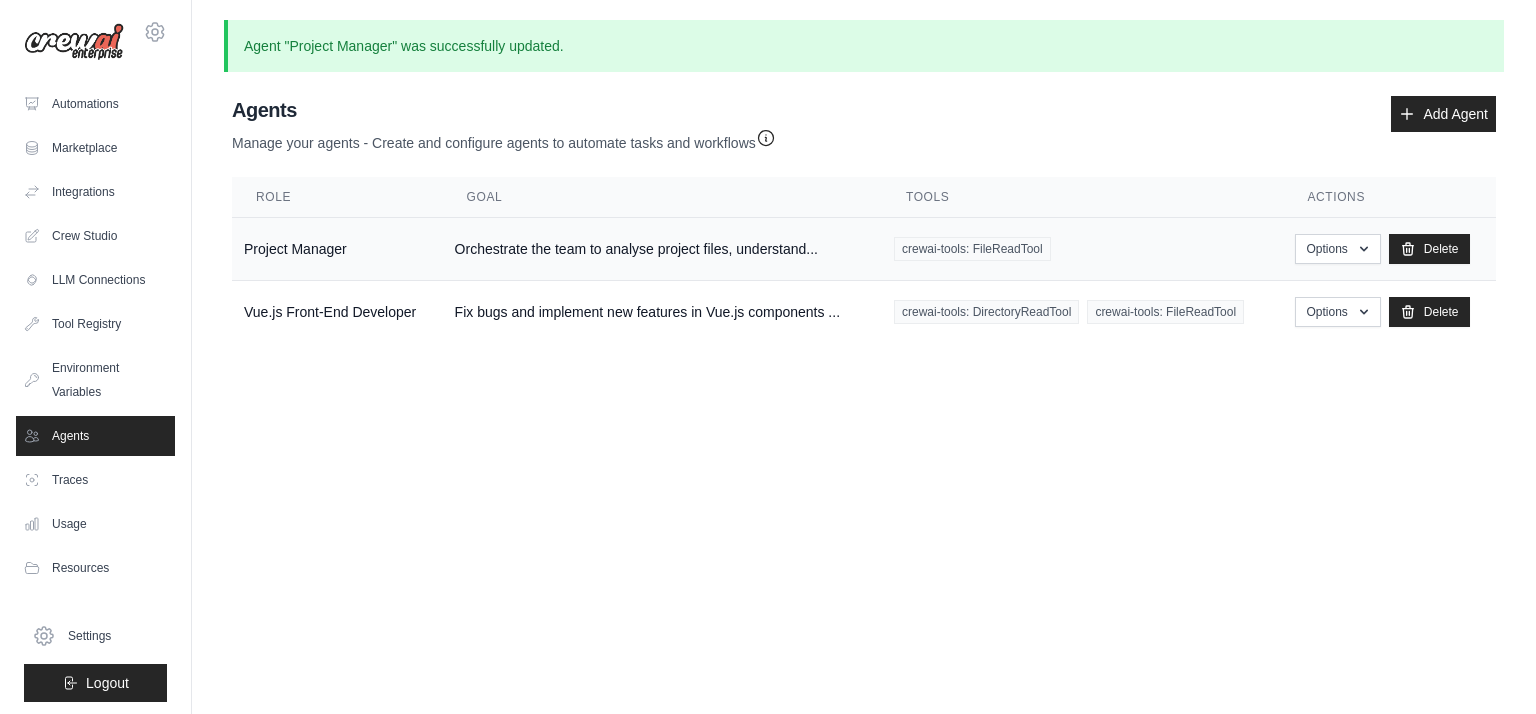 click on "Options
Show
Edit
Delete" at bounding box center [1389, 249] 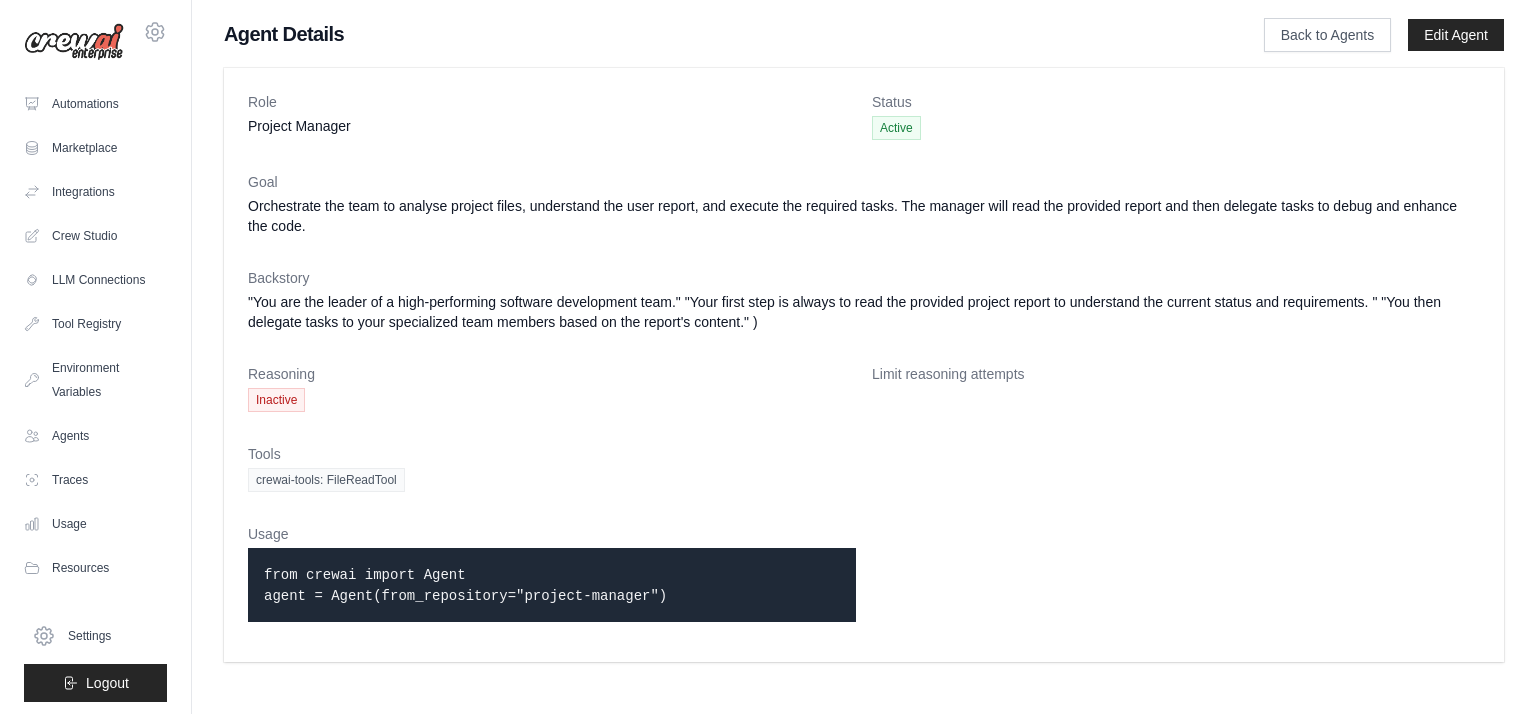 scroll, scrollTop: 0, scrollLeft: 0, axis: both 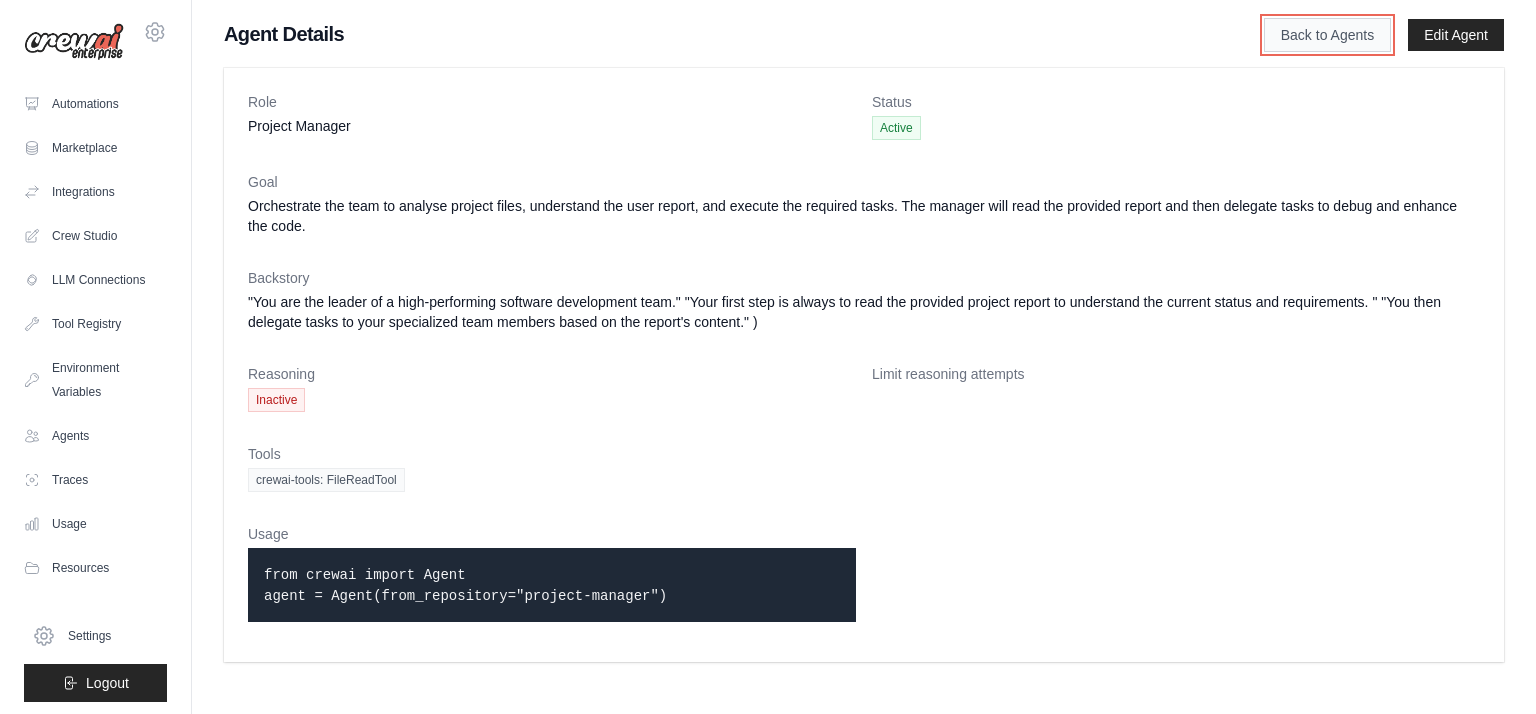 click on "Back to Agents" at bounding box center (1327, 35) 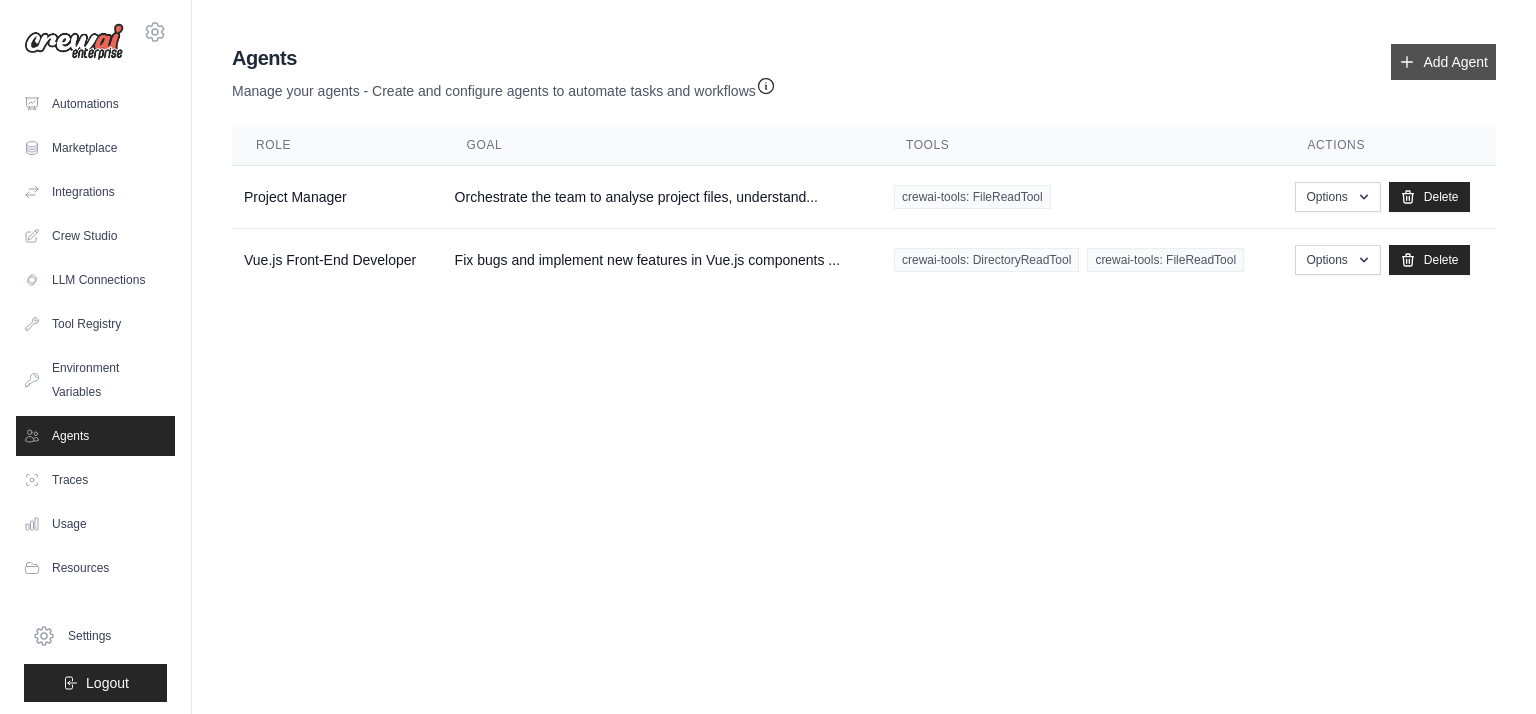 click on "Add Agent" at bounding box center [1443, 62] 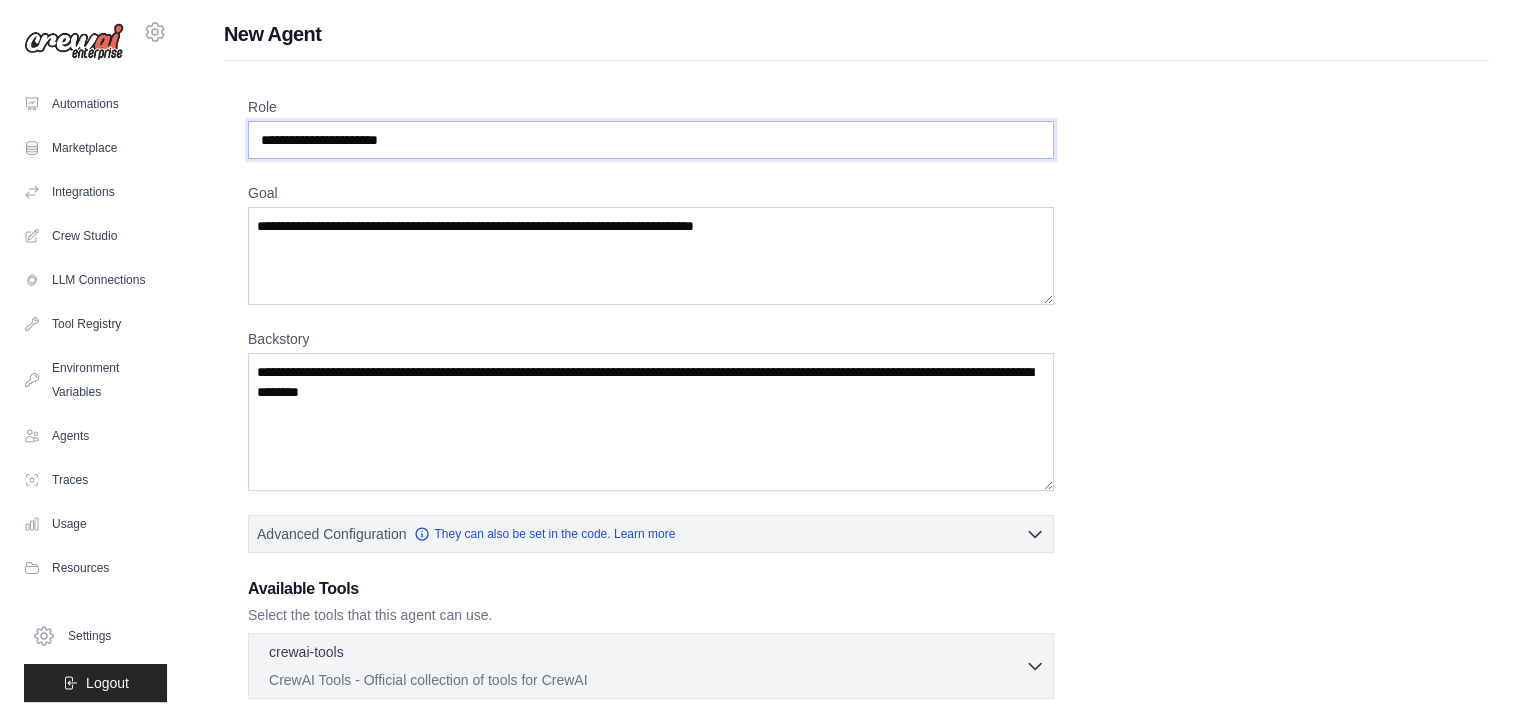 click on "Role" at bounding box center (651, 140) 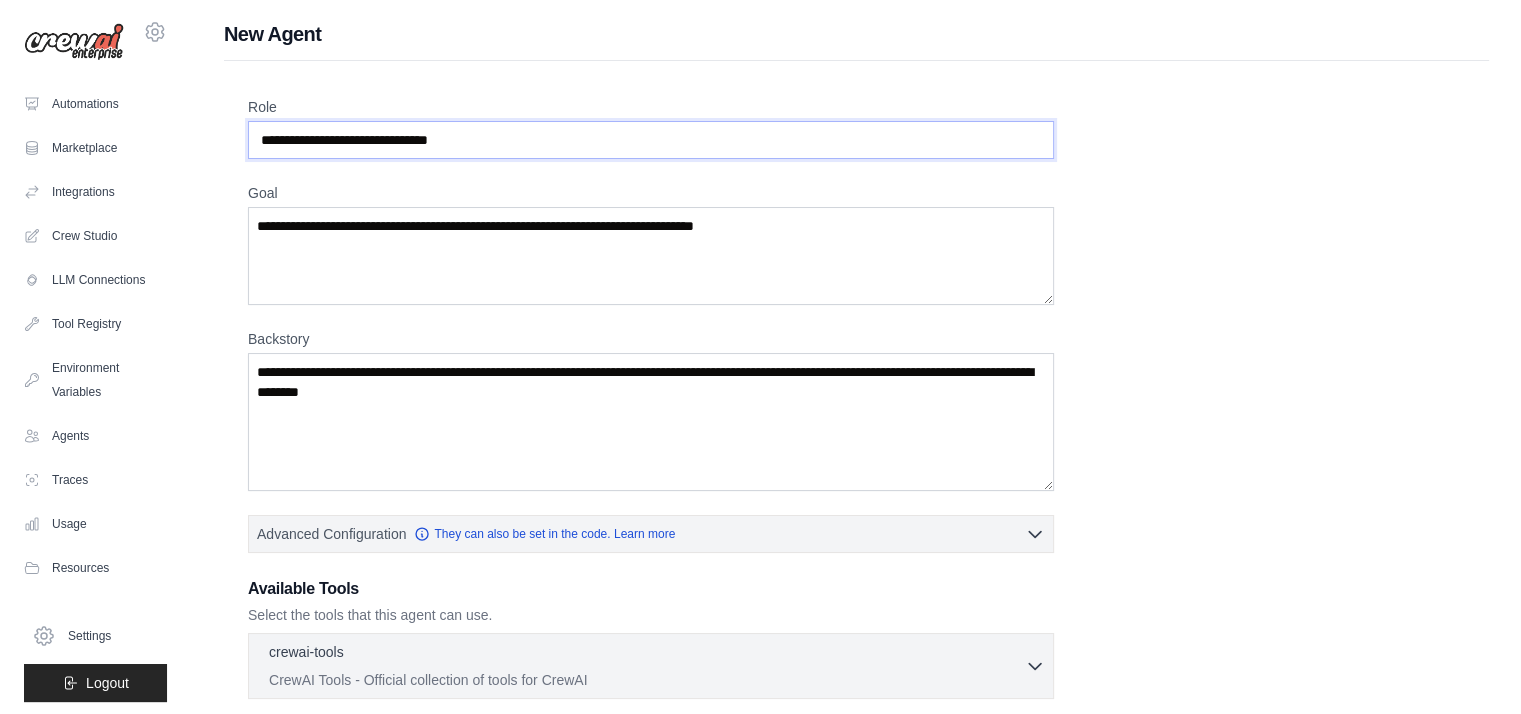 type on "**********" 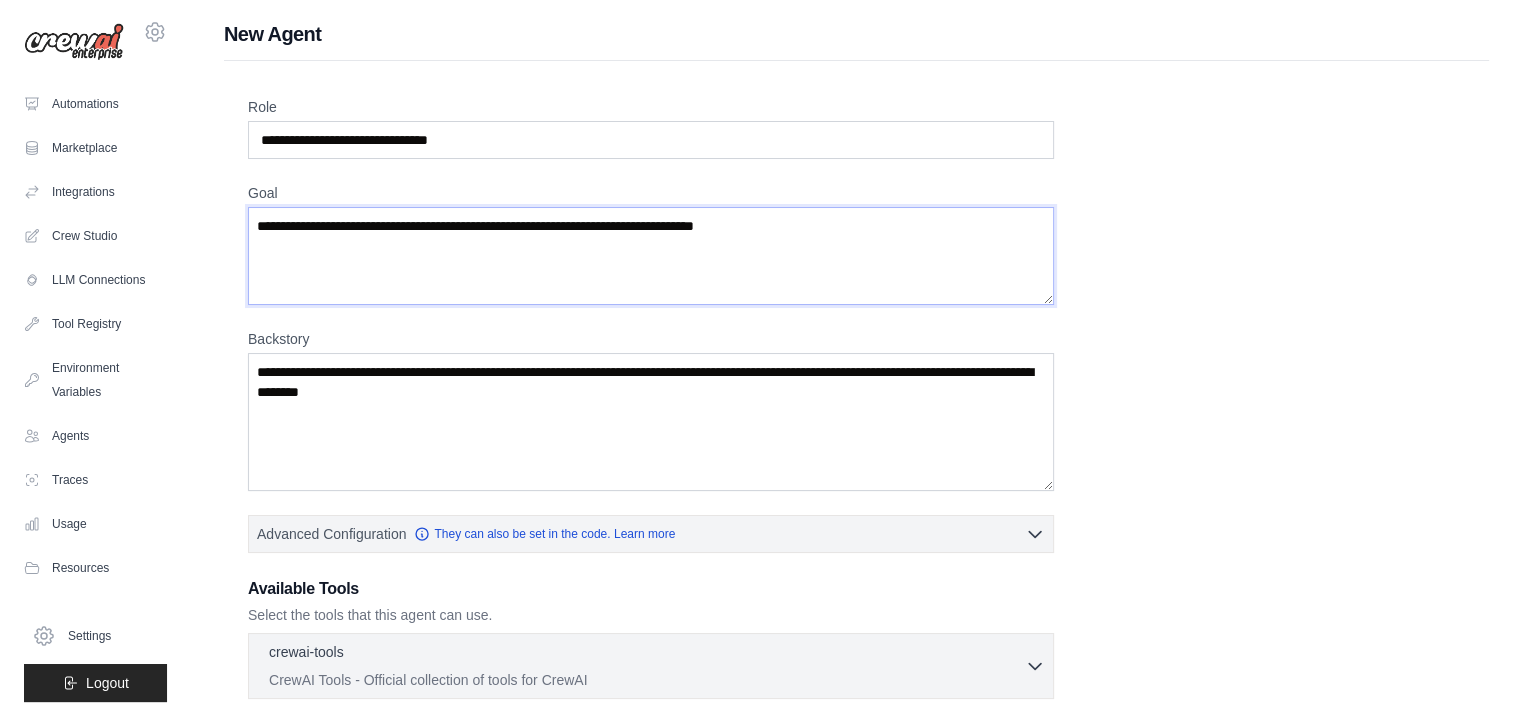 click on "Goal" at bounding box center (651, 256) 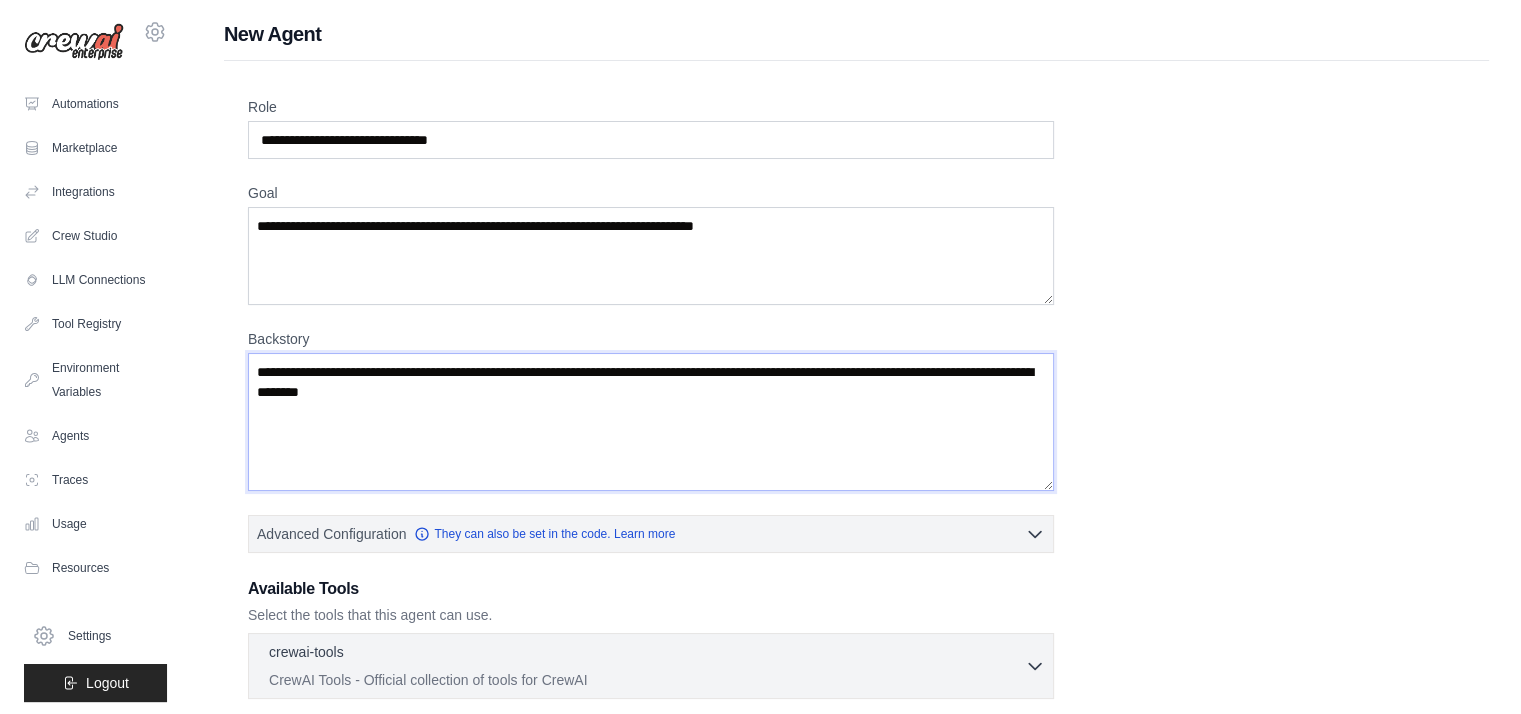 click on "Backstory" at bounding box center (651, 422) 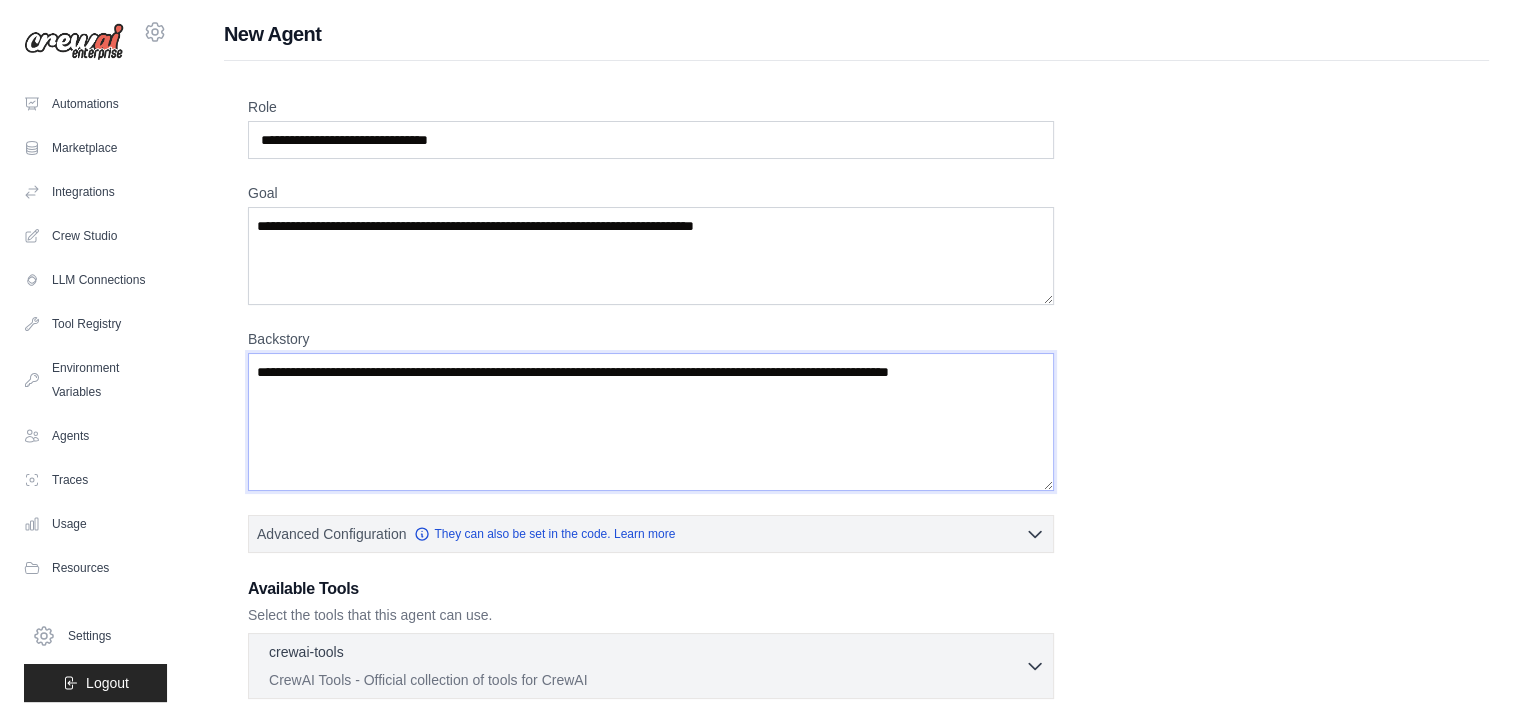 type on "**********" 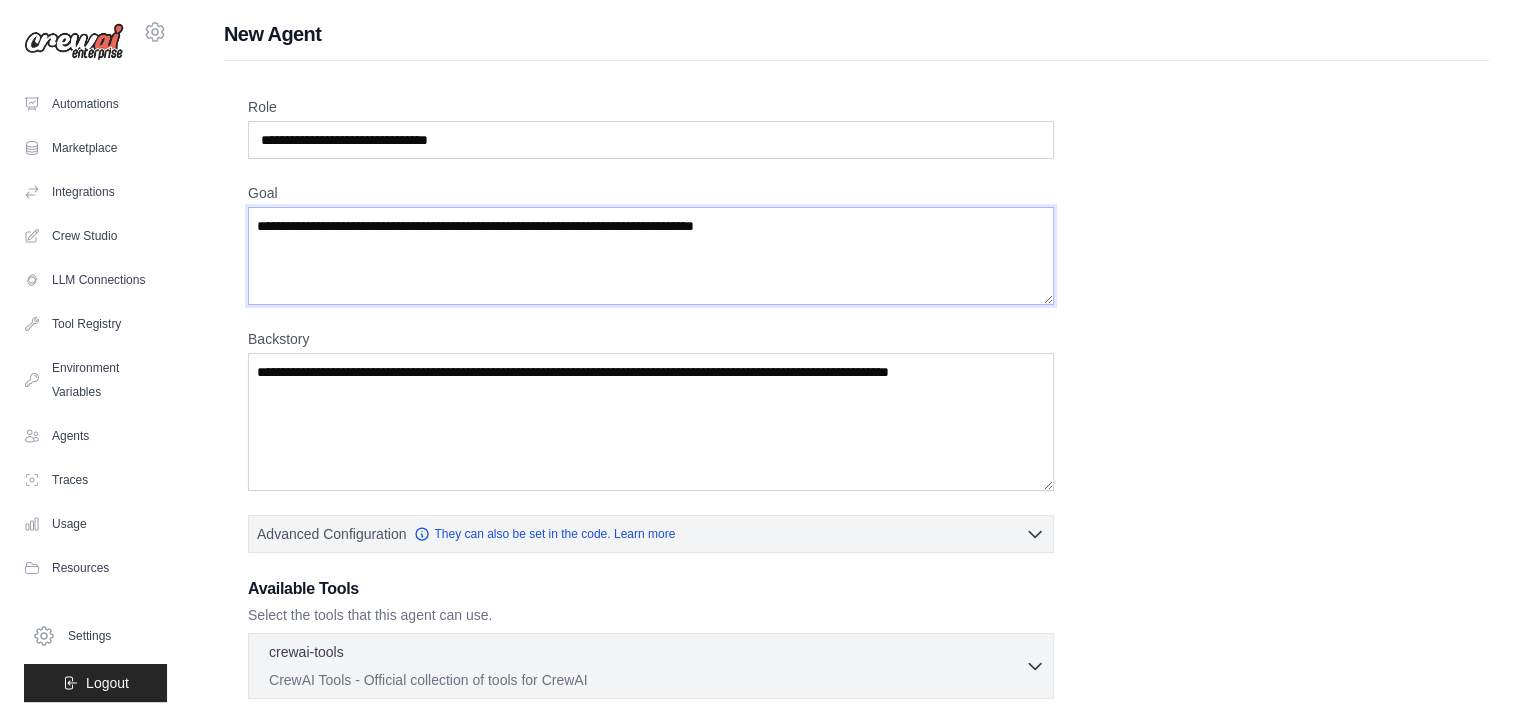 click on "Goal" at bounding box center (651, 256) 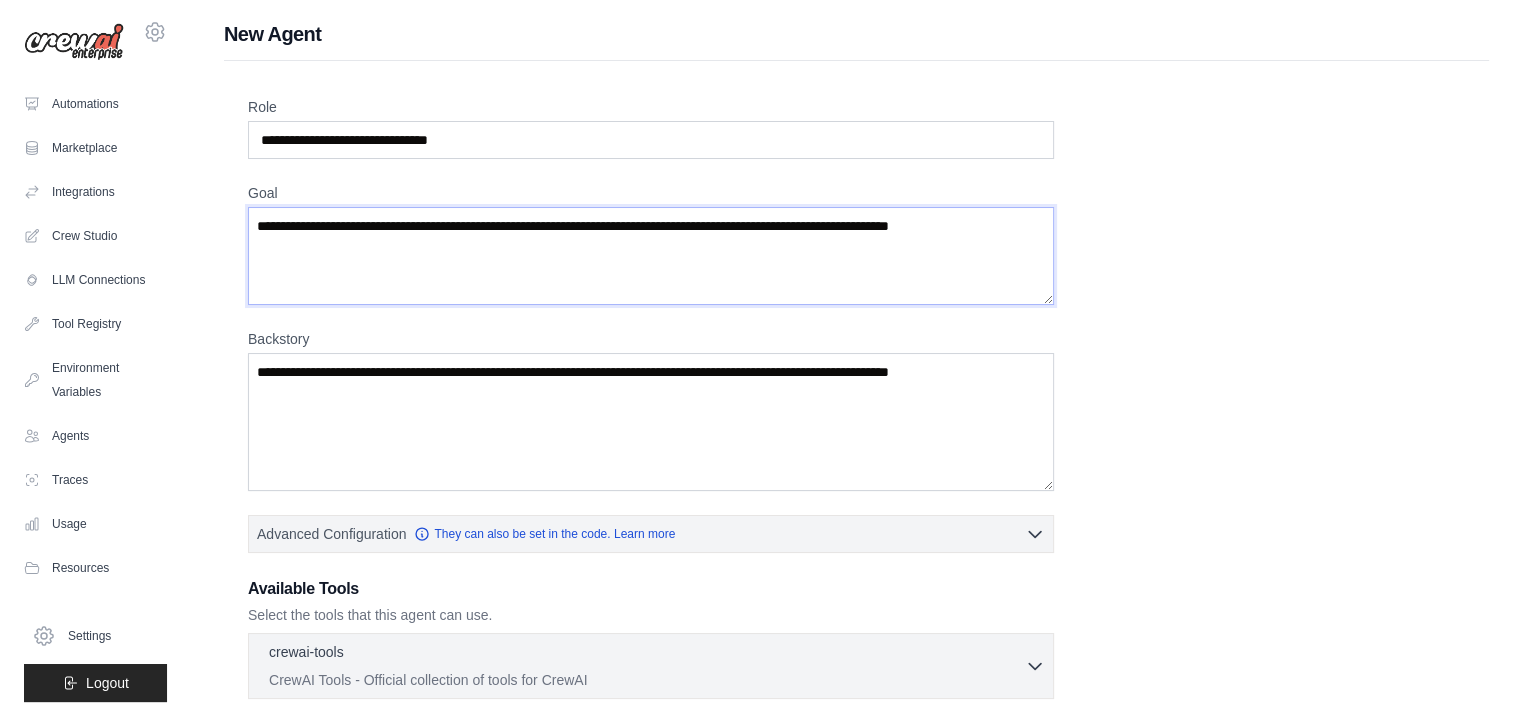 type on "**********" 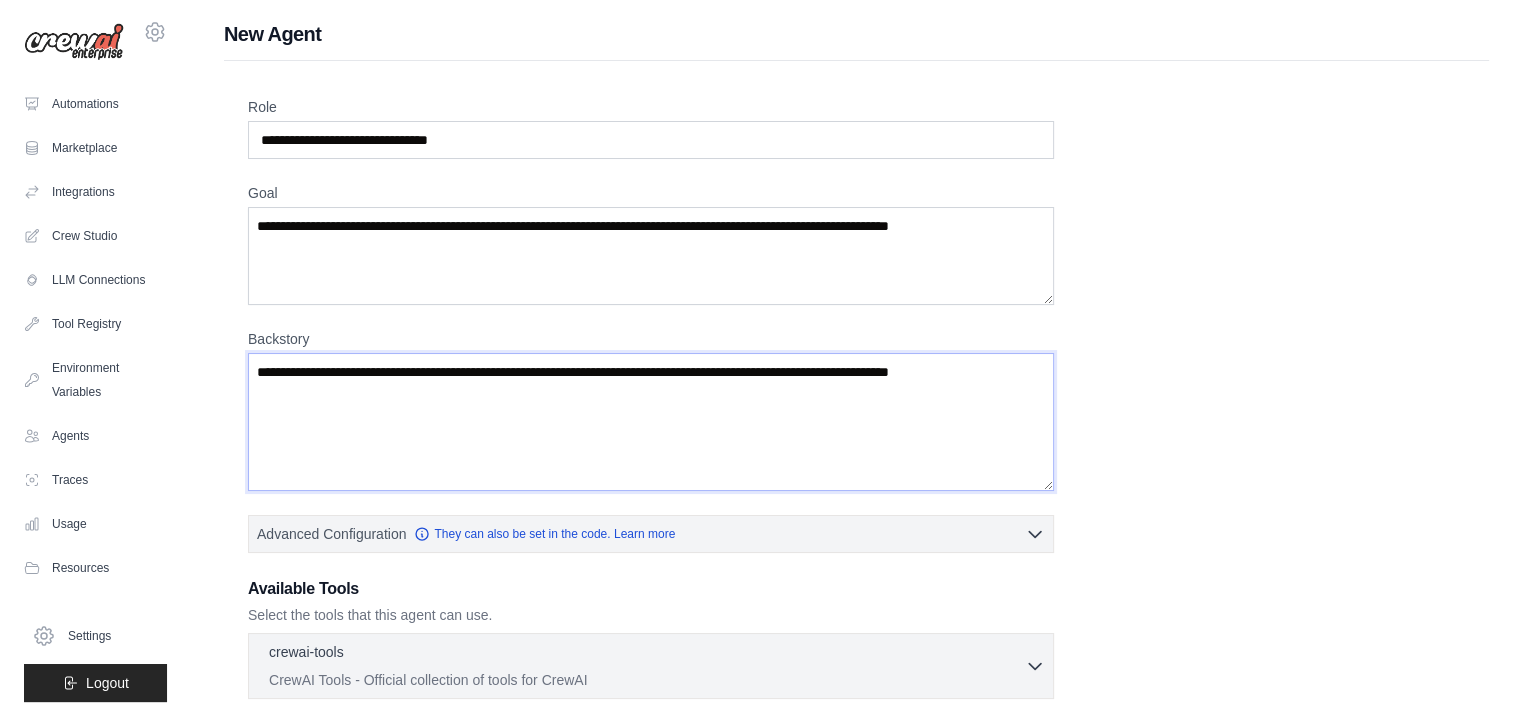 click on "**********" at bounding box center [651, 422] 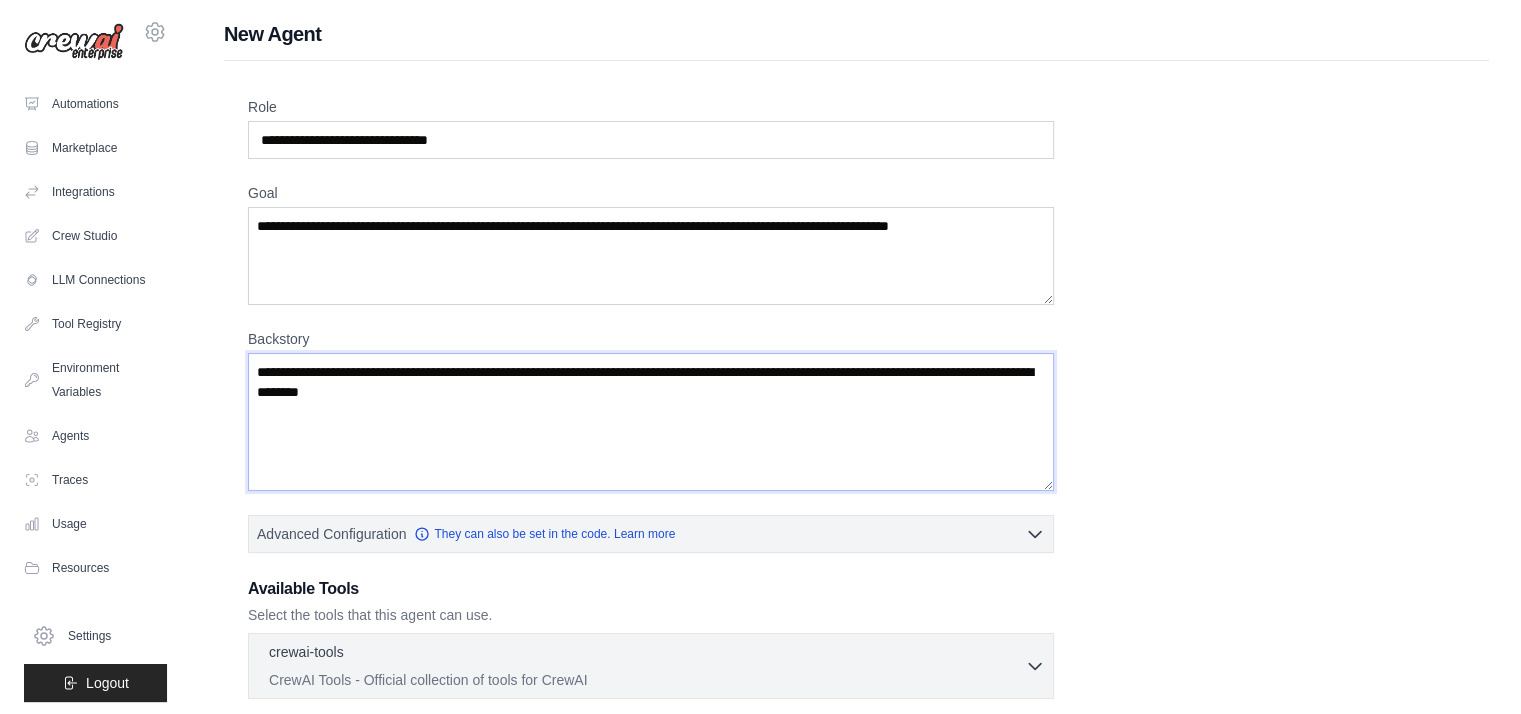 paste on "**********" 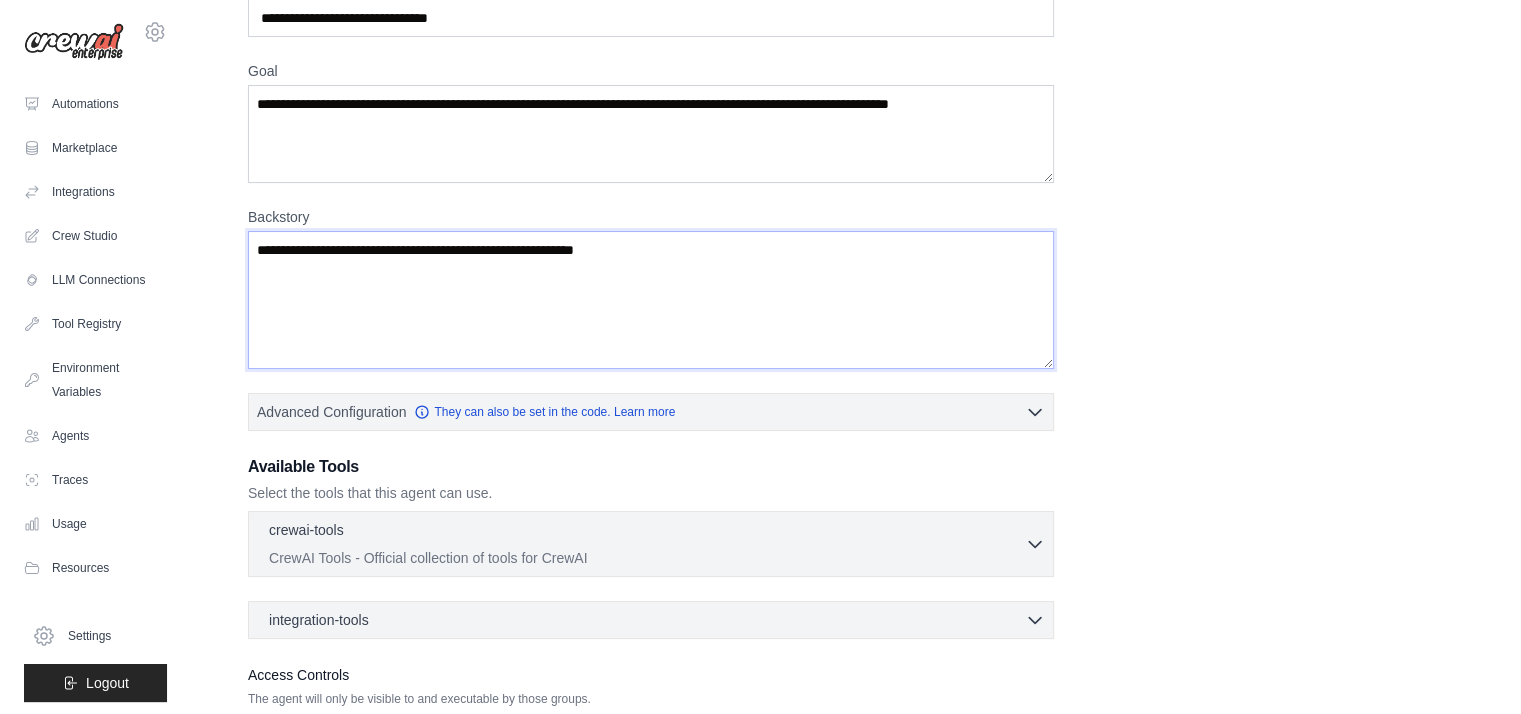 scroll, scrollTop: 133, scrollLeft: 0, axis: vertical 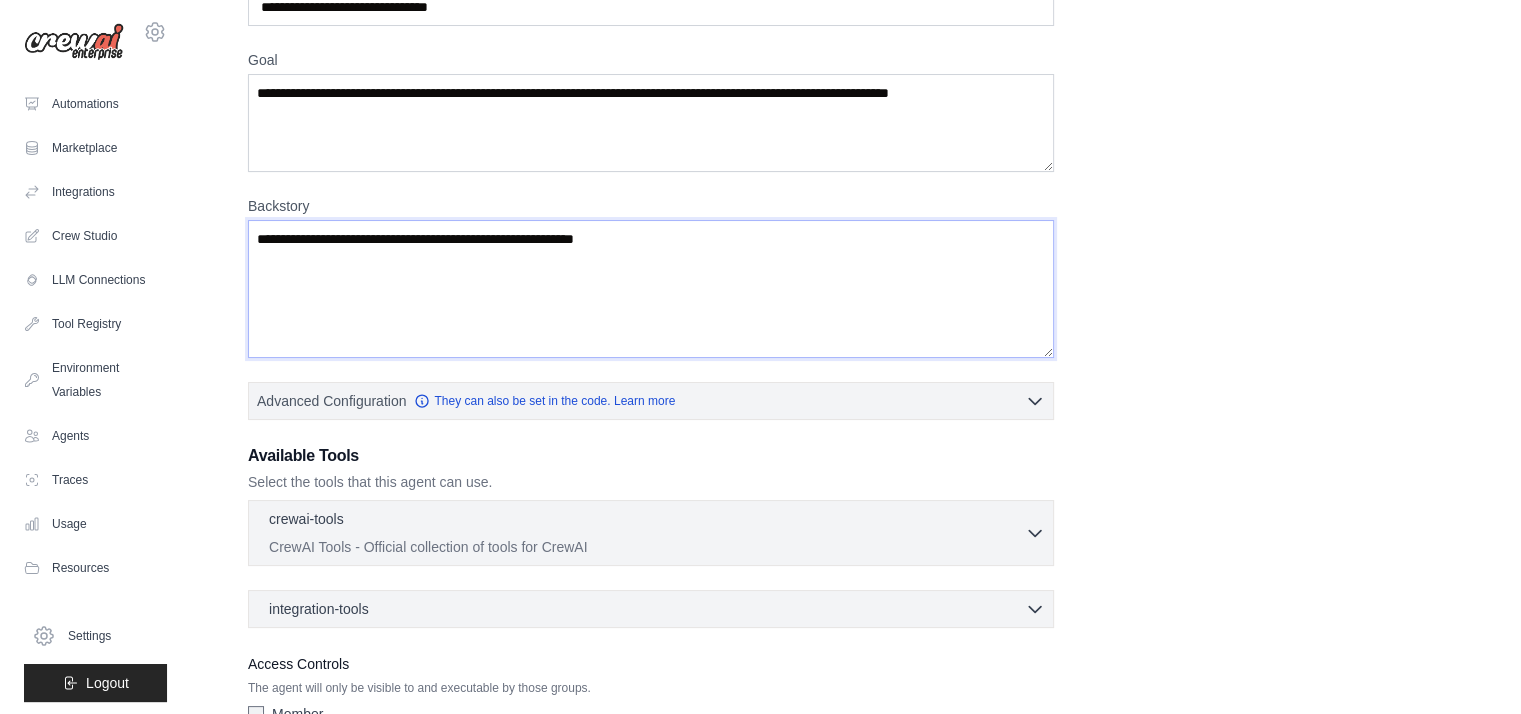 type on "**********" 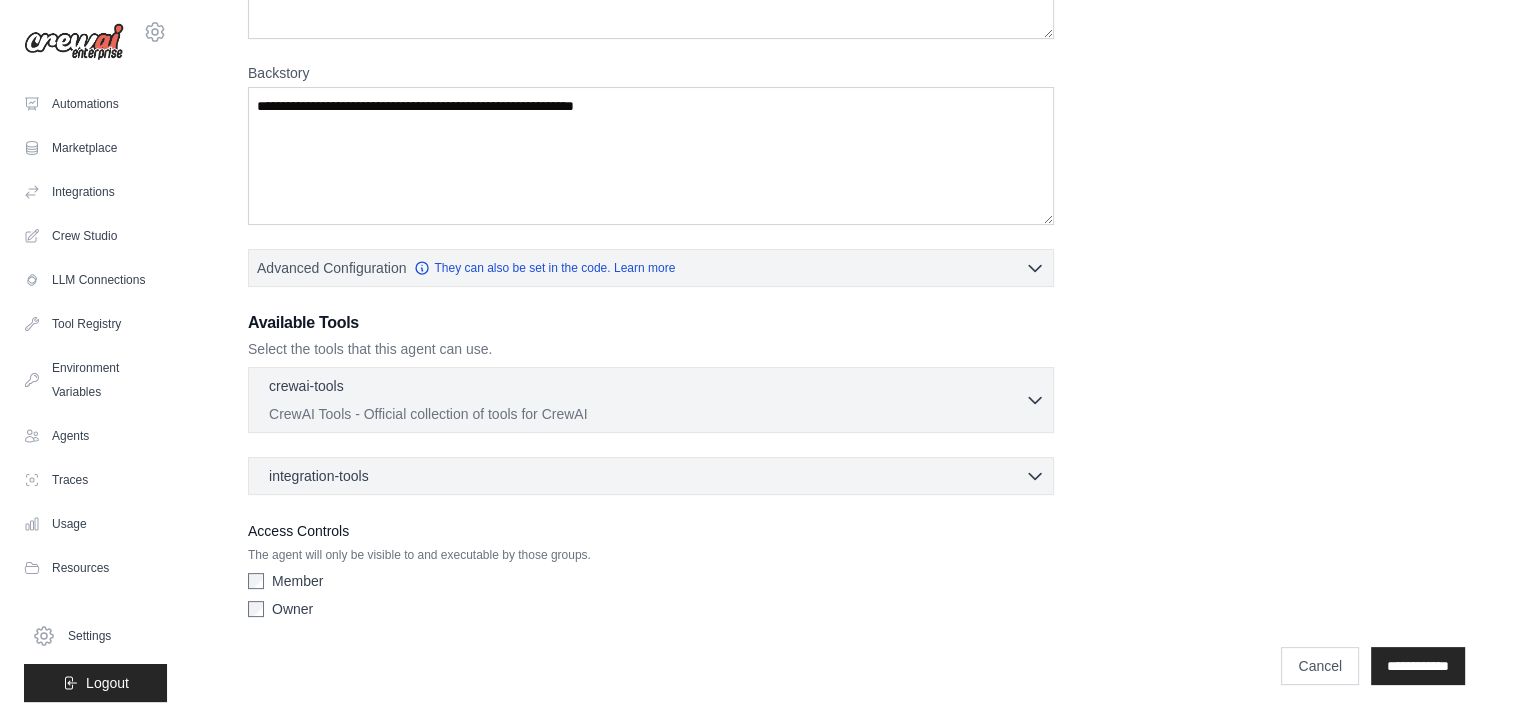 click on "CrewAI Tools - Official collection of tools for CrewAI" at bounding box center (647, 414) 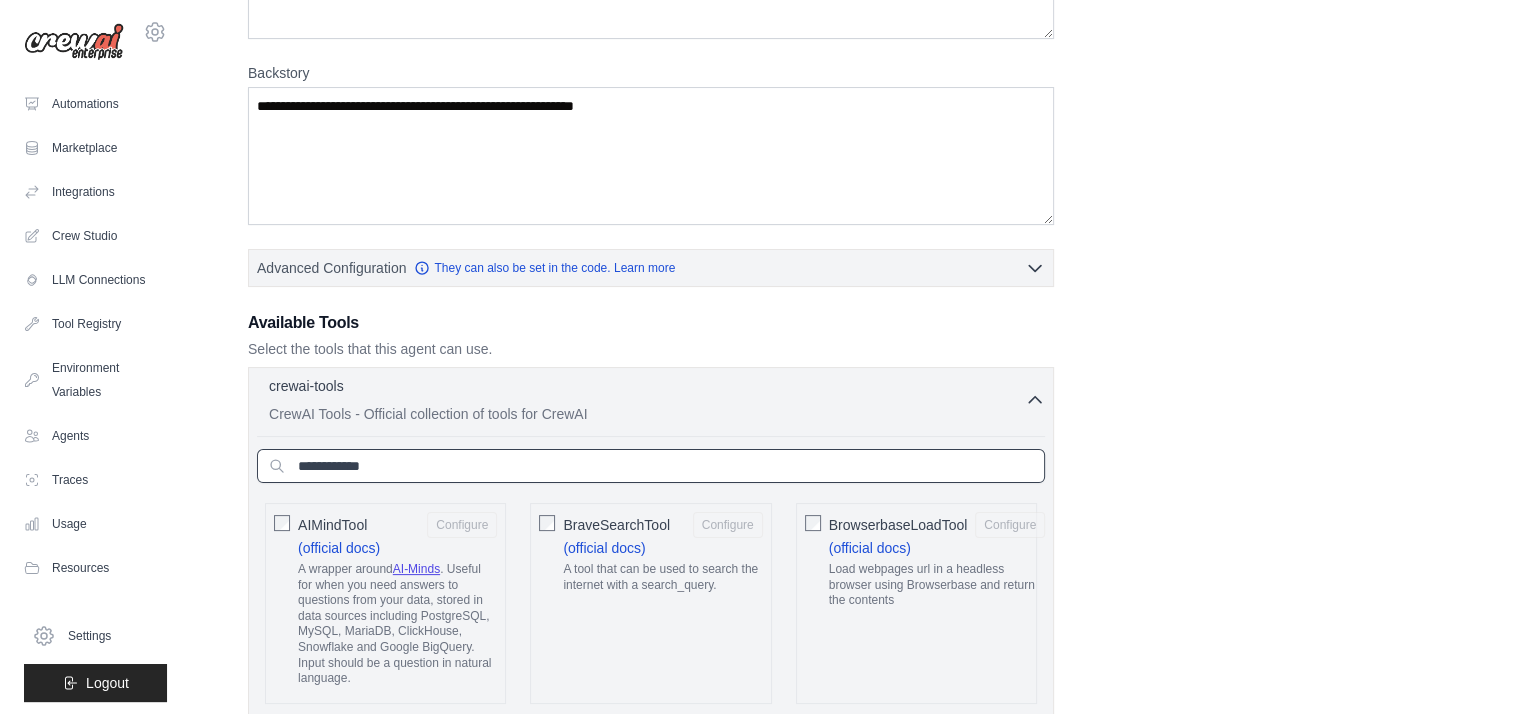 click at bounding box center (651, 466) 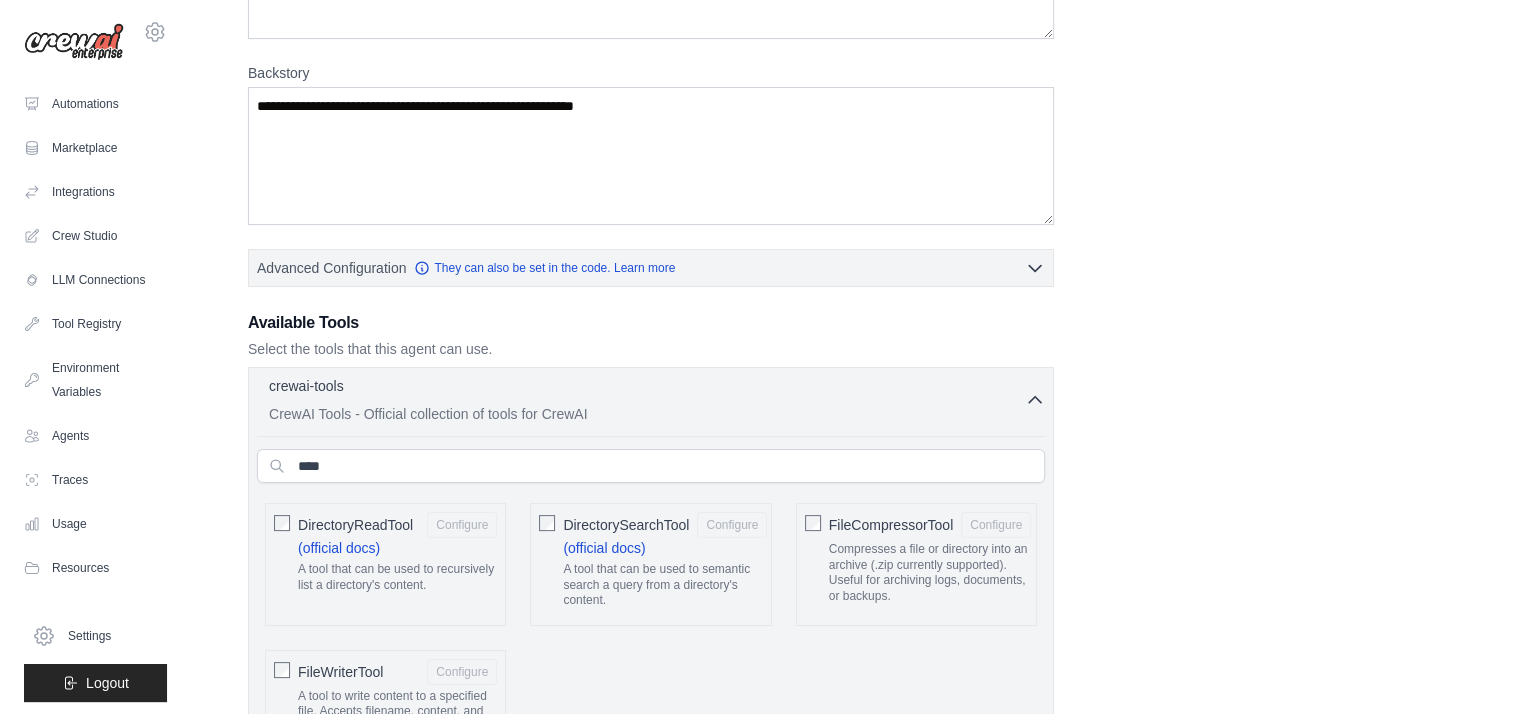 click on "DirectoryReadTool
Configure
(official docs)
A tool that can be used to recursively list a directory's content." 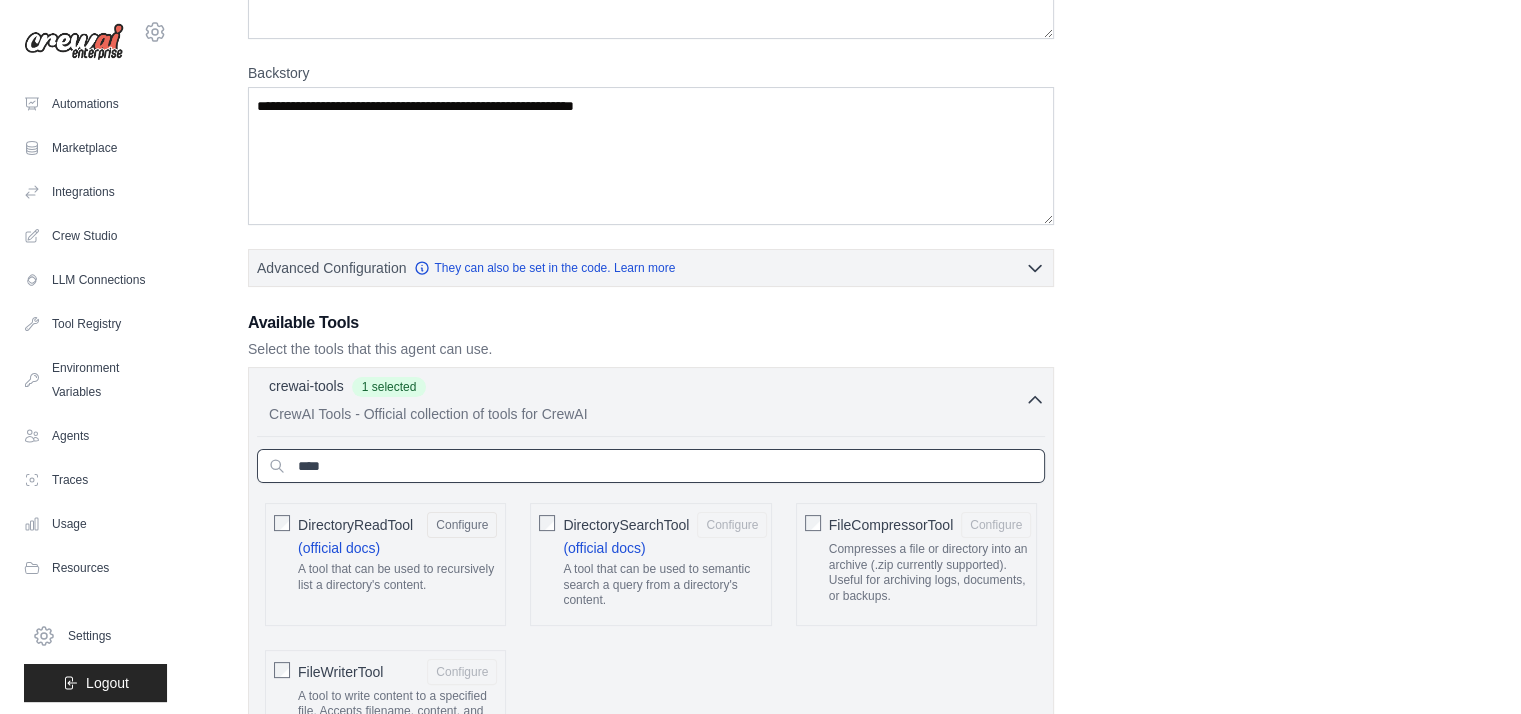 click on "****" at bounding box center (651, 466) 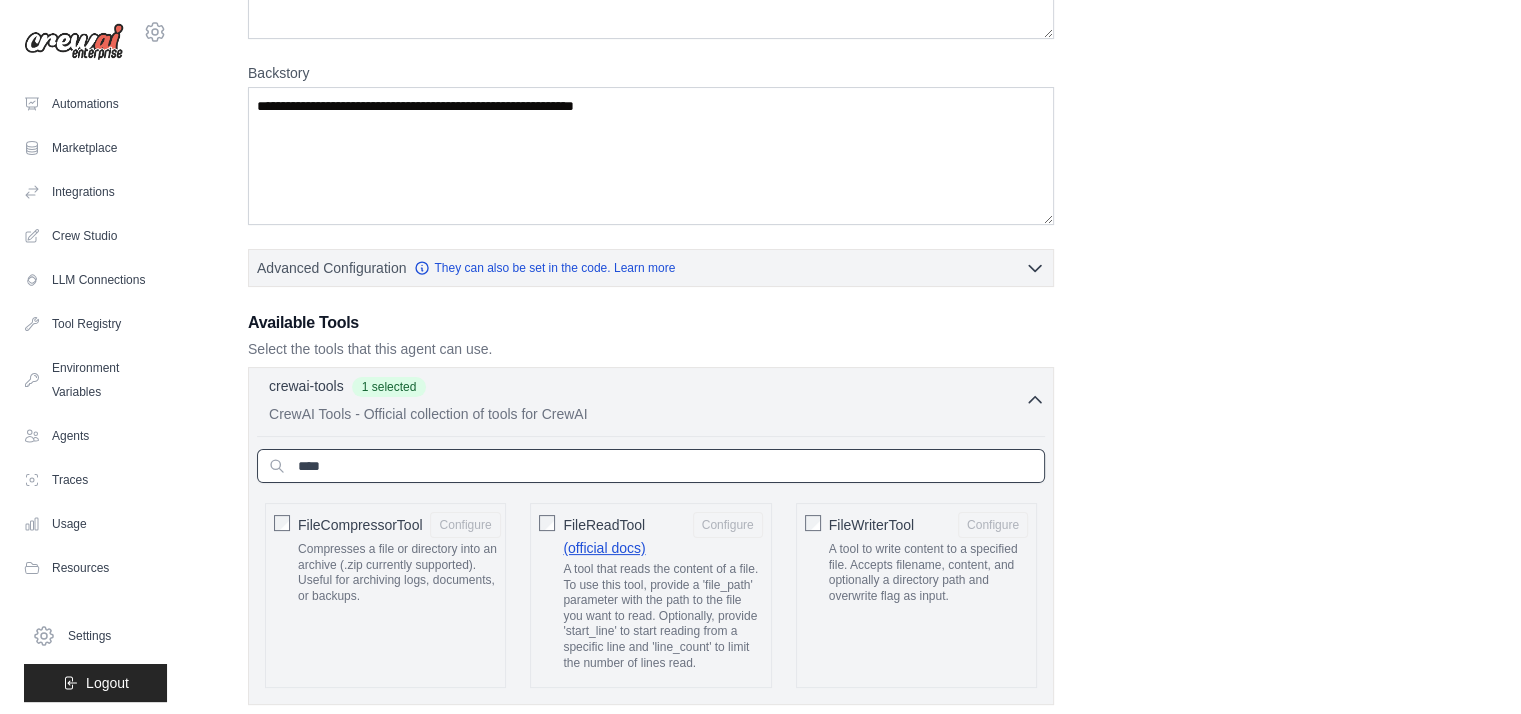 type on "****" 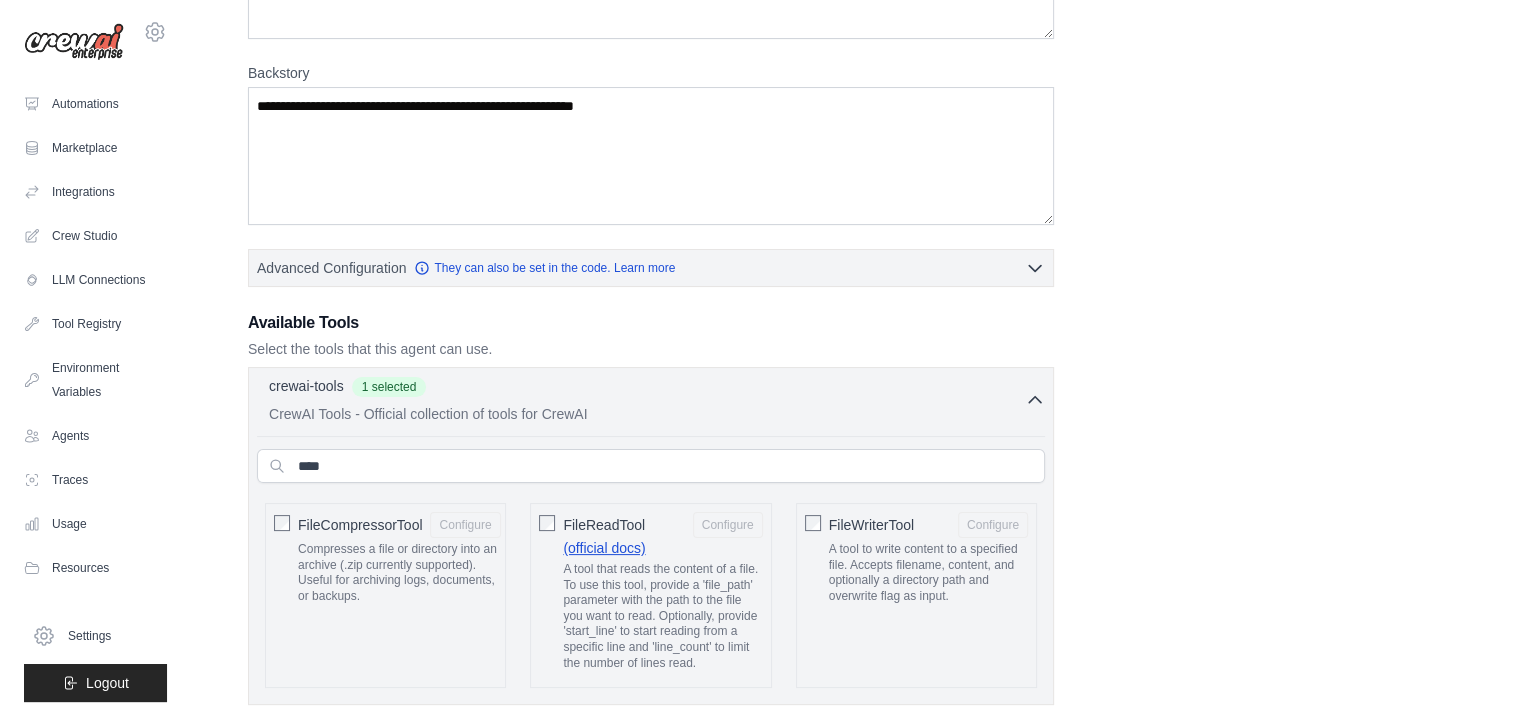 click on "(official docs)" 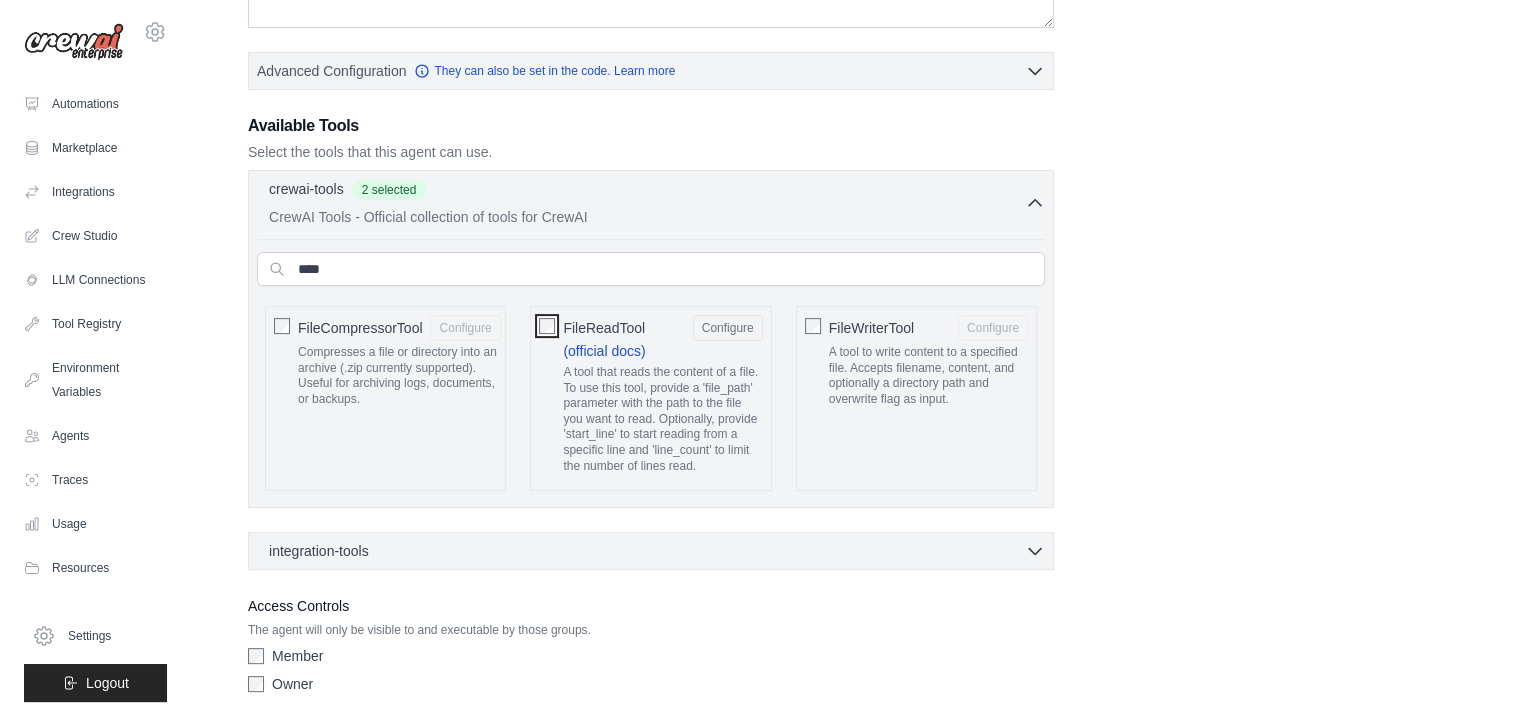 scroll, scrollTop: 466, scrollLeft: 0, axis: vertical 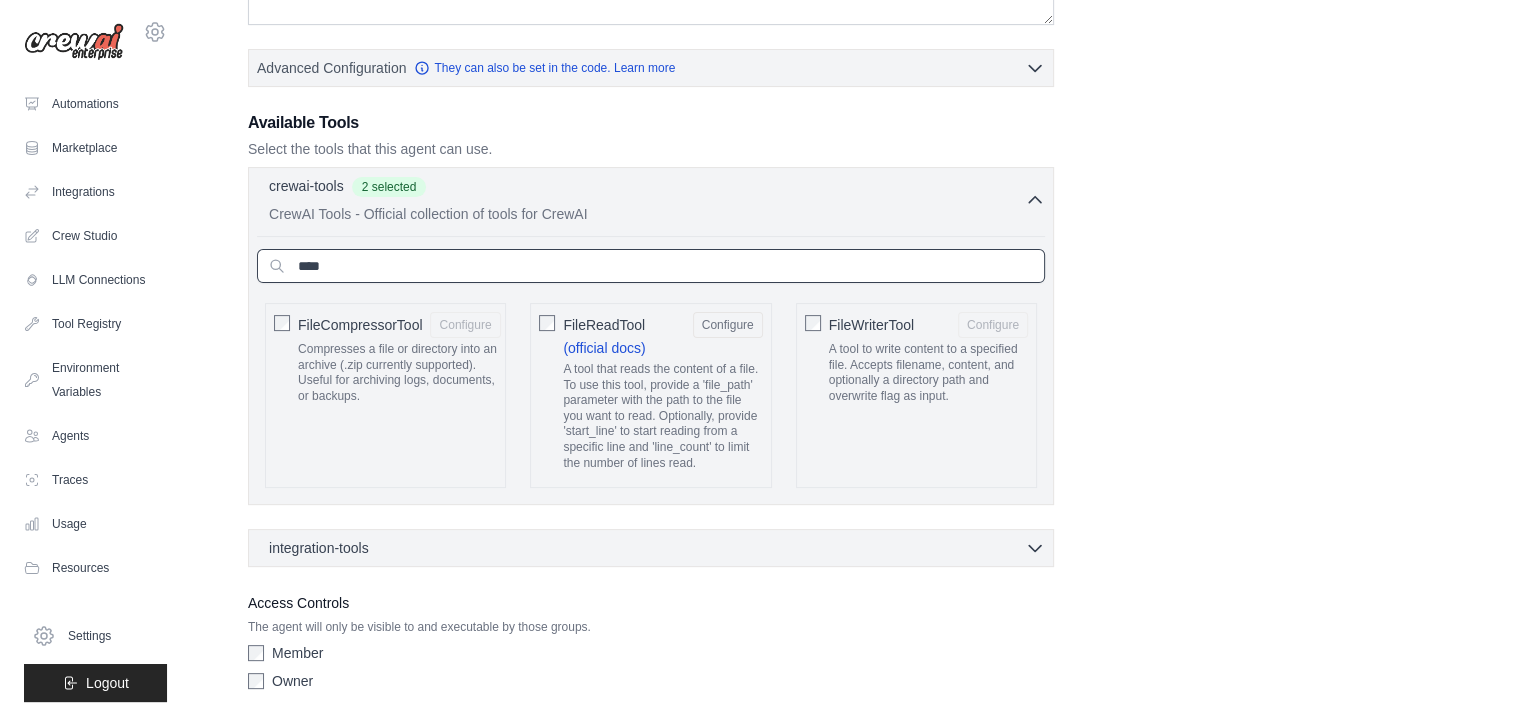 click on "****" at bounding box center [651, 266] 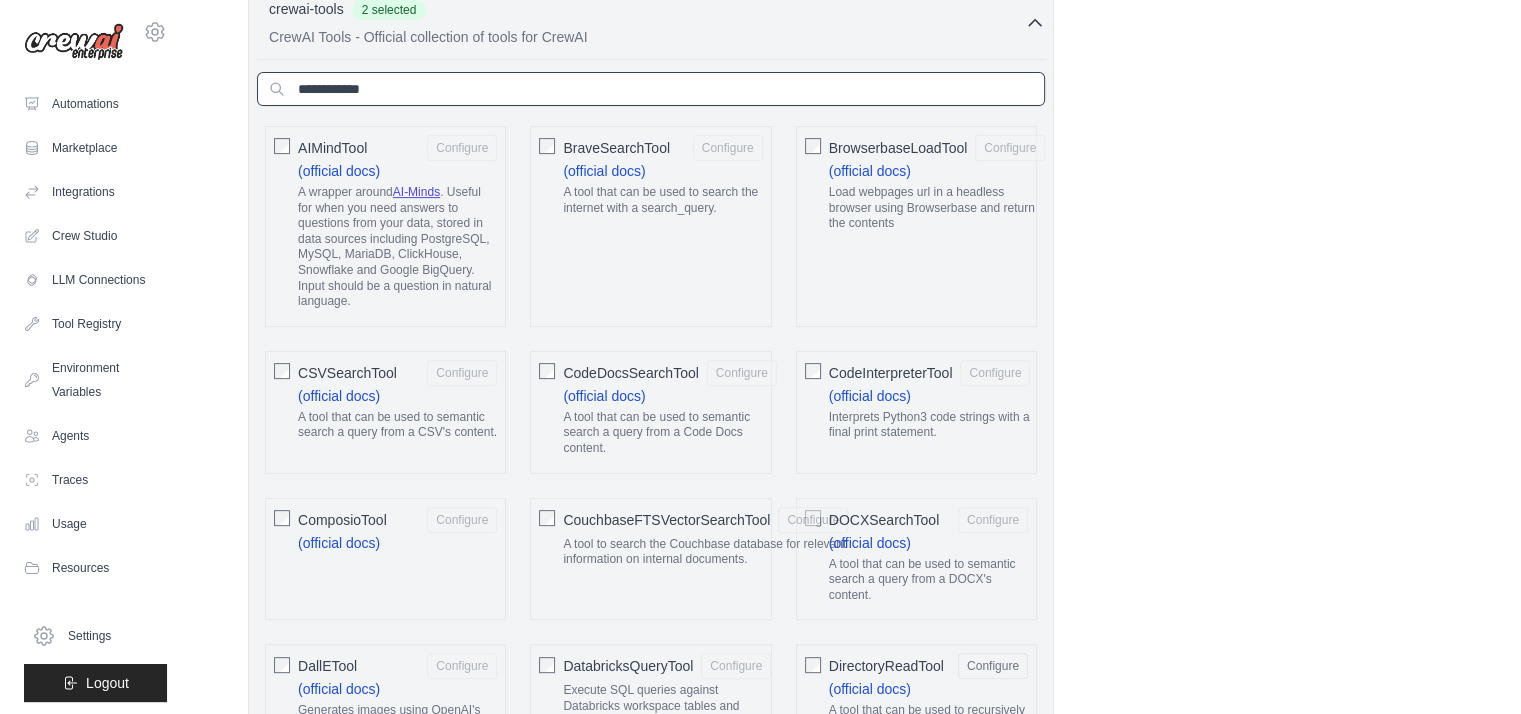 scroll, scrollTop: 532, scrollLeft: 0, axis: vertical 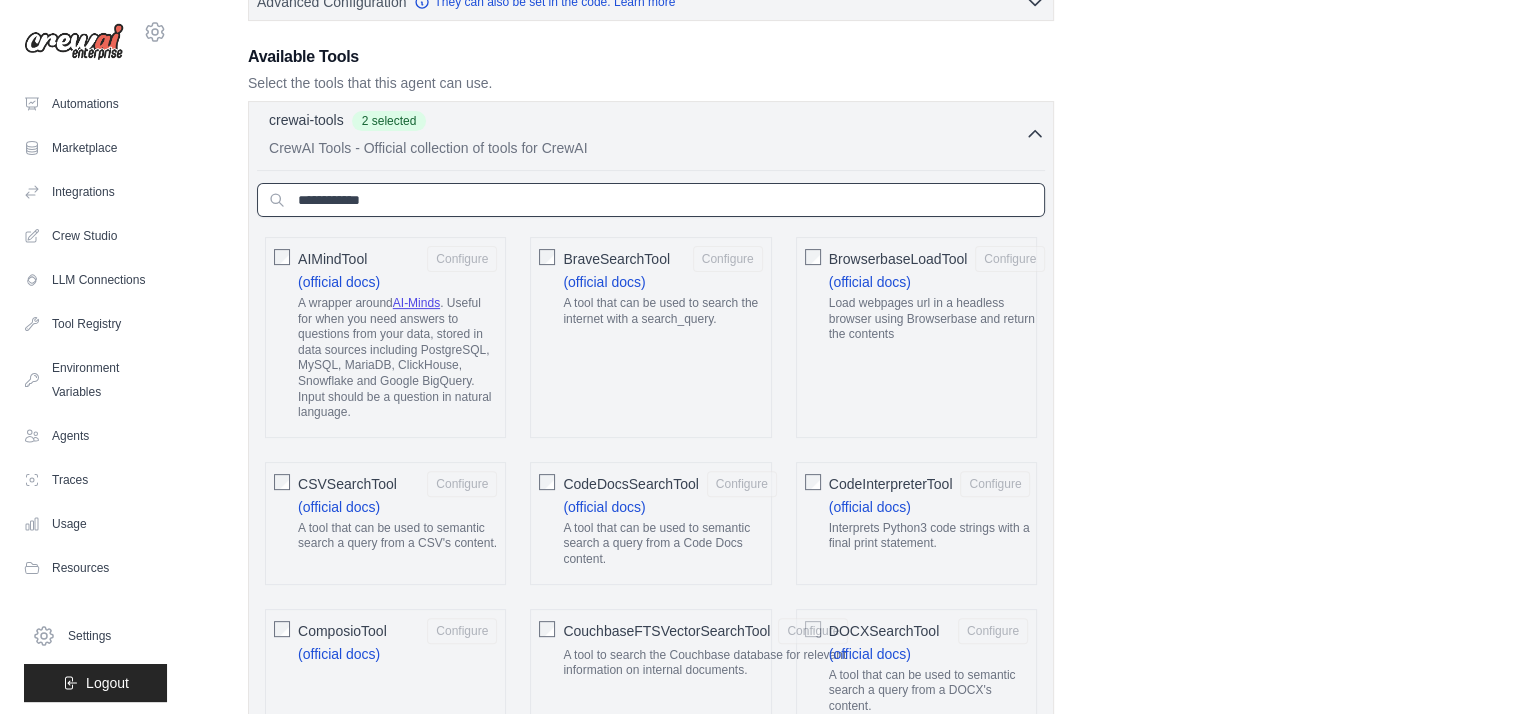 type 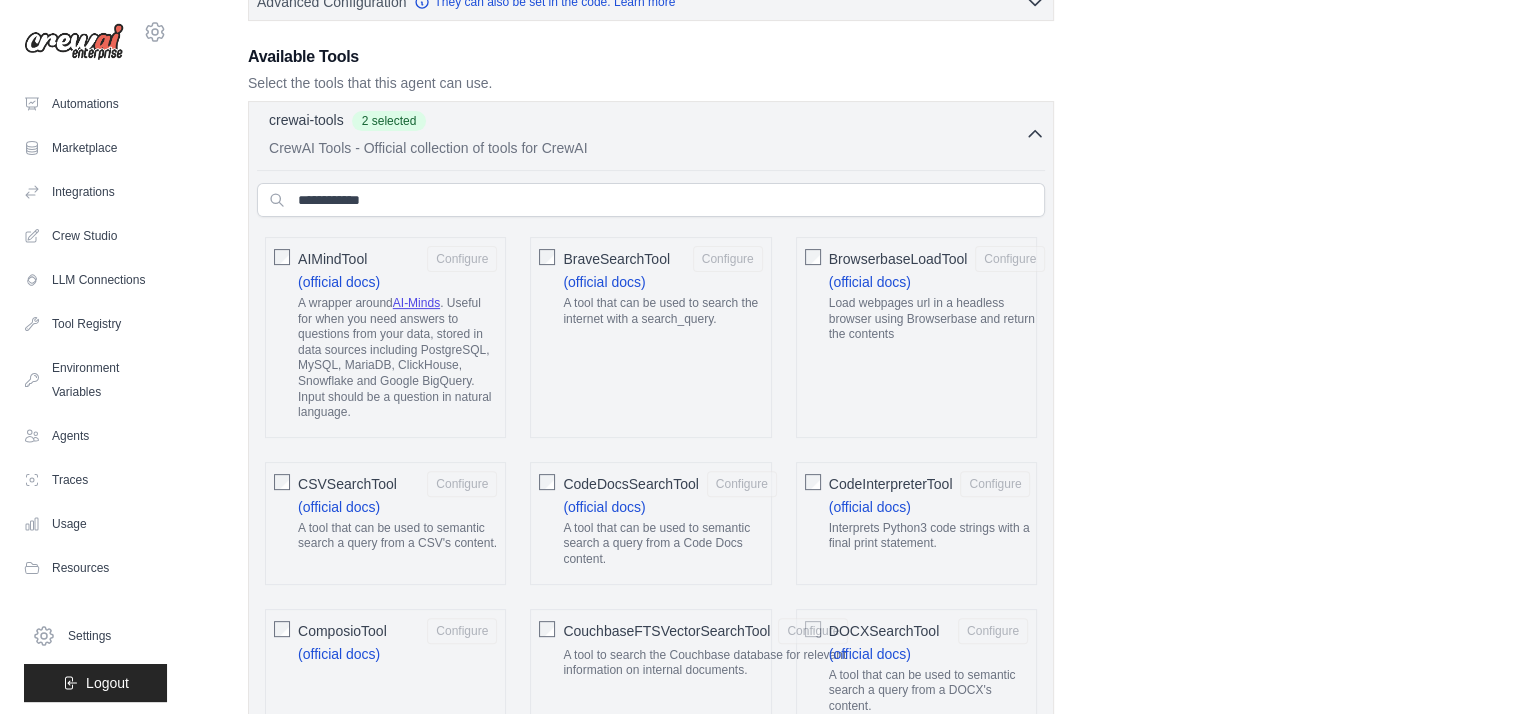 click on "CrewAI Tools - Official collection of tools for CrewAI" at bounding box center (647, 148) 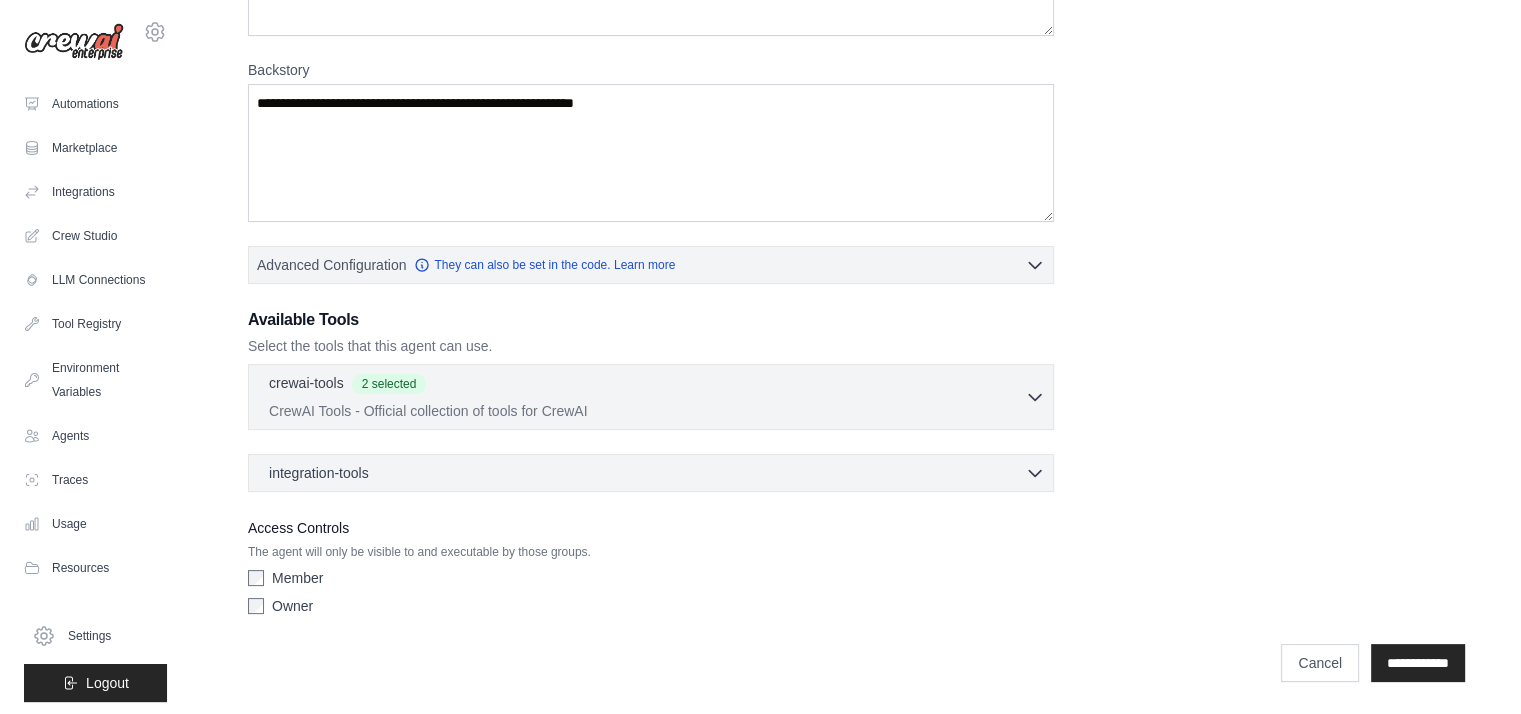 scroll, scrollTop: 266, scrollLeft: 0, axis: vertical 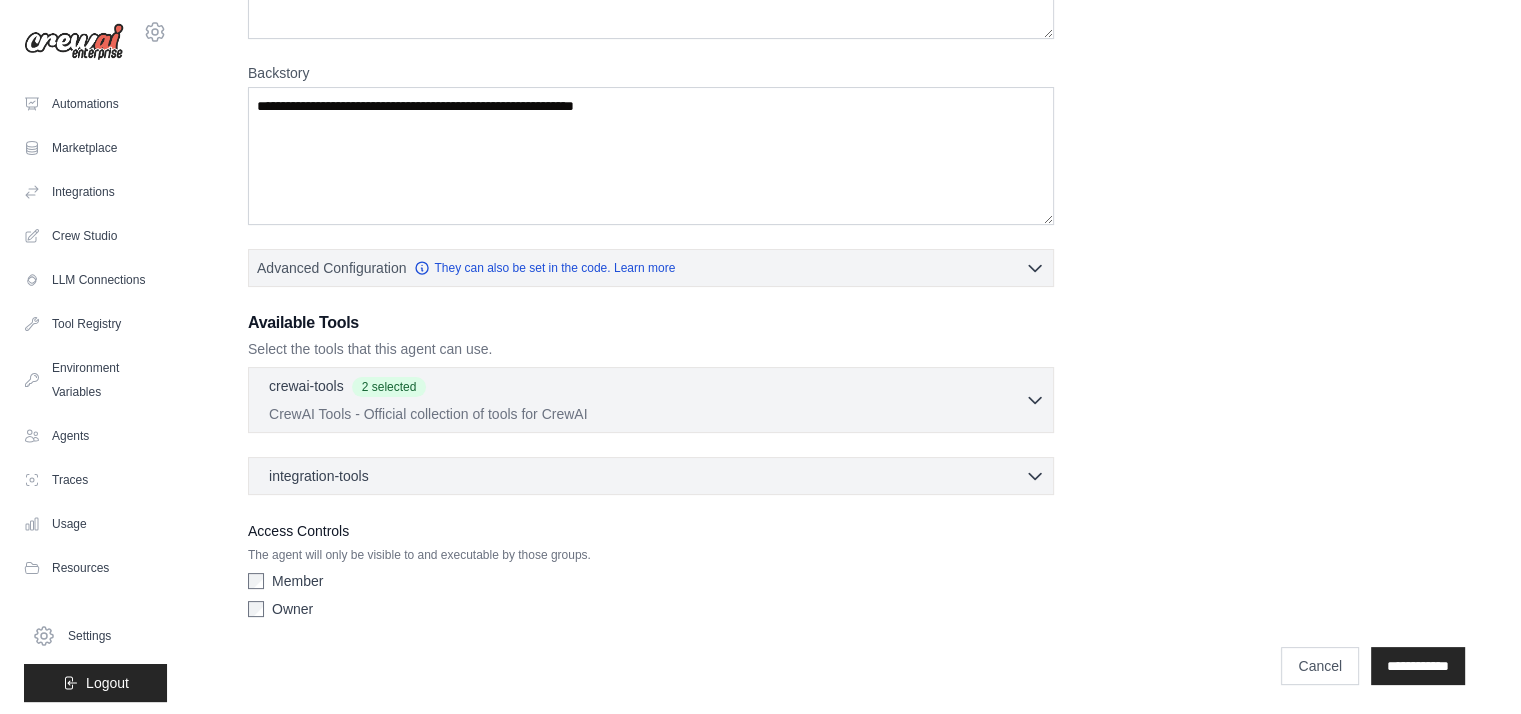 click on "Member" at bounding box center (297, 581) 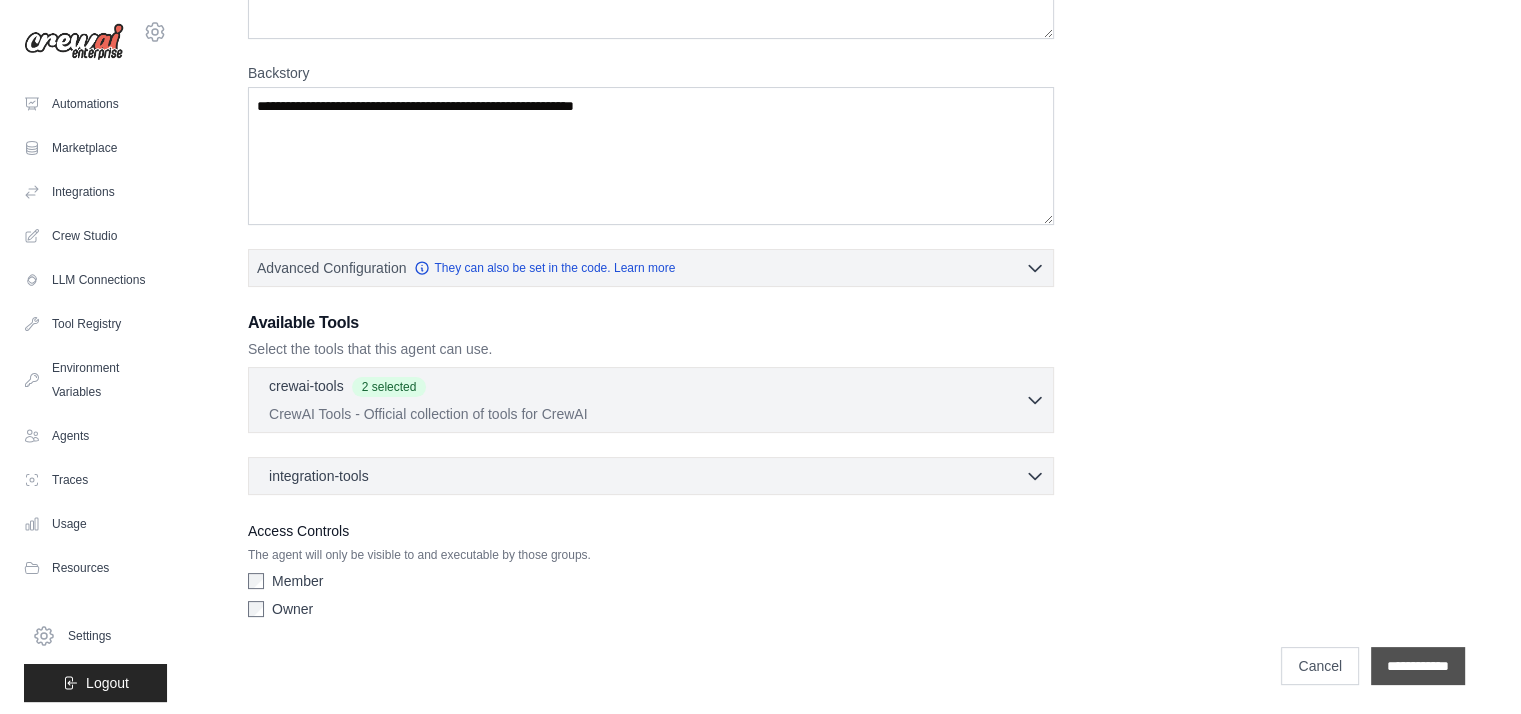 click on "**********" at bounding box center (1418, 666) 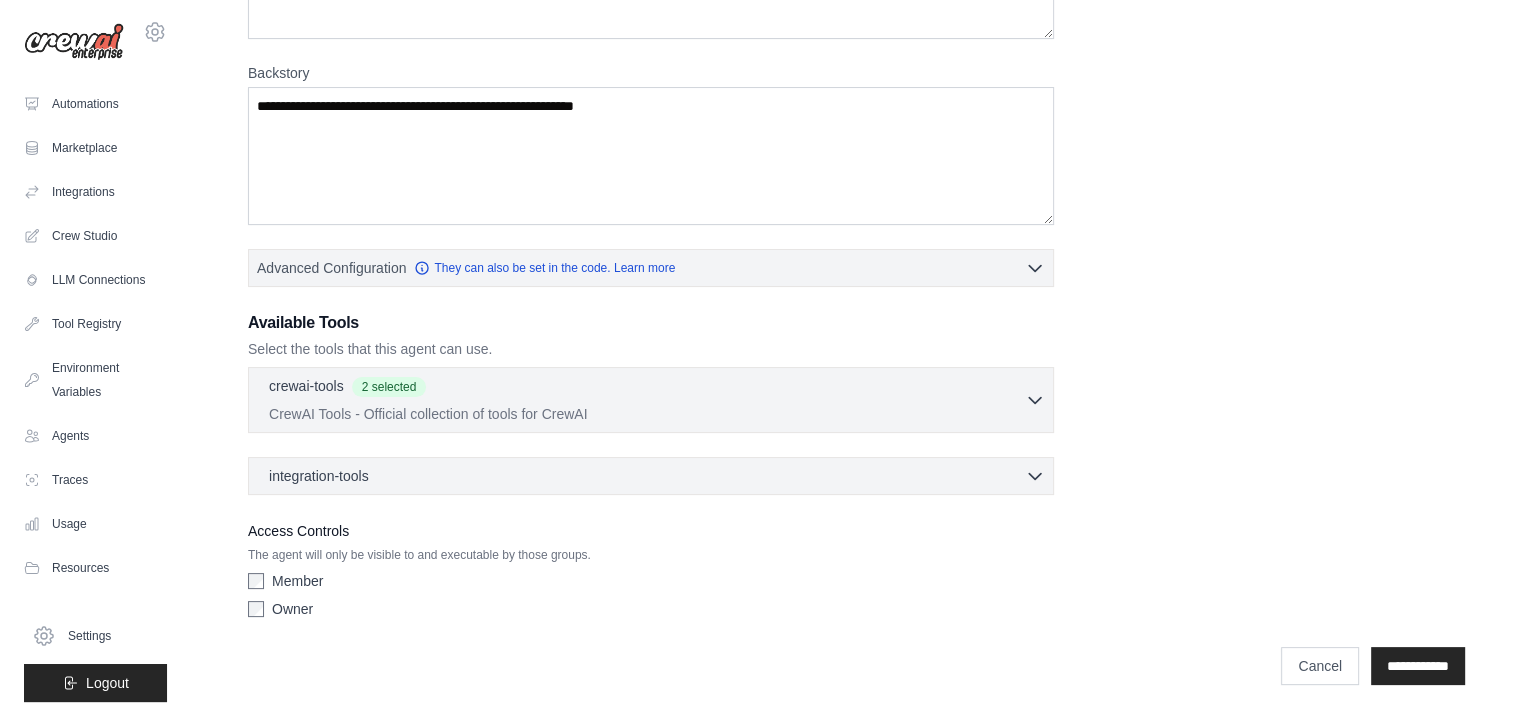 scroll, scrollTop: 0, scrollLeft: 0, axis: both 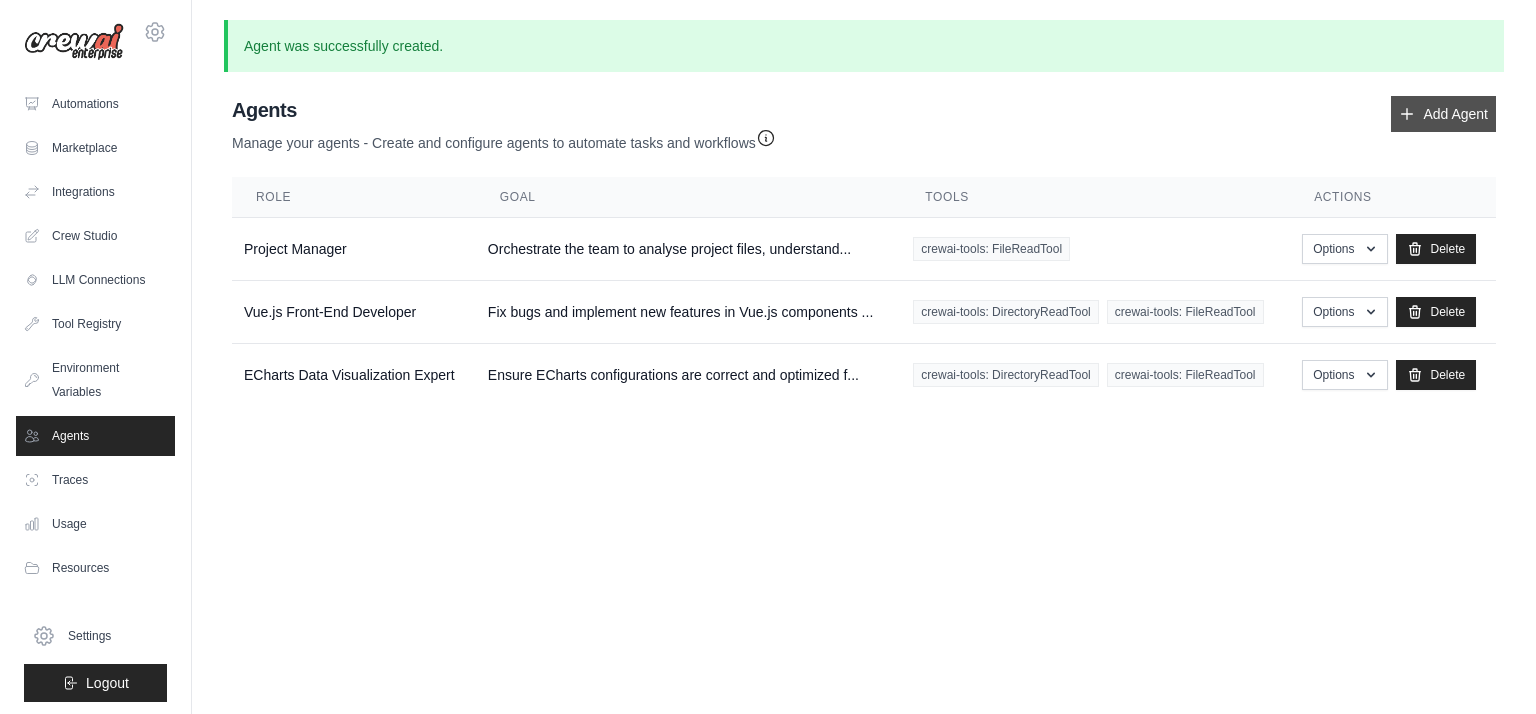 click on "Add Agent" at bounding box center [1443, 114] 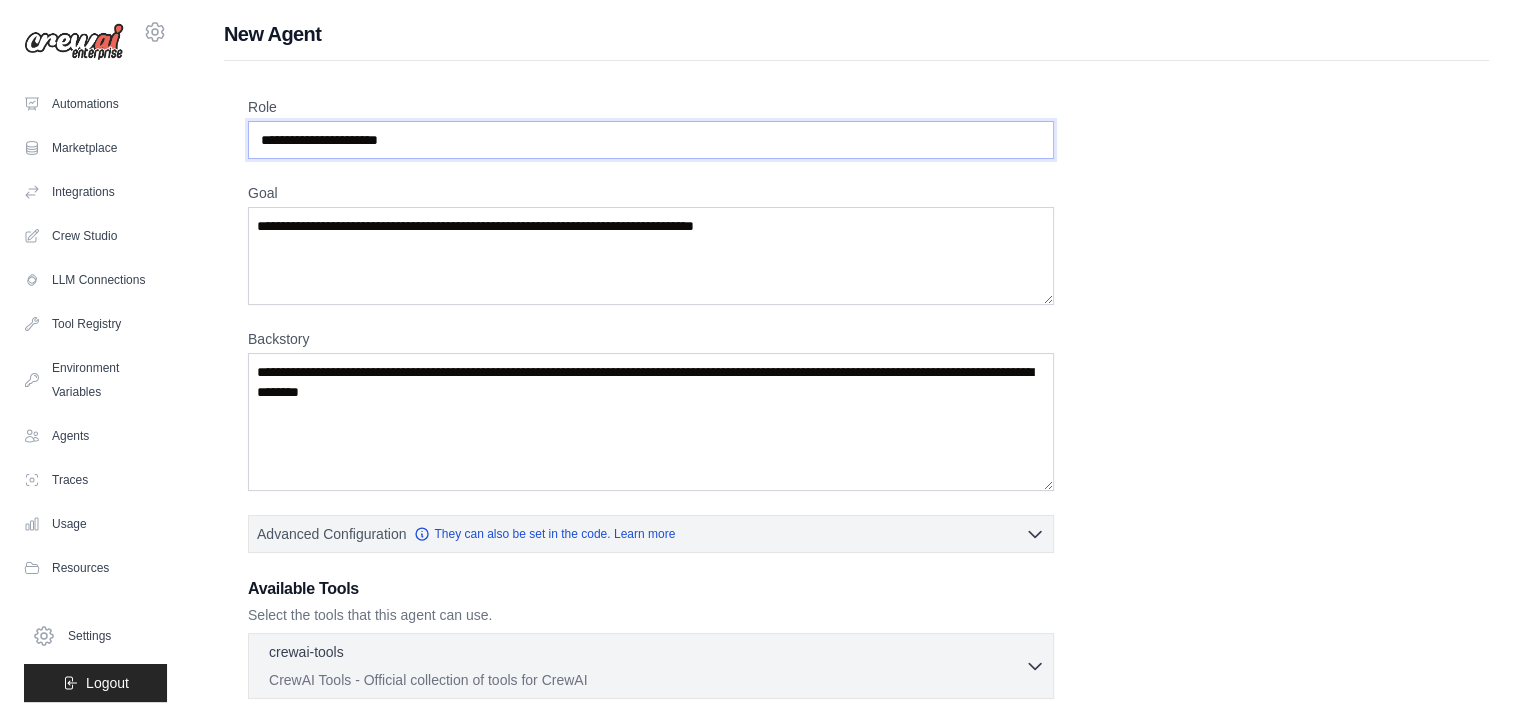 click on "Role" at bounding box center (651, 140) 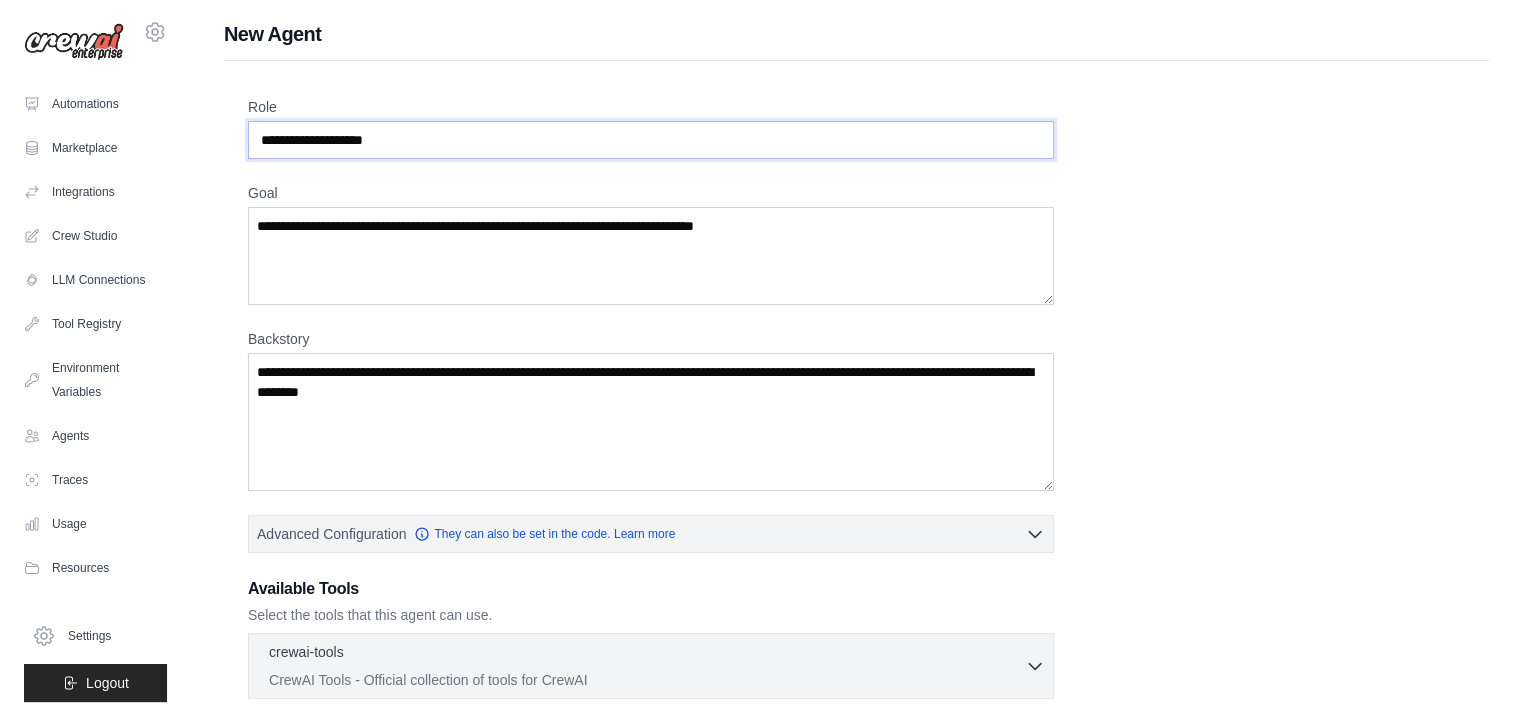 type on "**********" 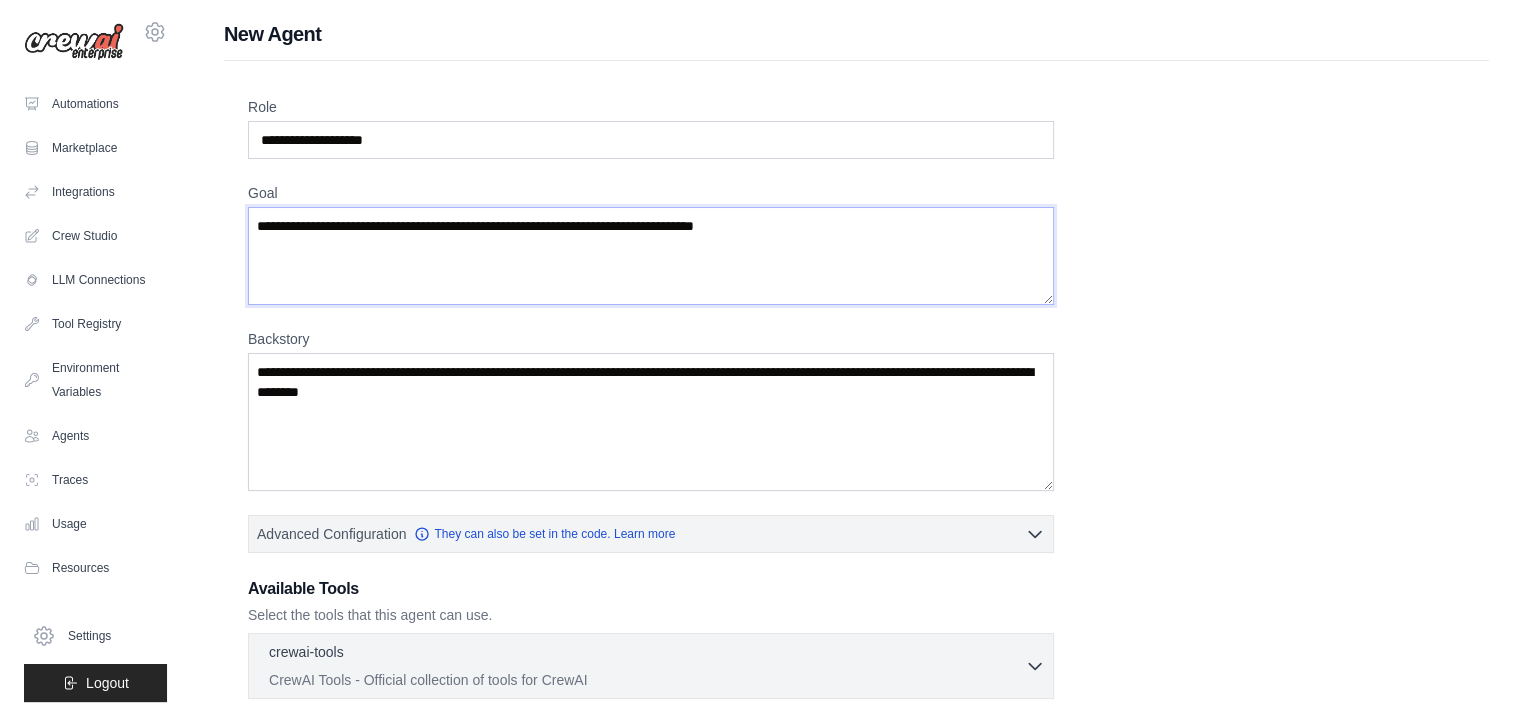 click on "Goal" at bounding box center (651, 256) 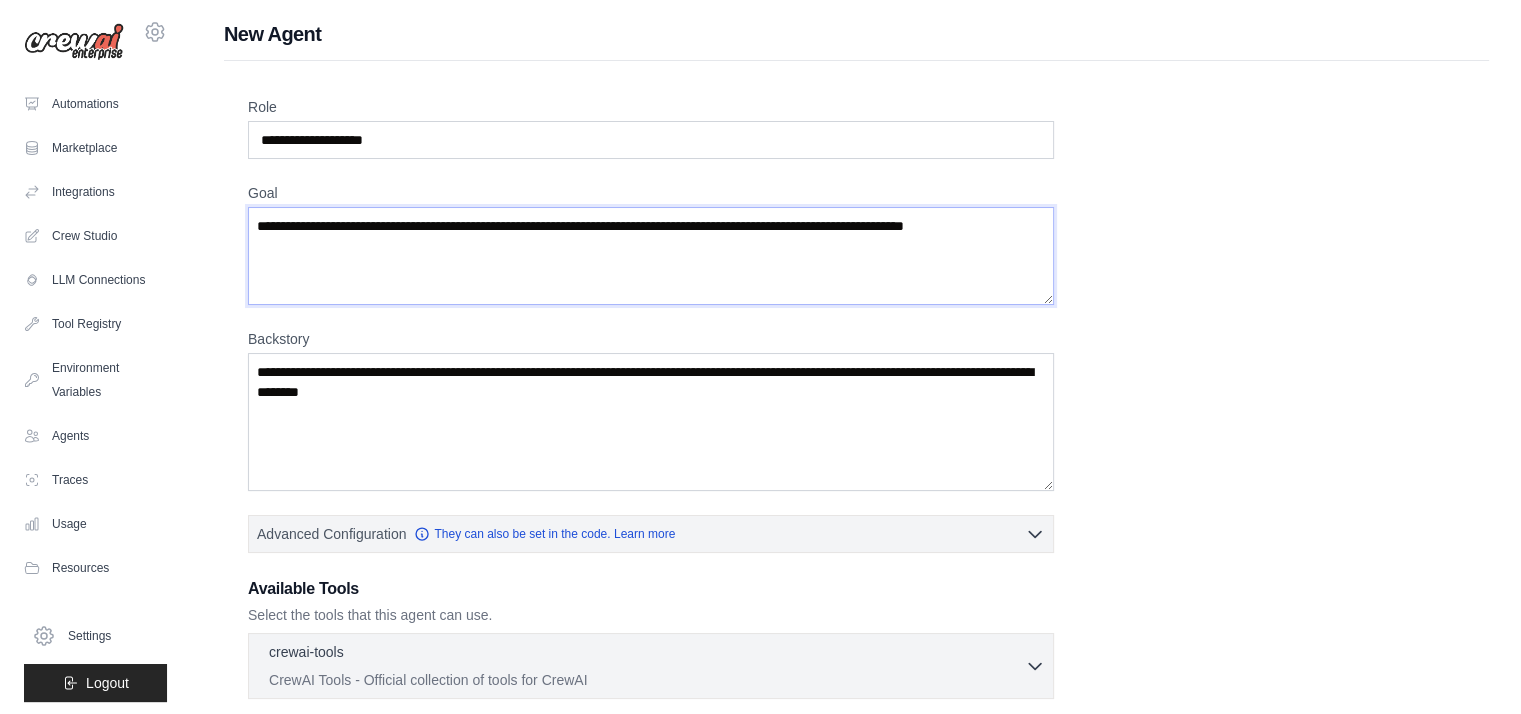 type on "**********" 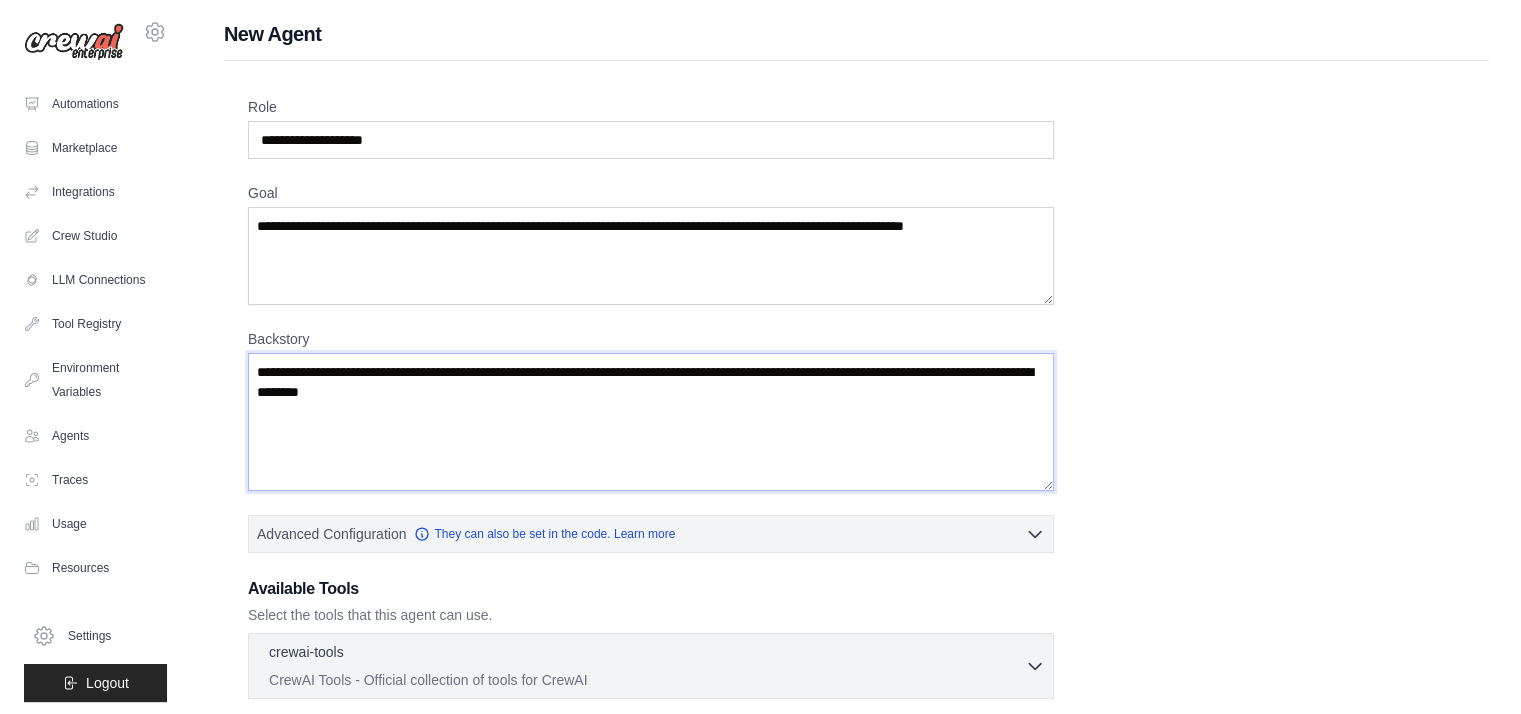 click on "Backstory" at bounding box center [651, 422] 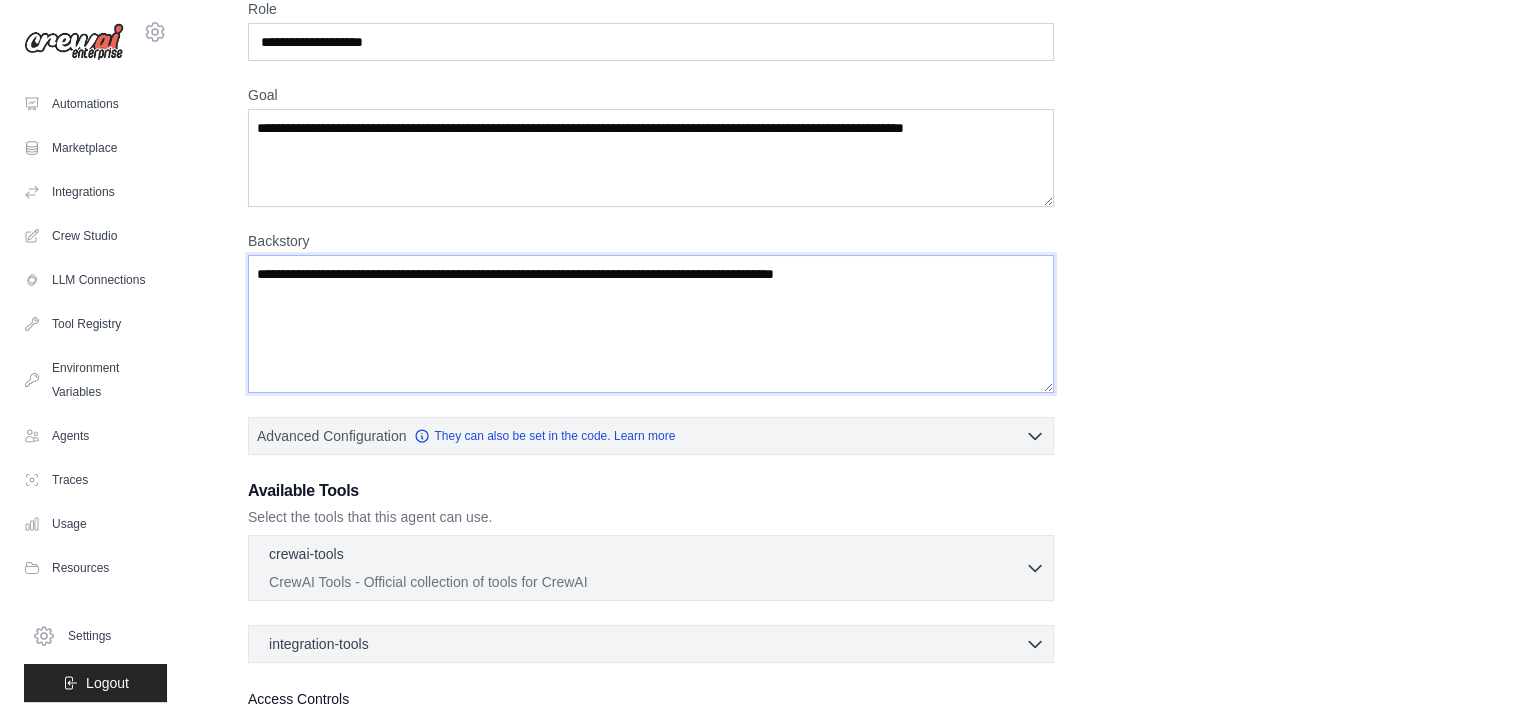 scroll, scrollTop: 166, scrollLeft: 0, axis: vertical 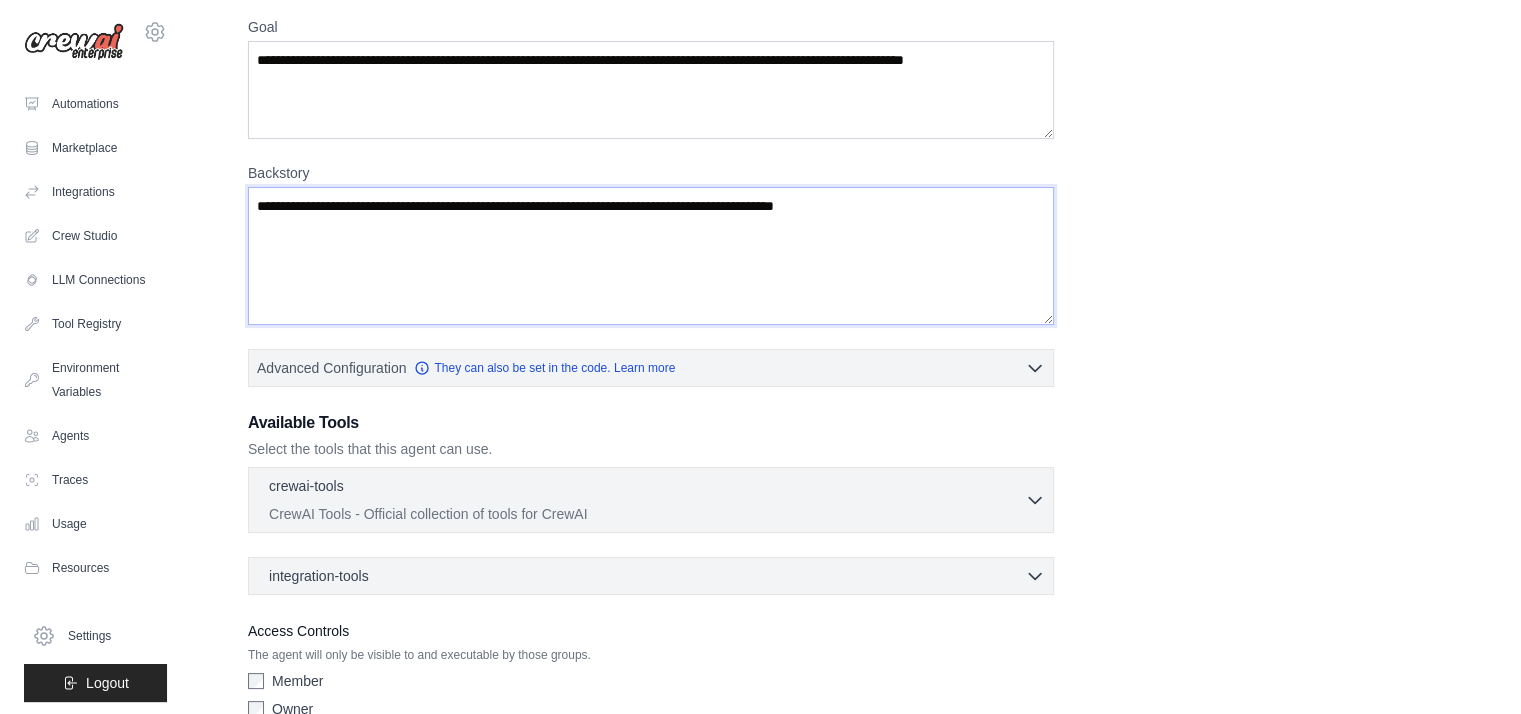 type on "**********" 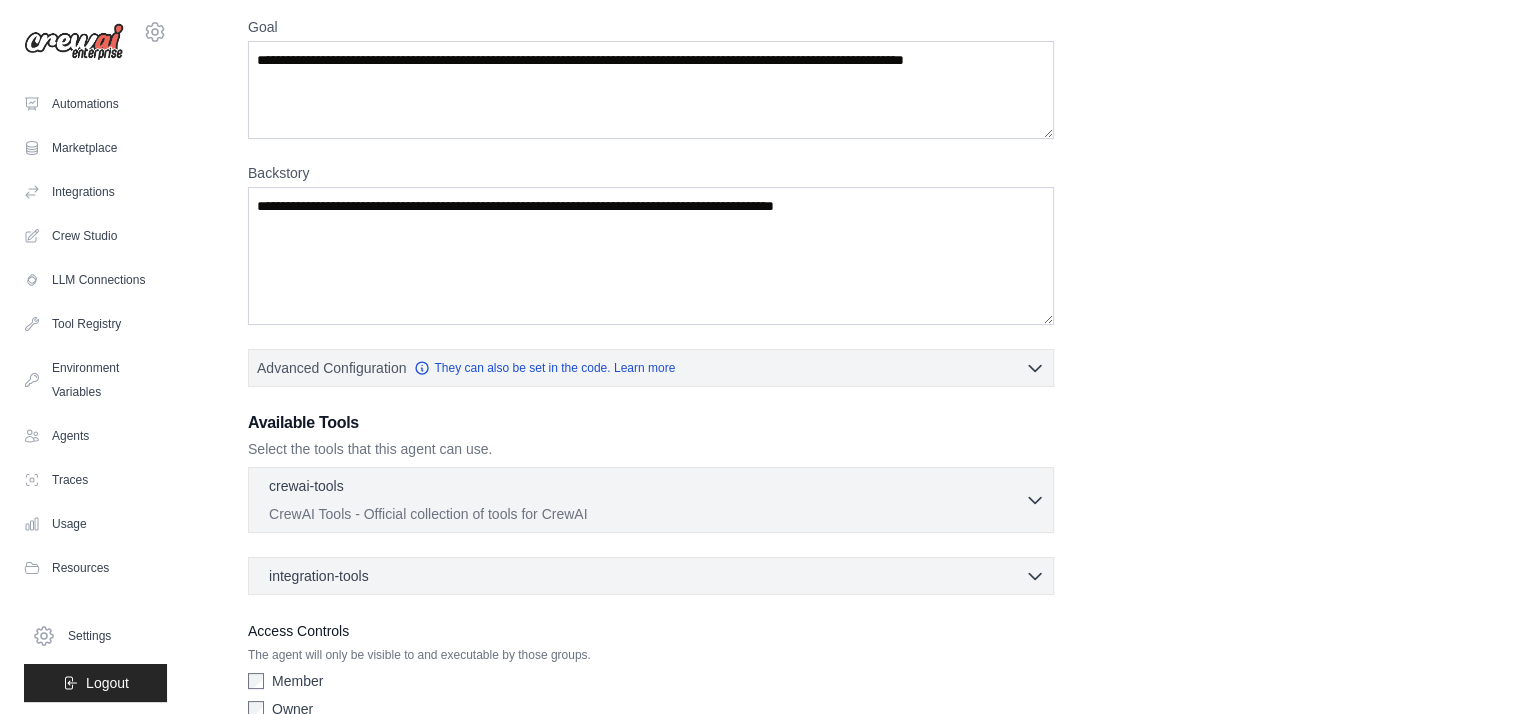 click on "crewai-tools
0 selected" at bounding box center [647, 488] 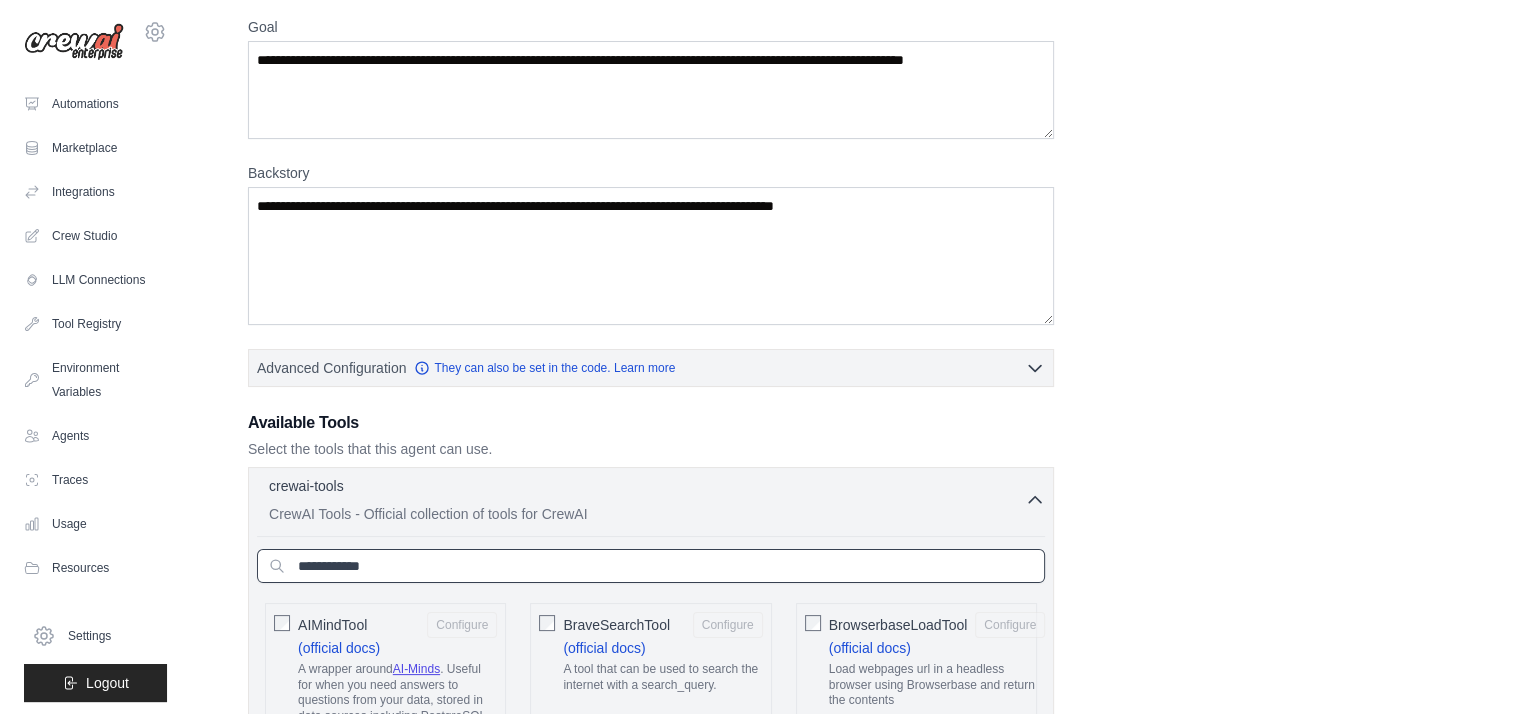click at bounding box center [651, 566] 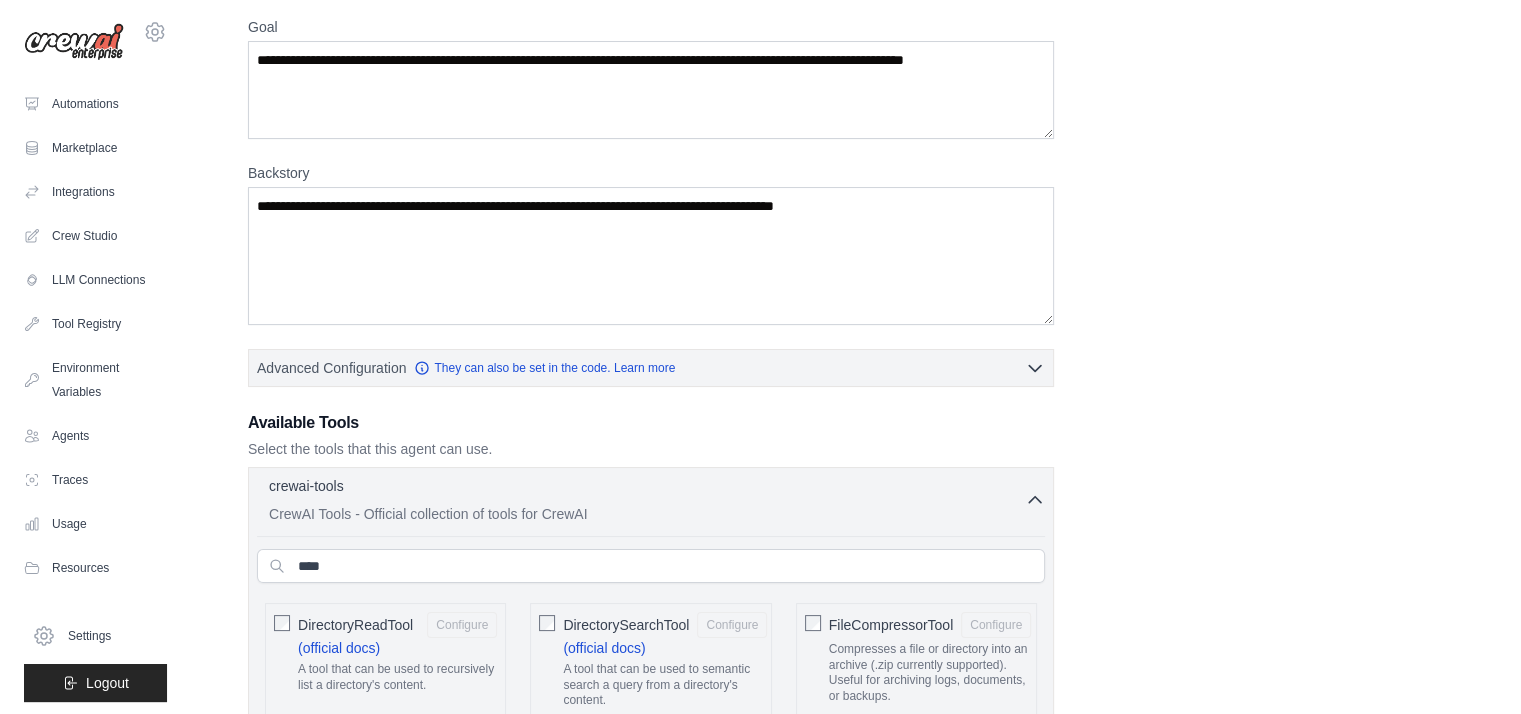 click on "DirectoryReadTool" 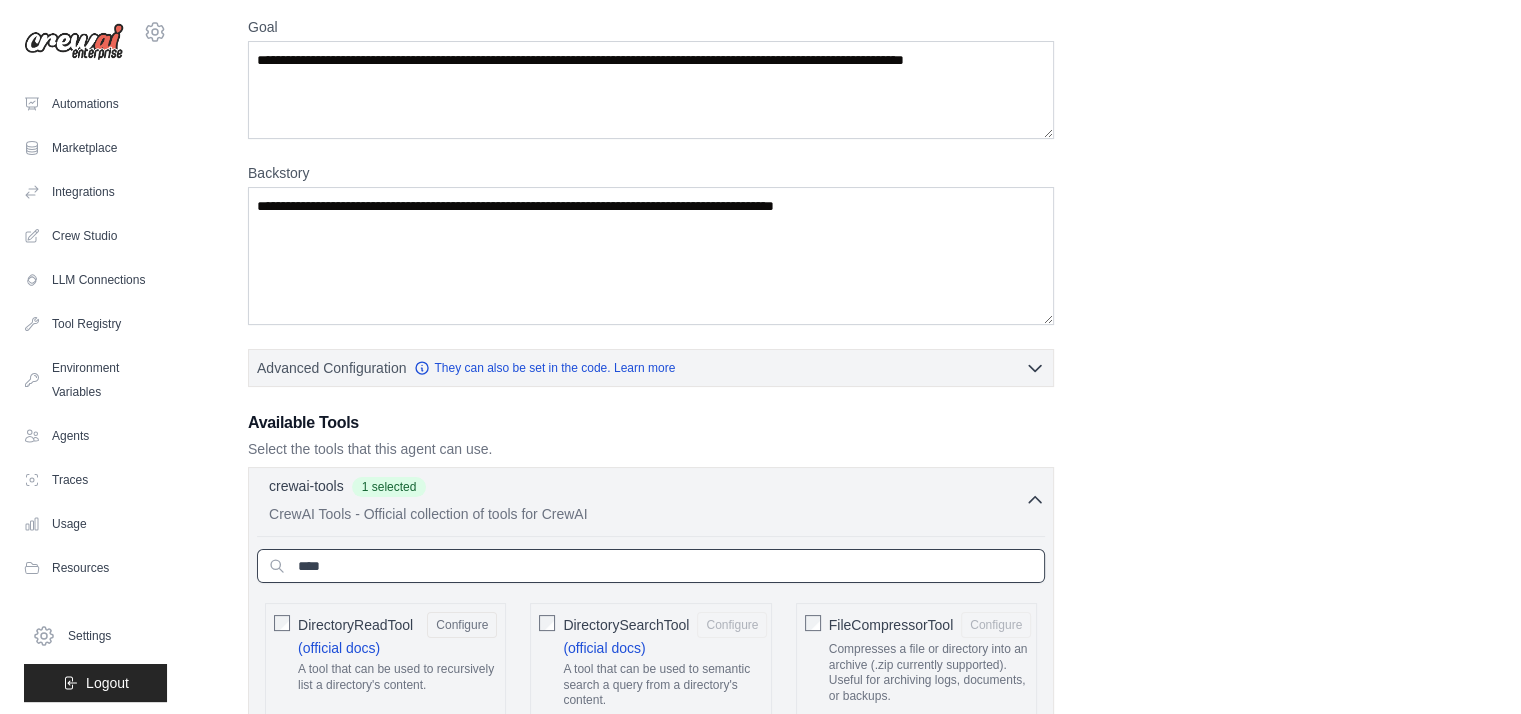 click on "****" at bounding box center (651, 566) 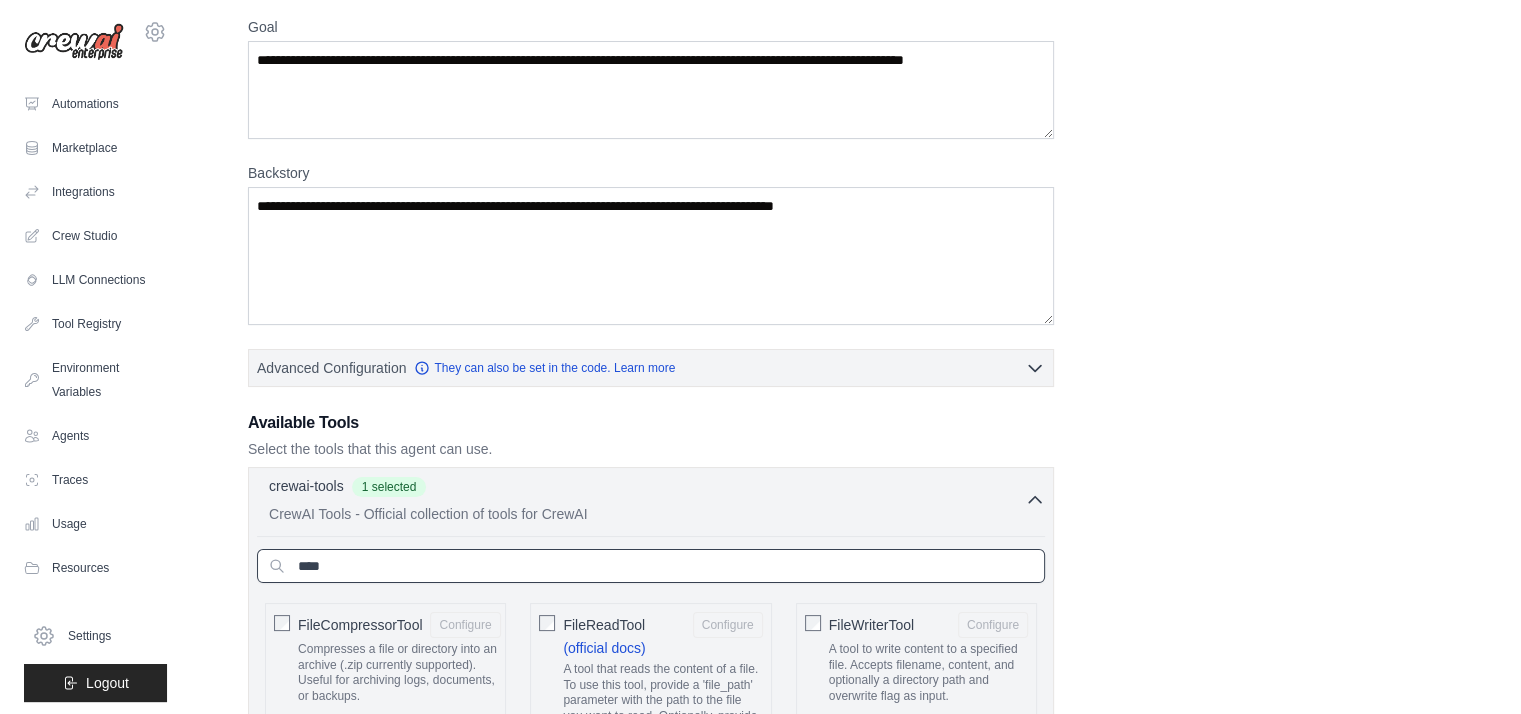 type on "****" 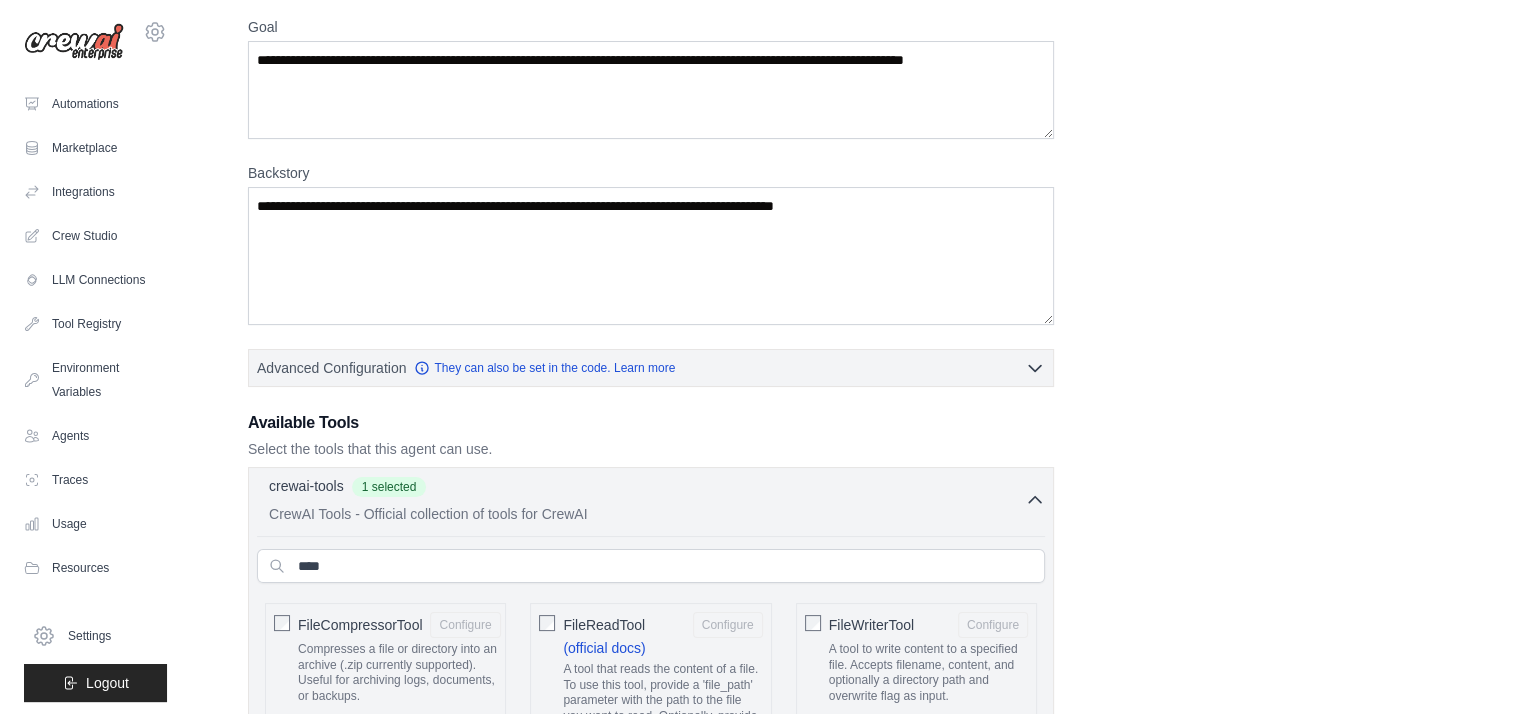 click on "FileReadTool
Configure
(official docs)
A tool that reads the content of a file. To use this tool, provide a 'file_path' parameter with the path to the file you want to read. Optionally, provide 'start_line' to start reading from a specific line and 'line_count' to limit the number of lines read." 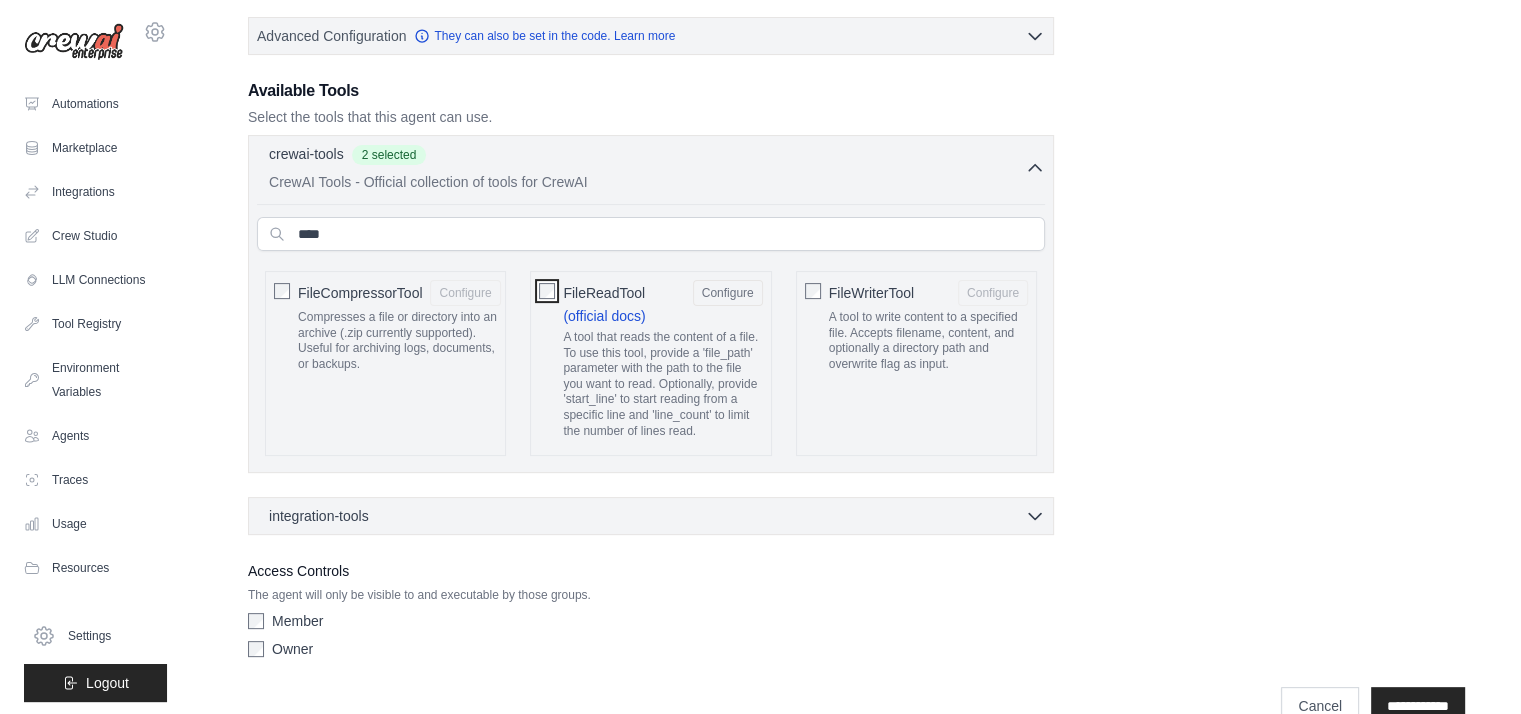 scroll, scrollTop: 500, scrollLeft: 0, axis: vertical 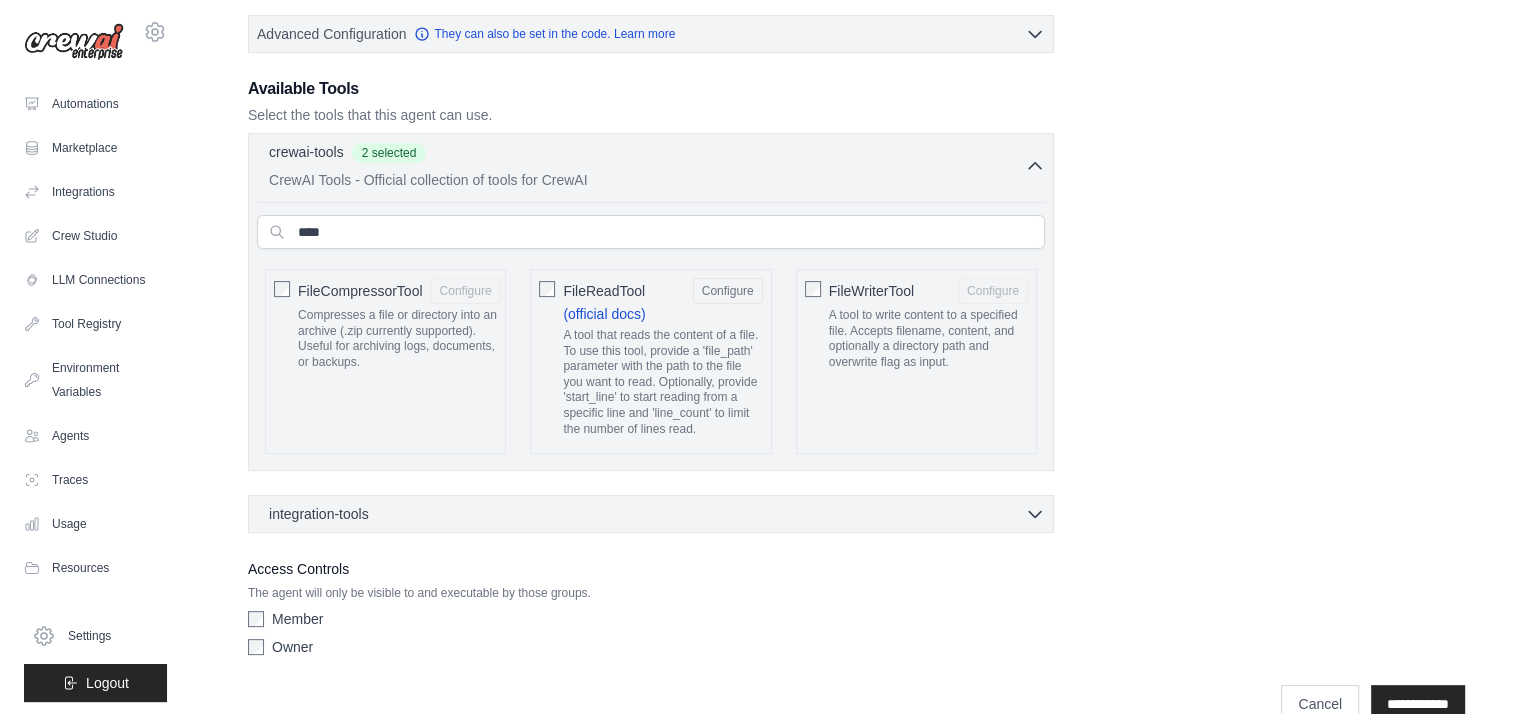 click on "Member" at bounding box center [297, 619] 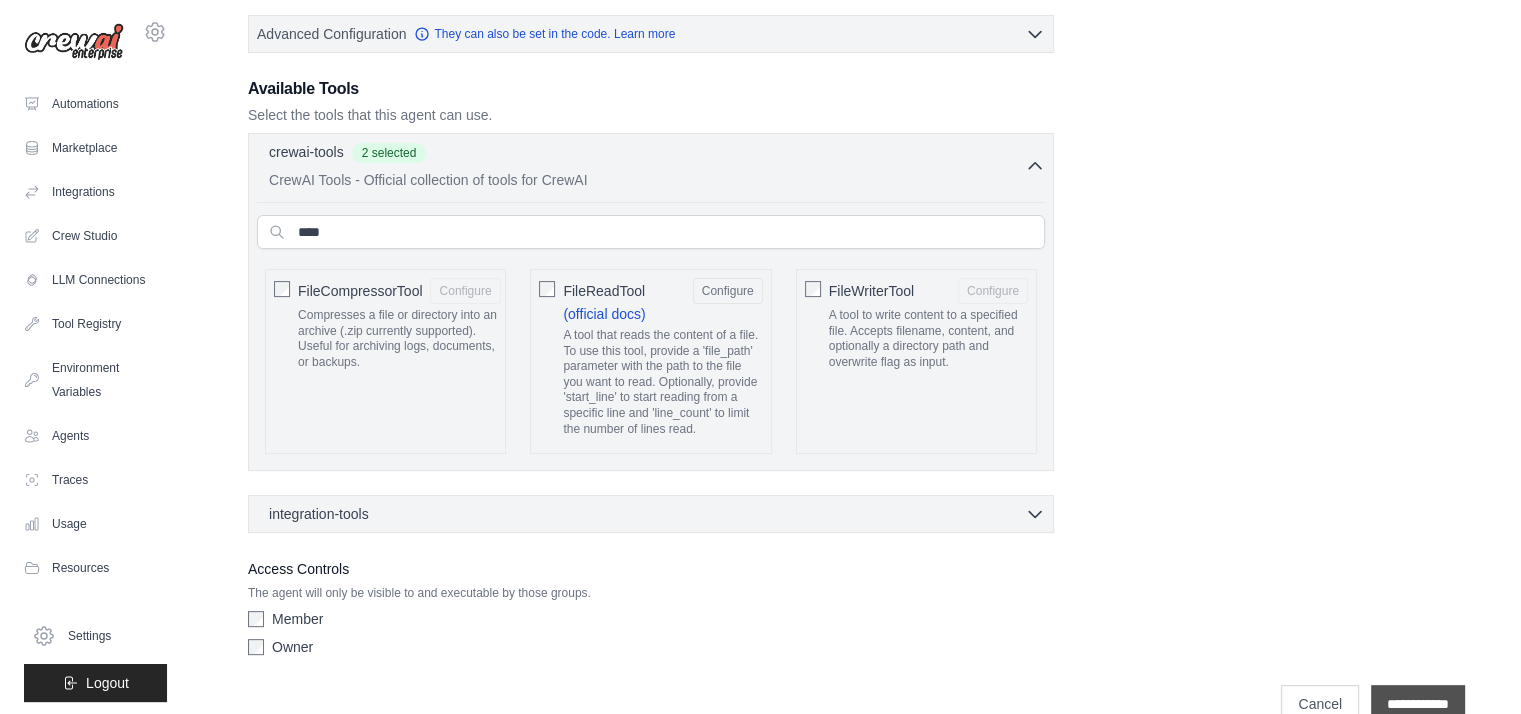 click on "**********" at bounding box center [1418, 704] 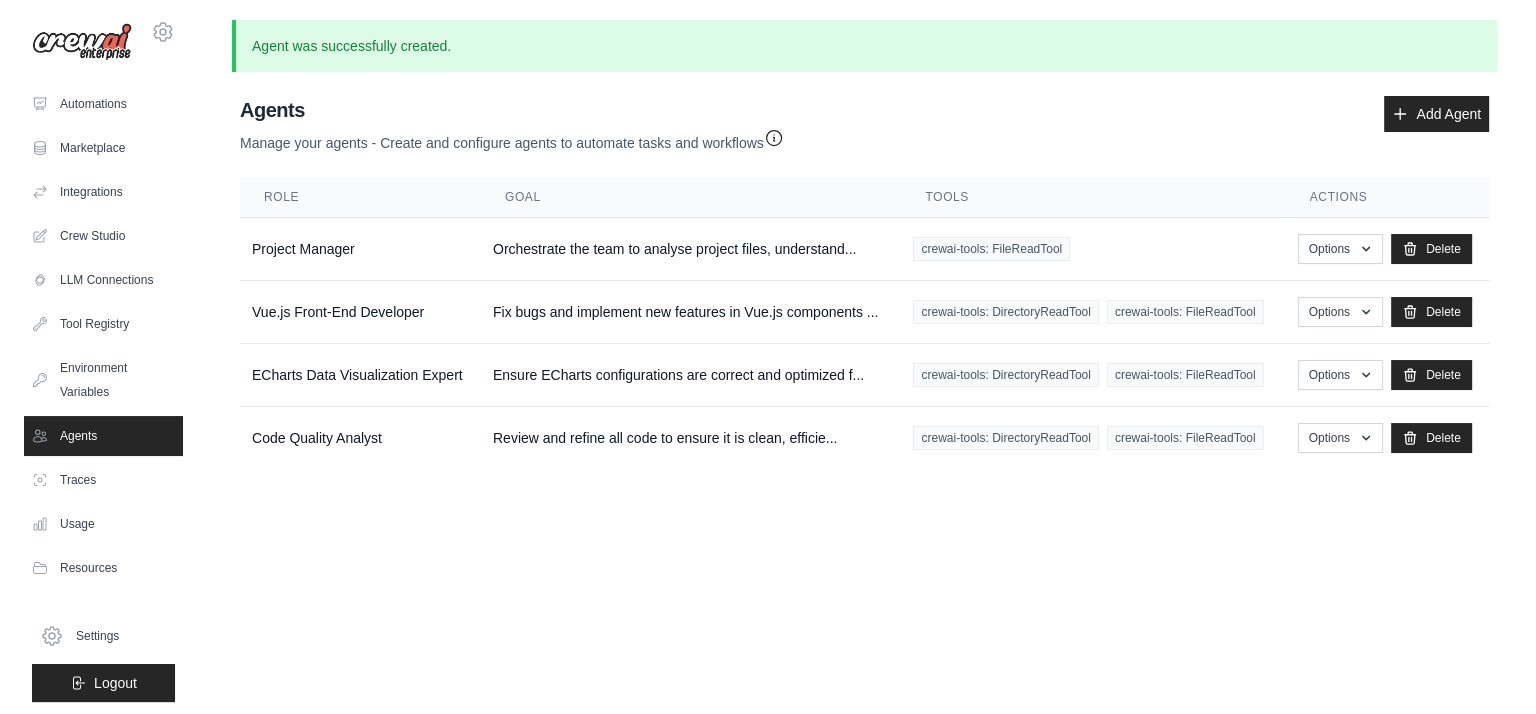 scroll, scrollTop: 0, scrollLeft: 0, axis: both 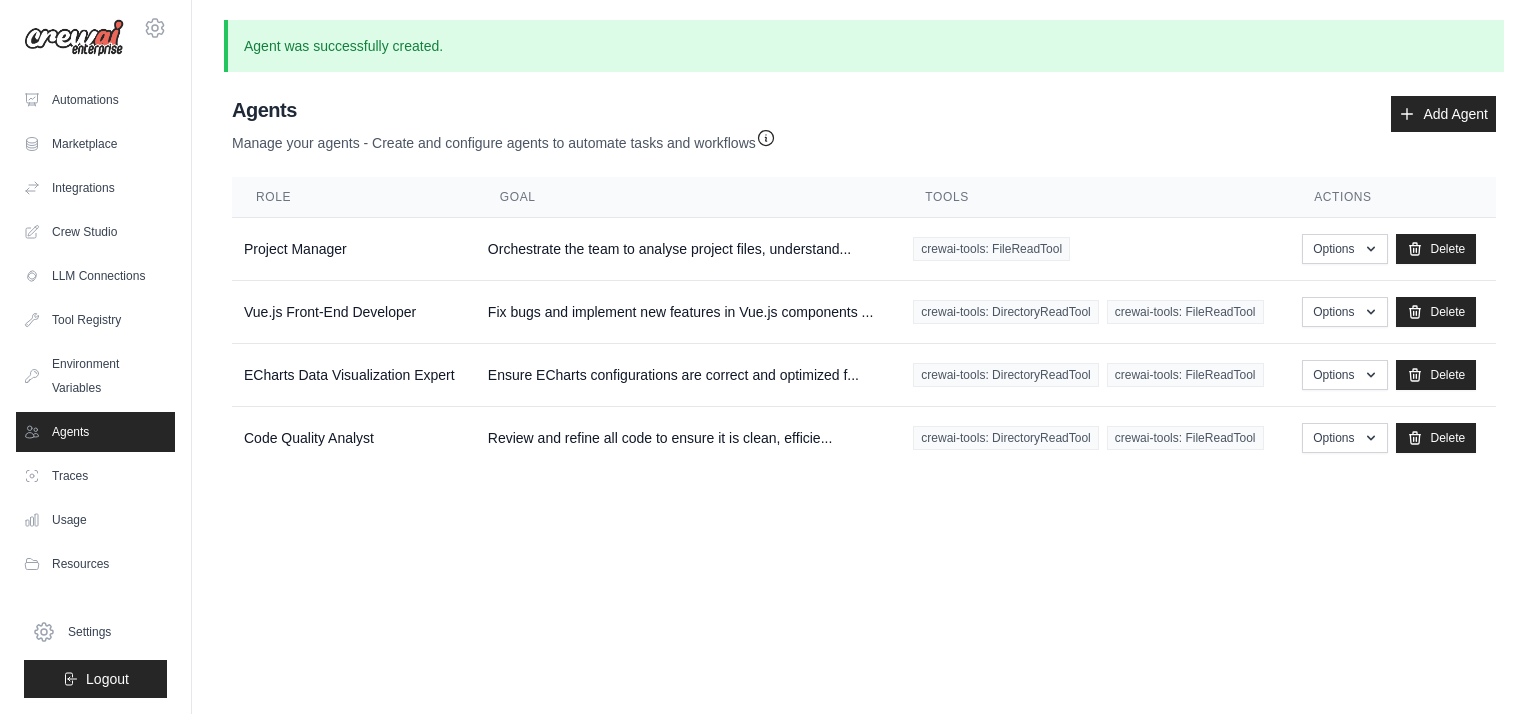 click on "[USERNAME]@[EXAMPLE.COM]
Settings
Automations
Marketplace
Integrations" at bounding box center (768, 357) 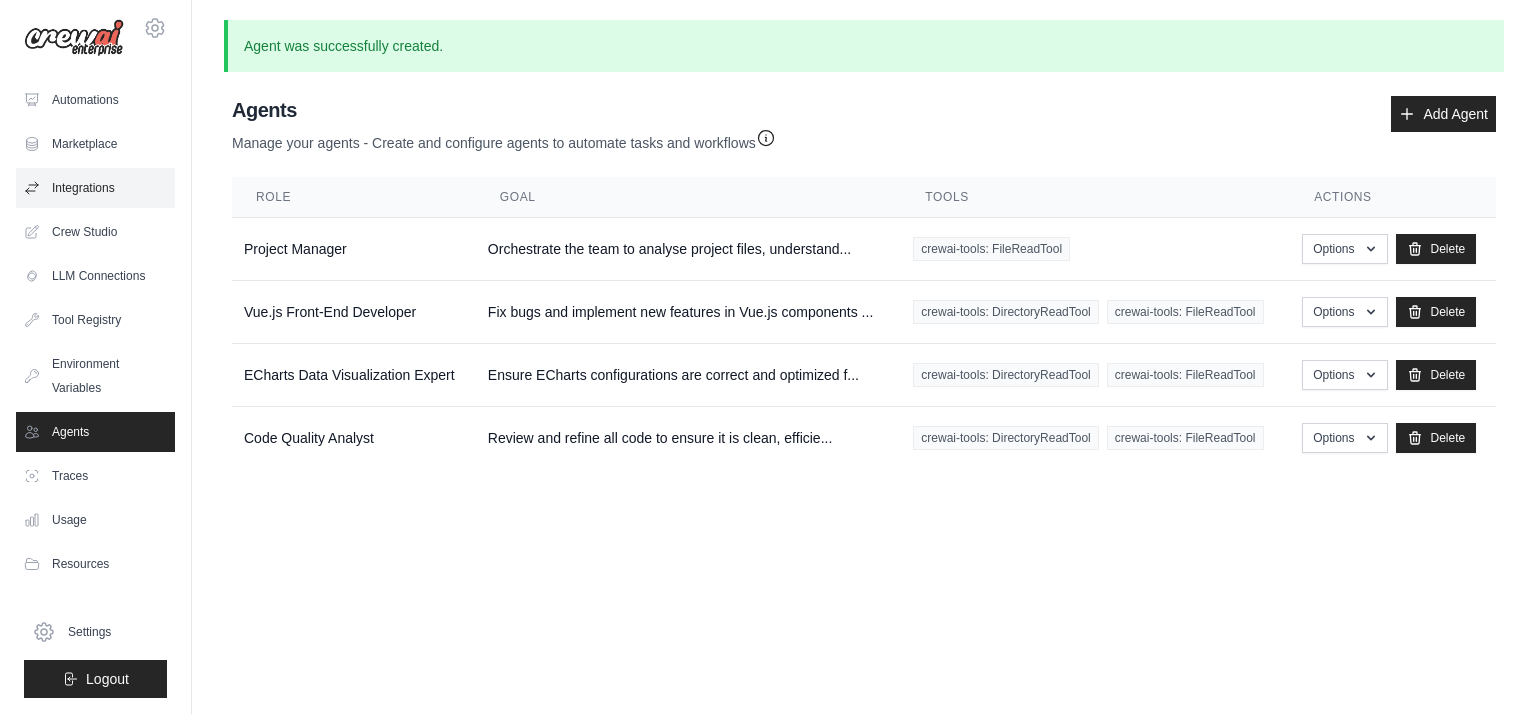 click on "Integrations" at bounding box center [95, 188] 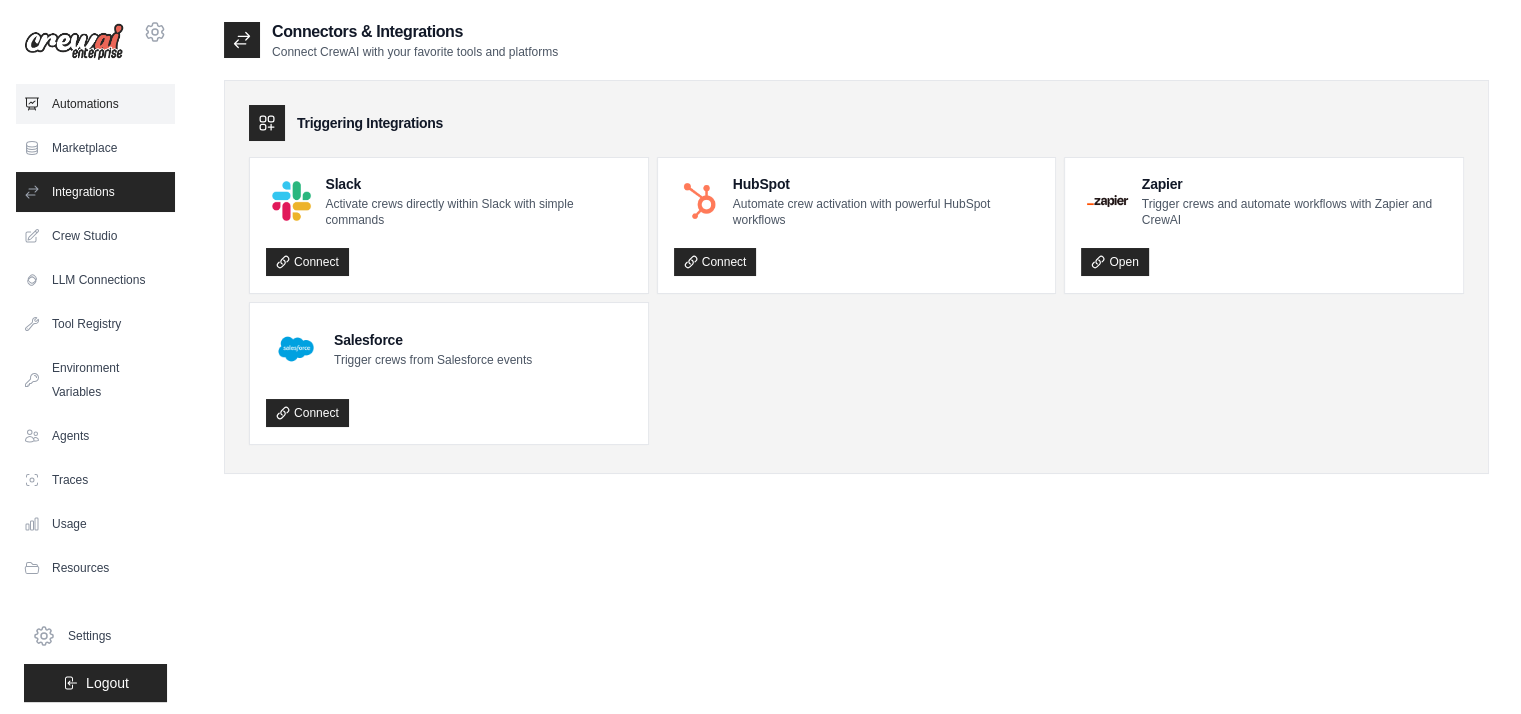 click on "Automations" at bounding box center (95, 104) 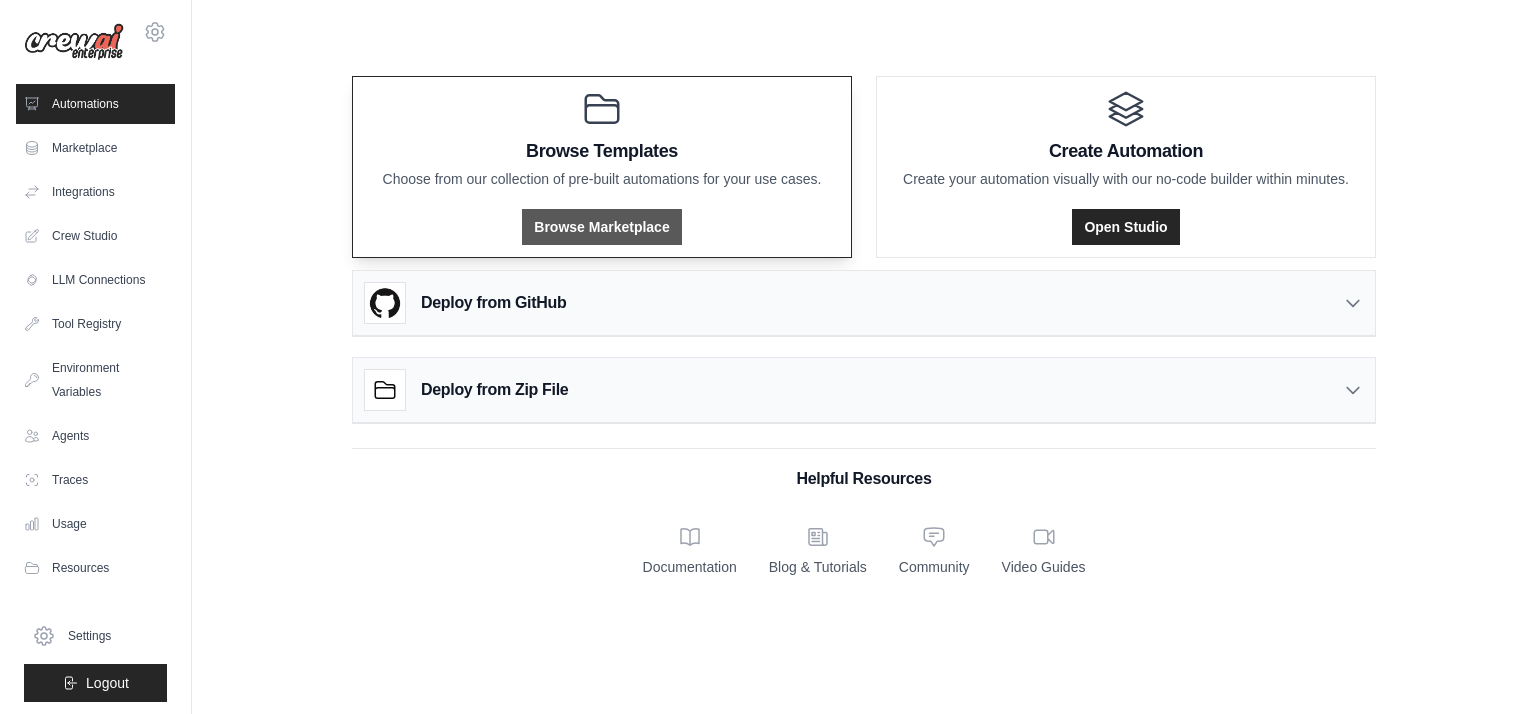 click on "Browse Marketplace" at bounding box center [601, 227] 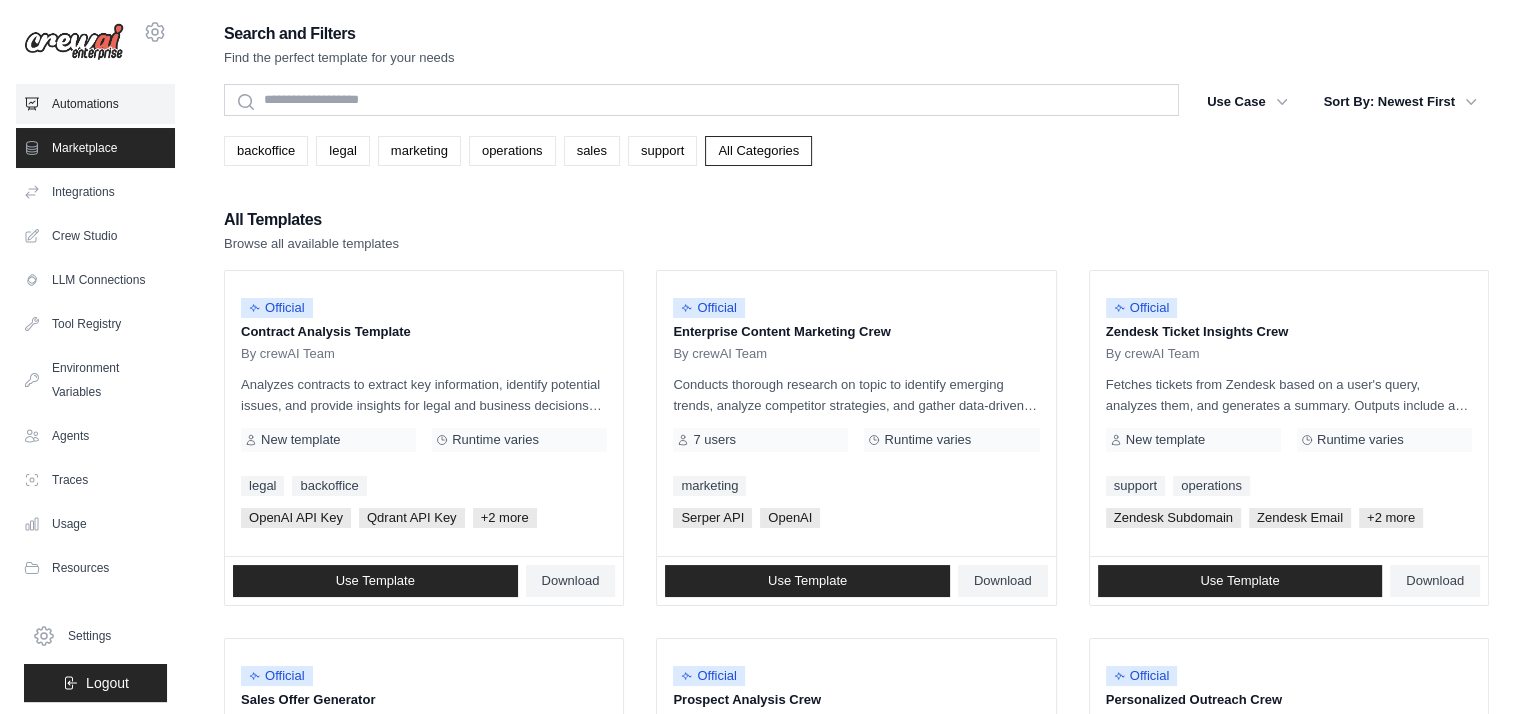 click on "Automations" at bounding box center [95, 104] 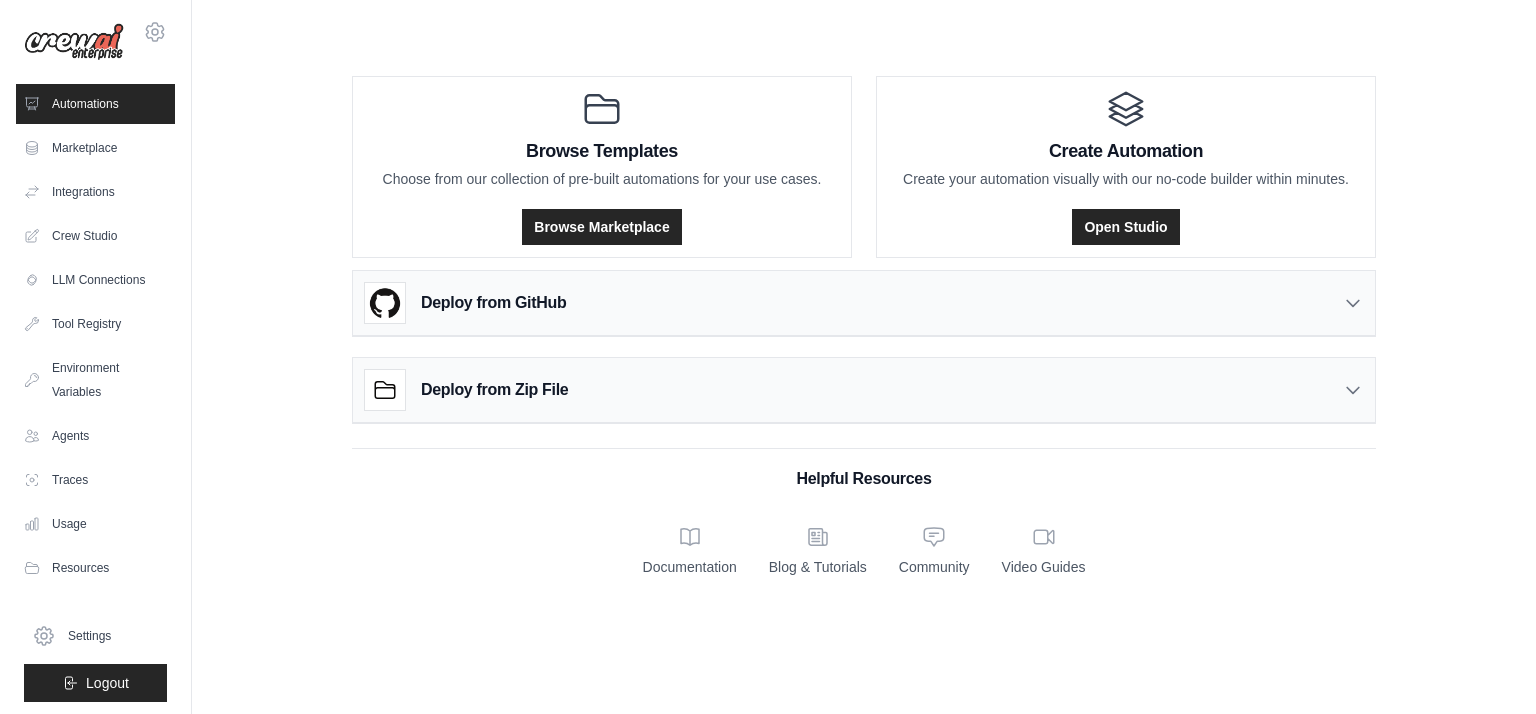 click on "Deploy from GitHub" at bounding box center (864, 303) 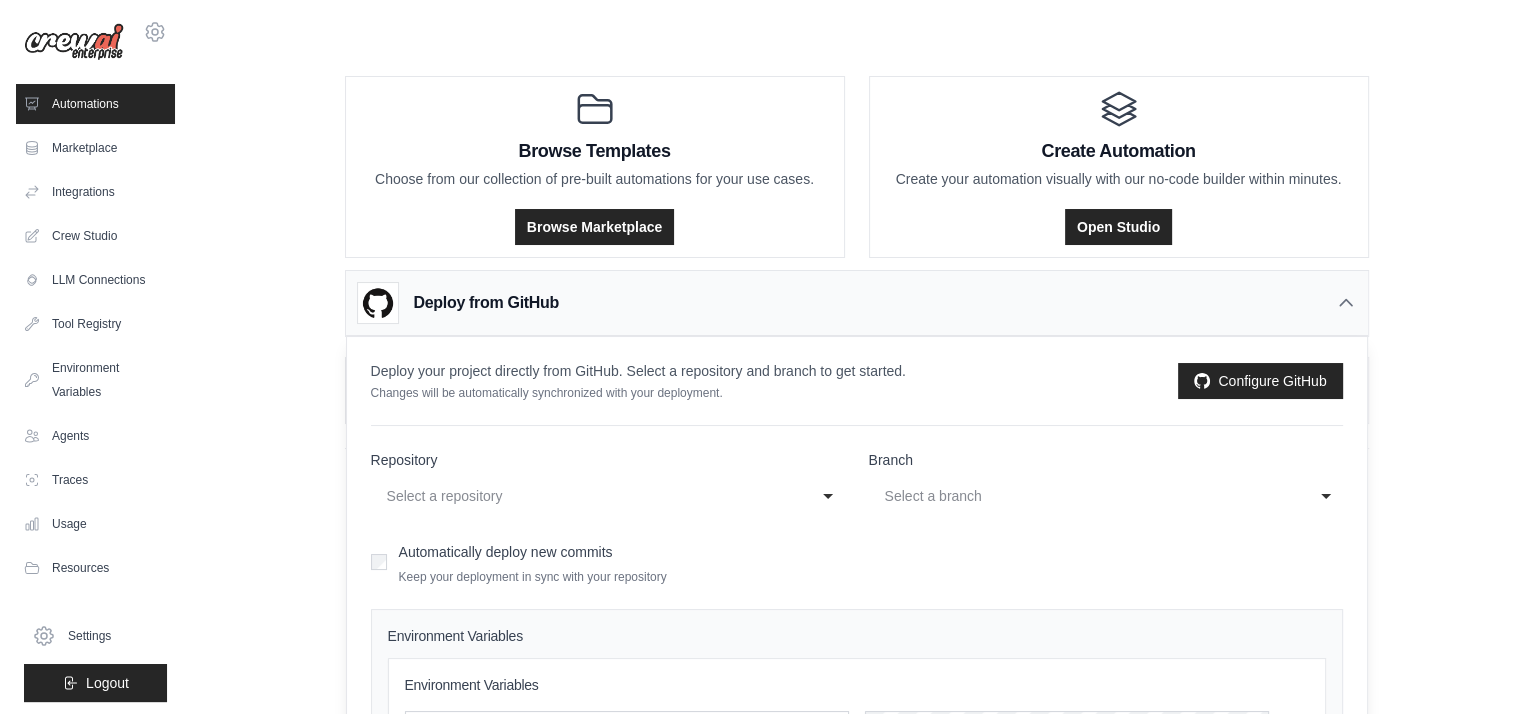 click on "Select a repository" at bounding box center [588, 496] 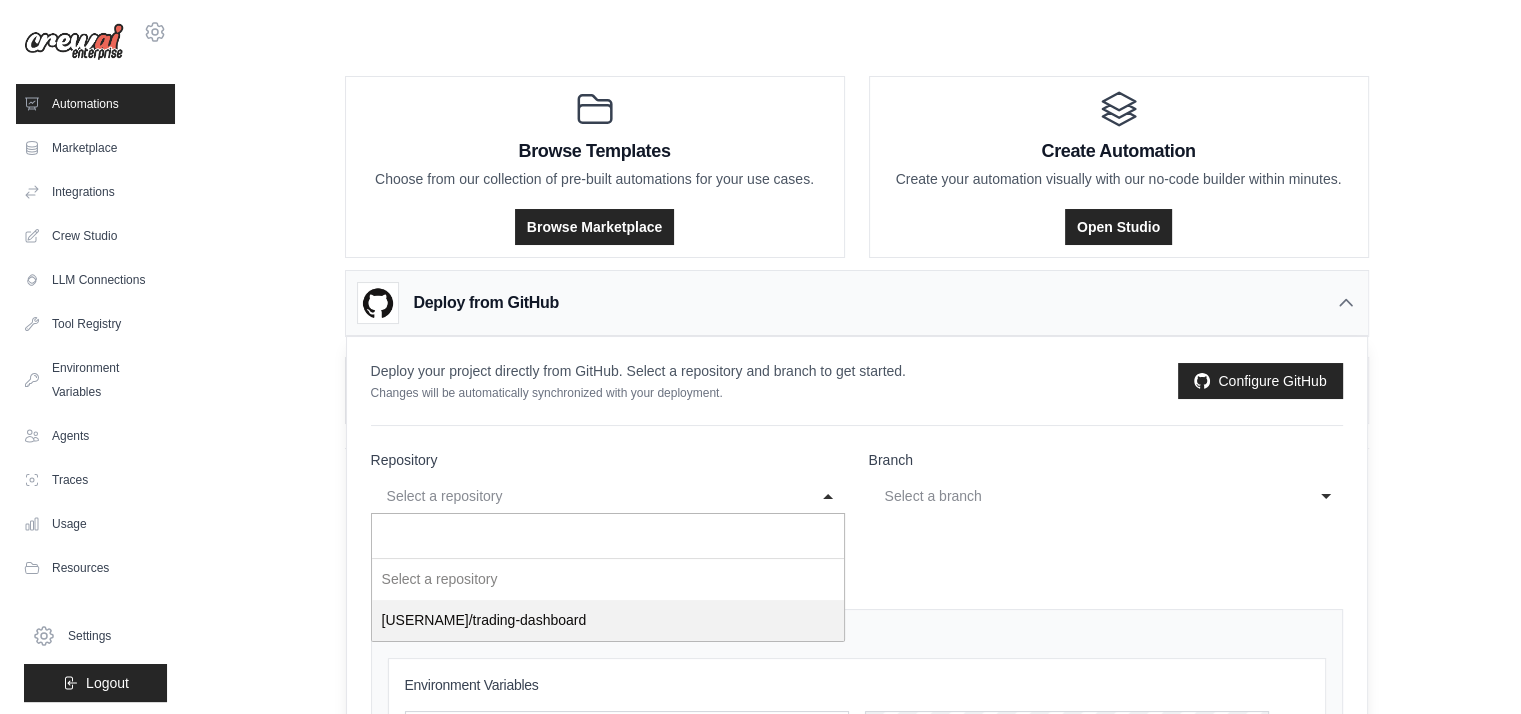 select on "**********" 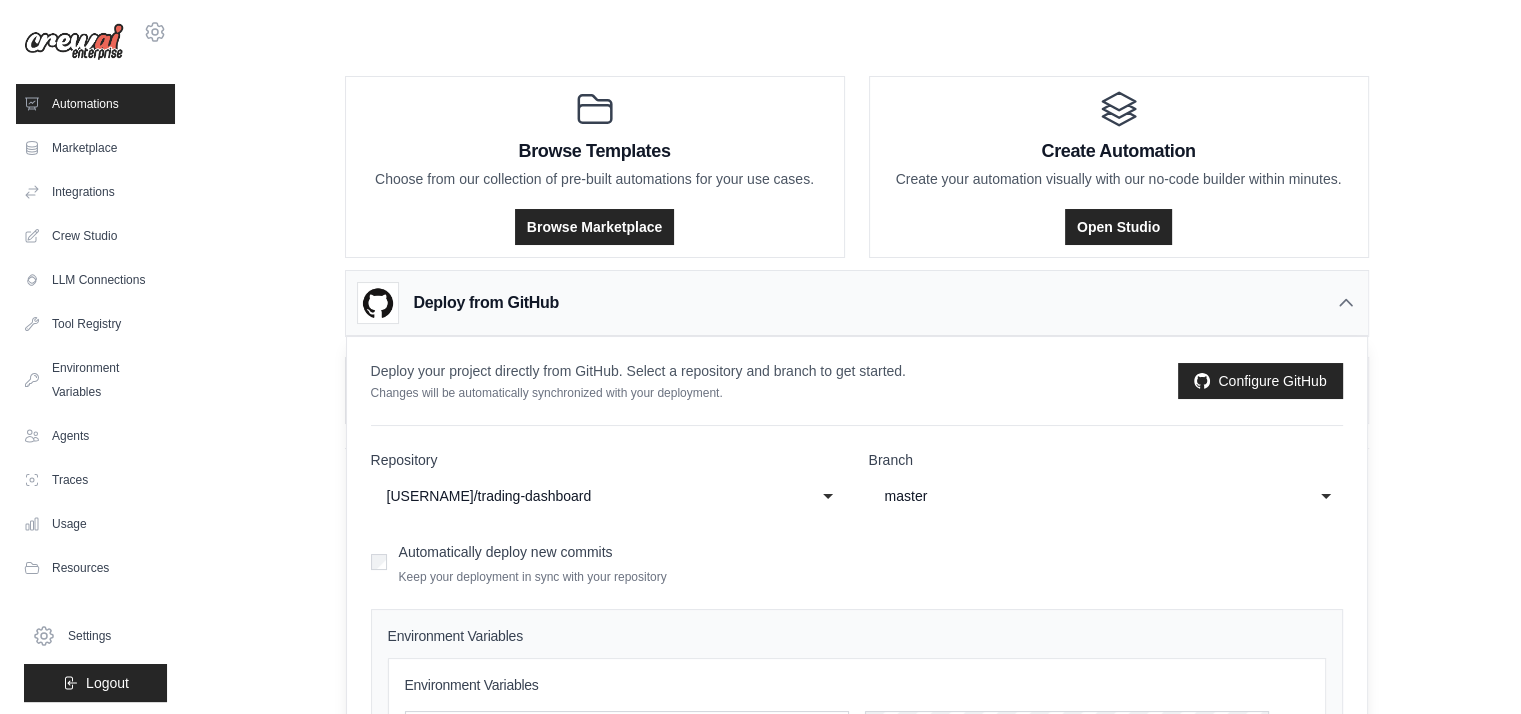 click on "master" 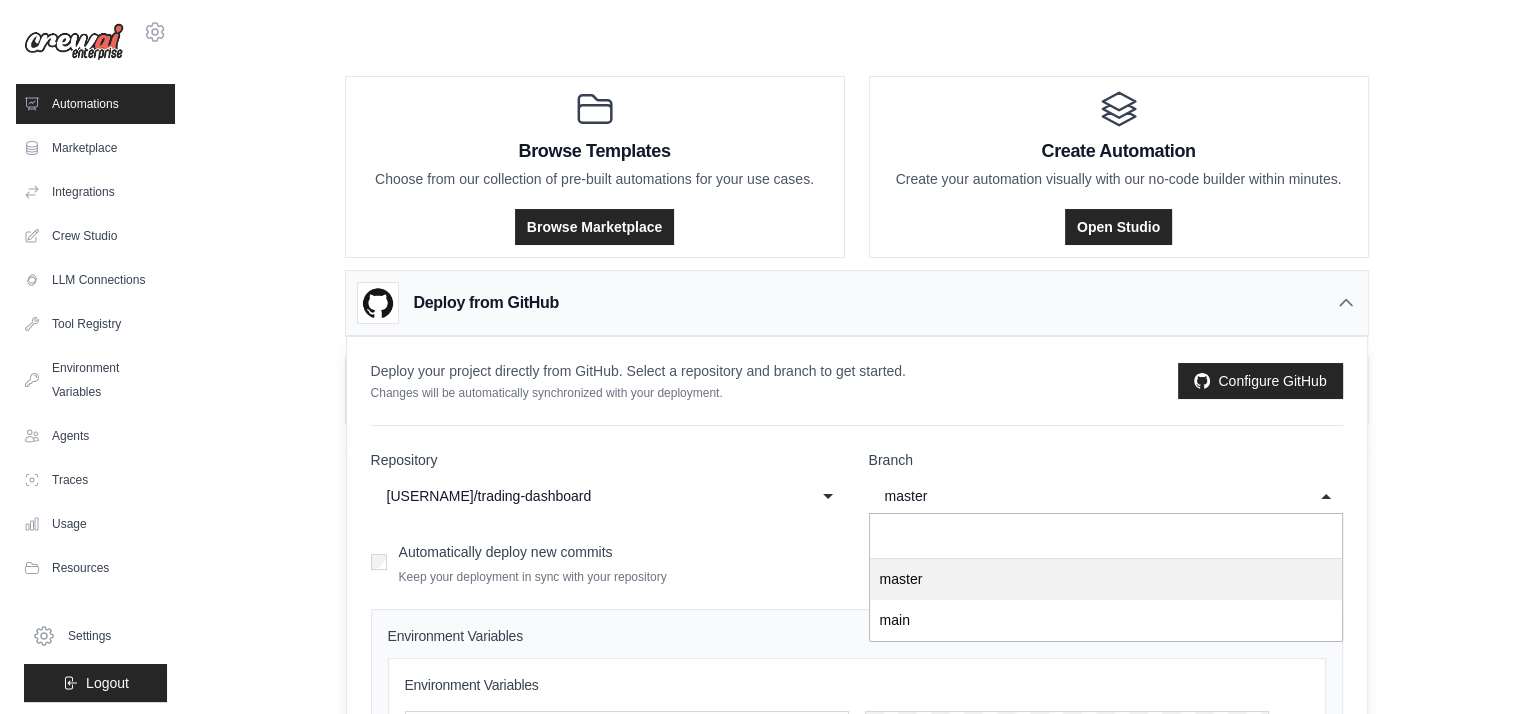 click on "master" 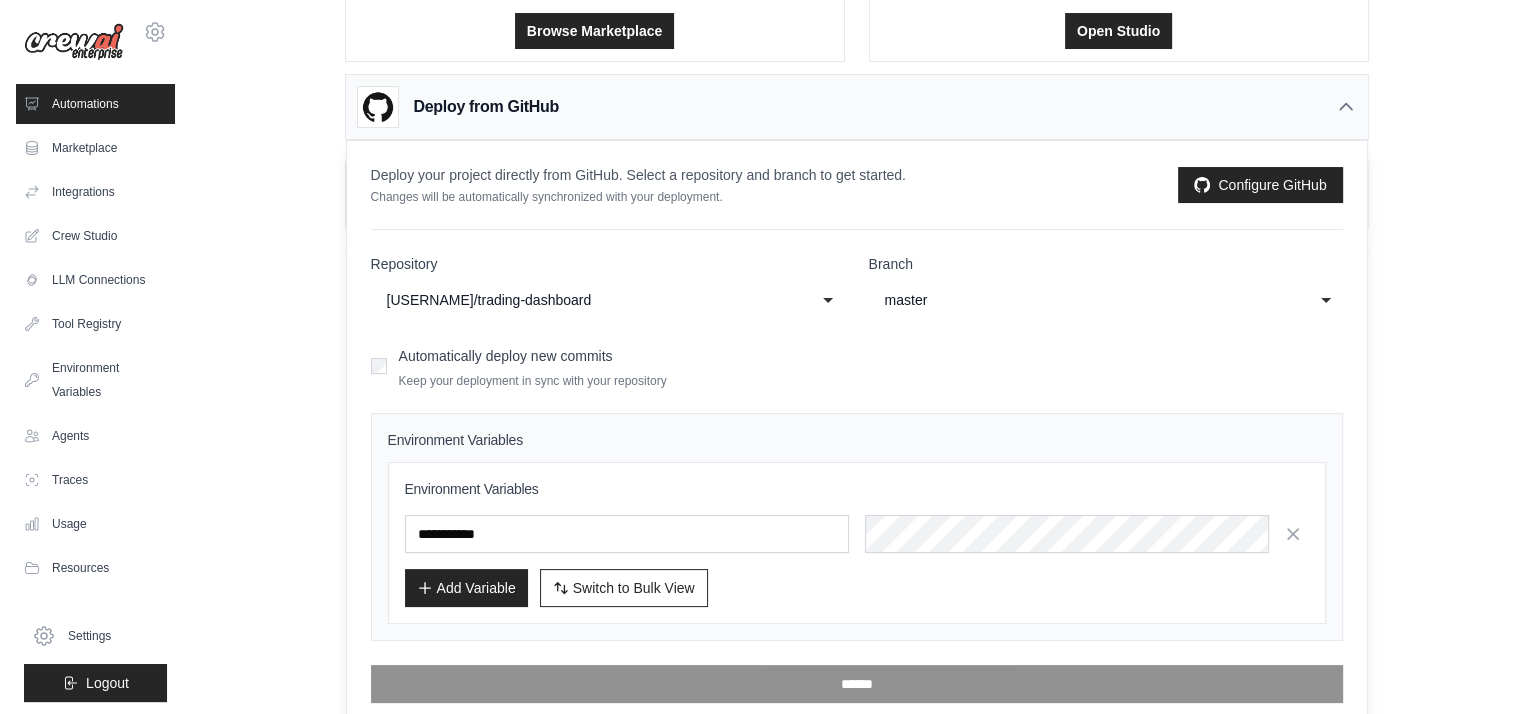 scroll, scrollTop: 207, scrollLeft: 0, axis: vertical 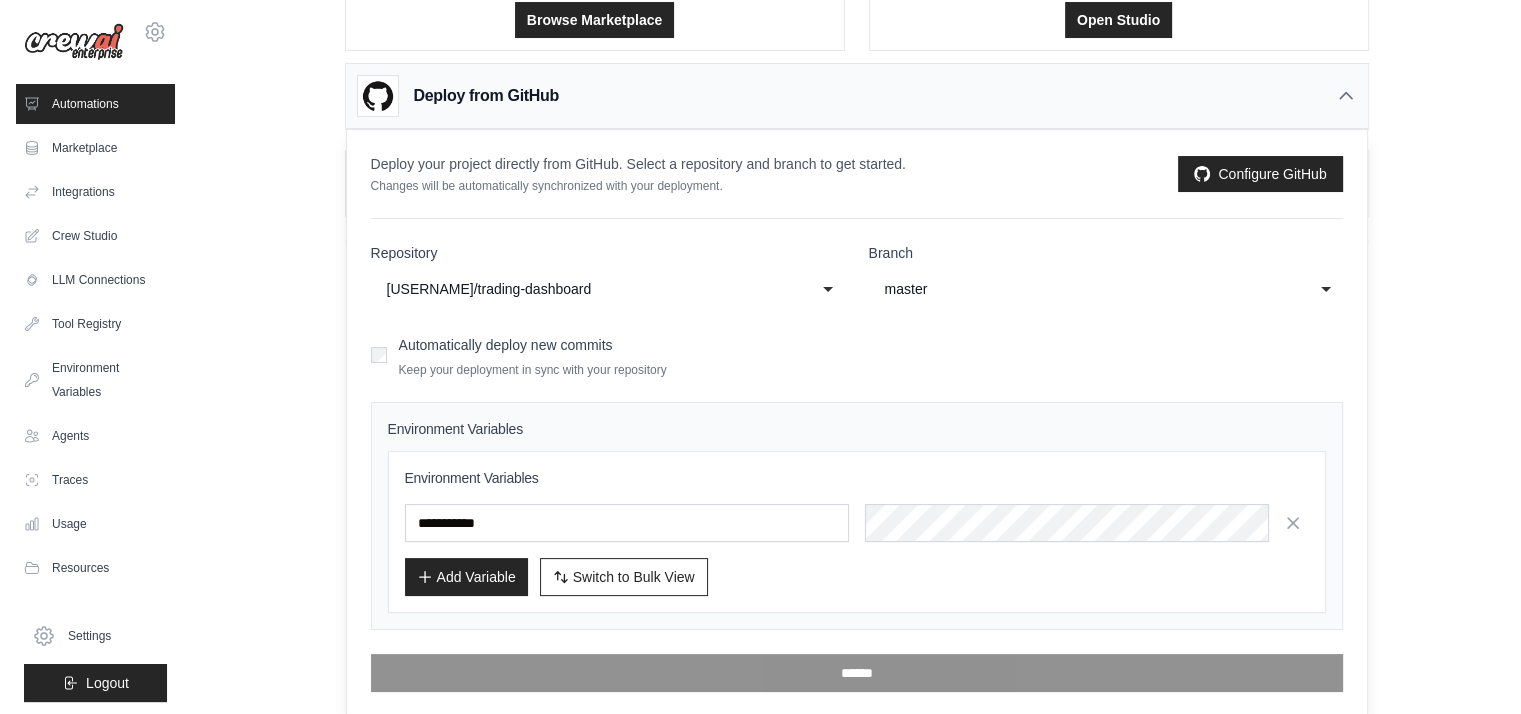 click on "Automatically deploy new commits
Keep your deployment in sync with your repository" at bounding box center (533, 354) 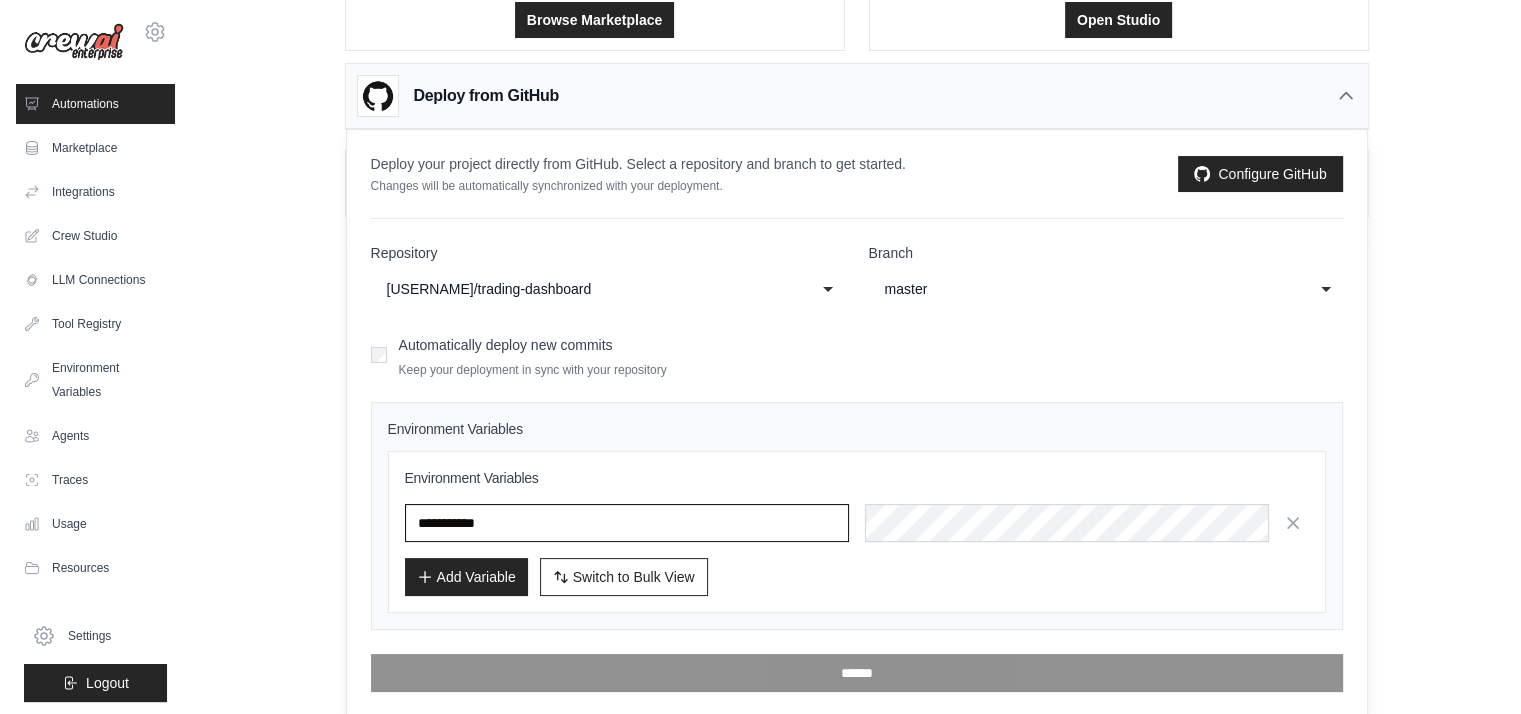 click on "master" 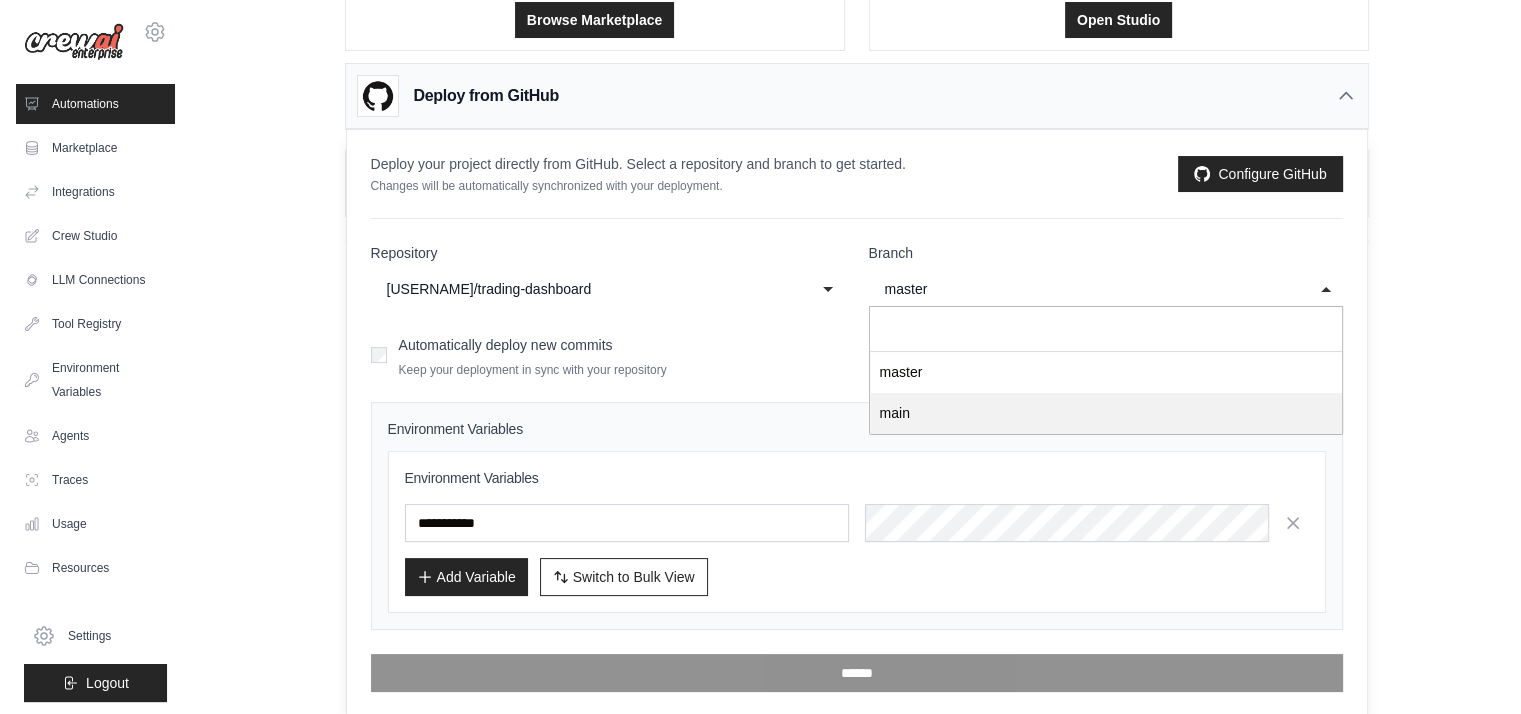 select on "****" 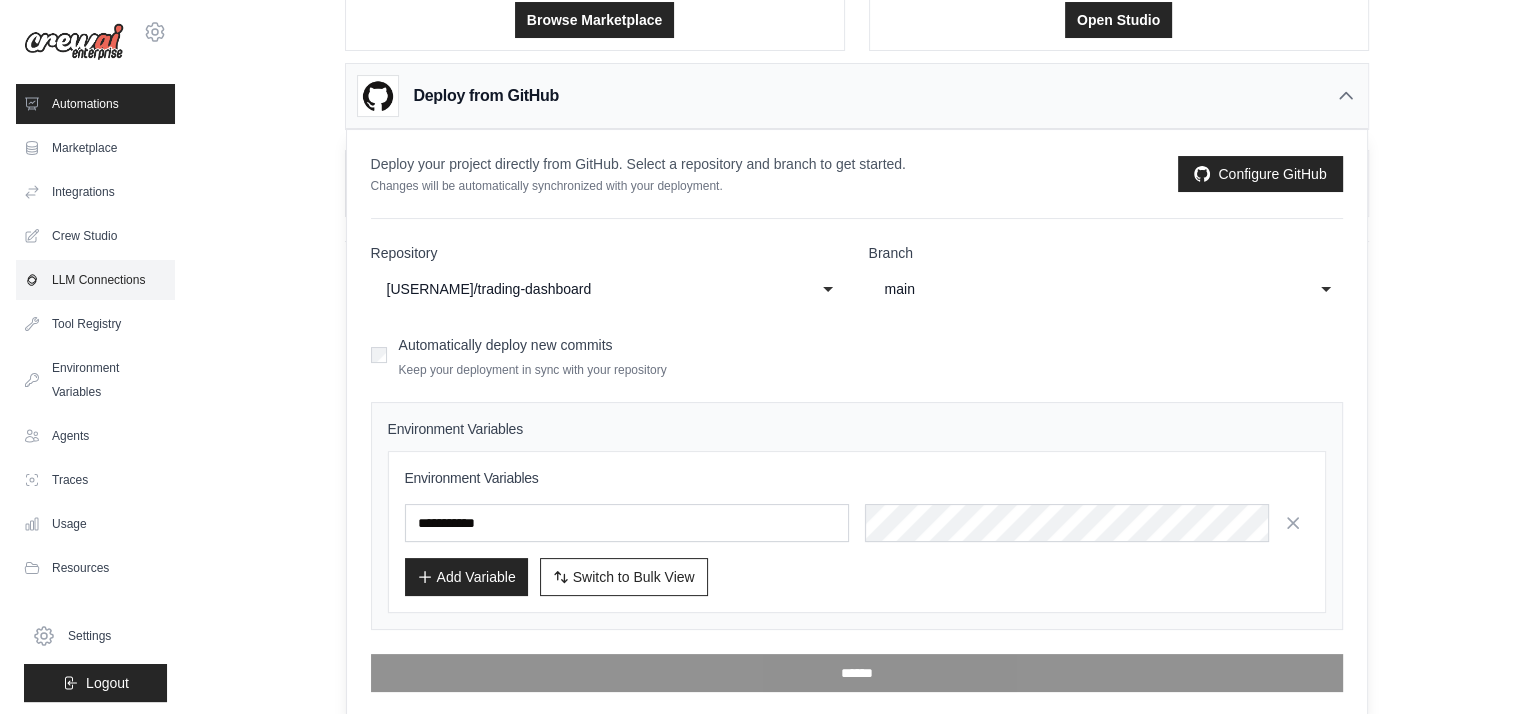 click on "LLM Connections" at bounding box center [95, 280] 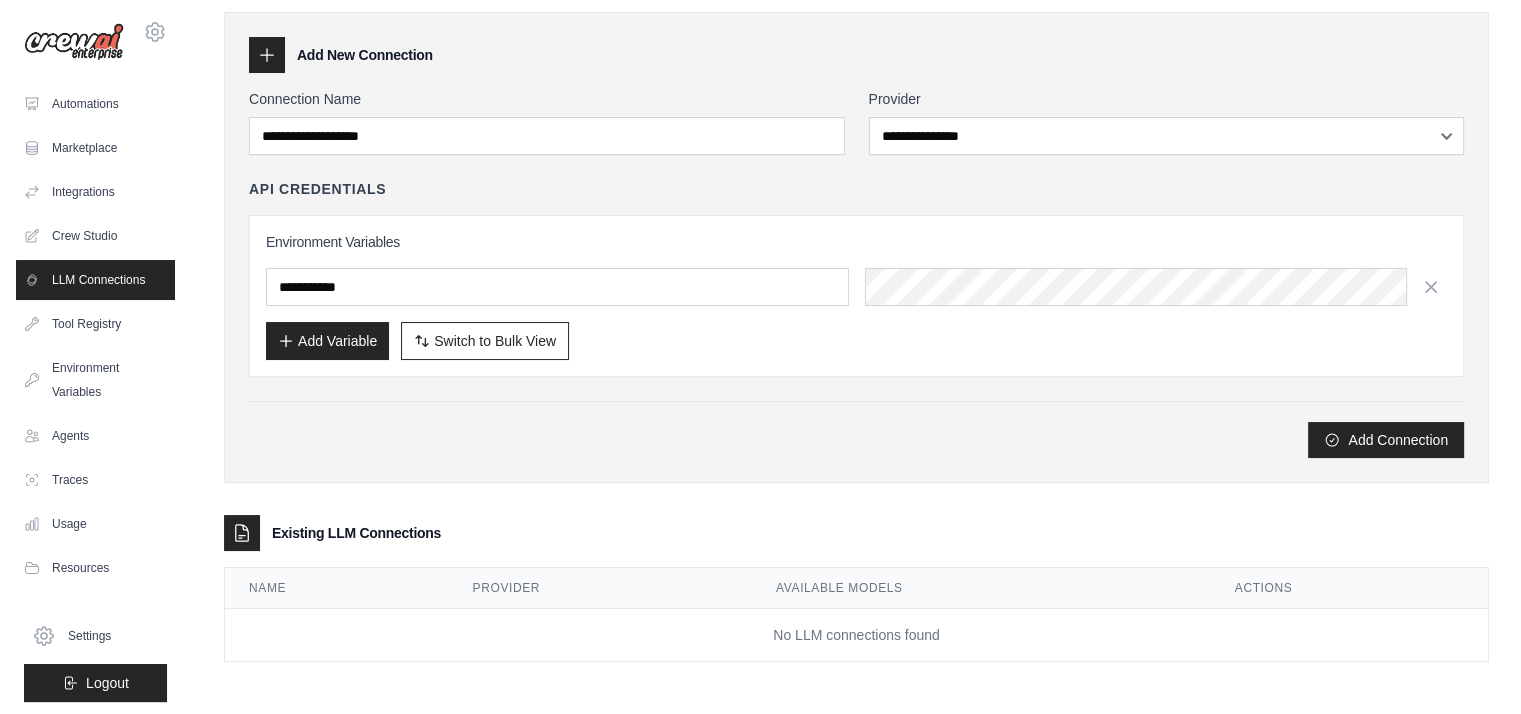 scroll, scrollTop: 0, scrollLeft: 0, axis: both 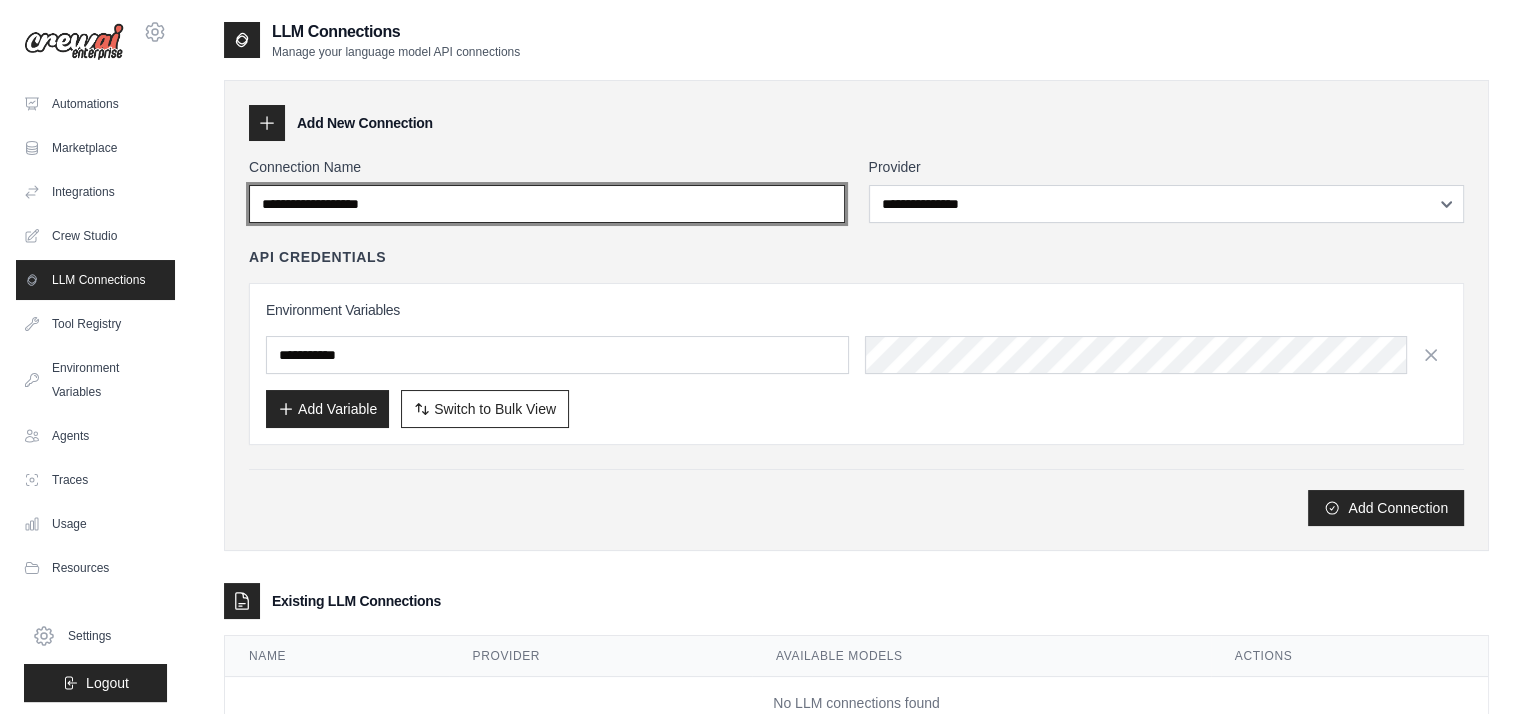 click on "Connection Name" at bounding box center [547, 204] 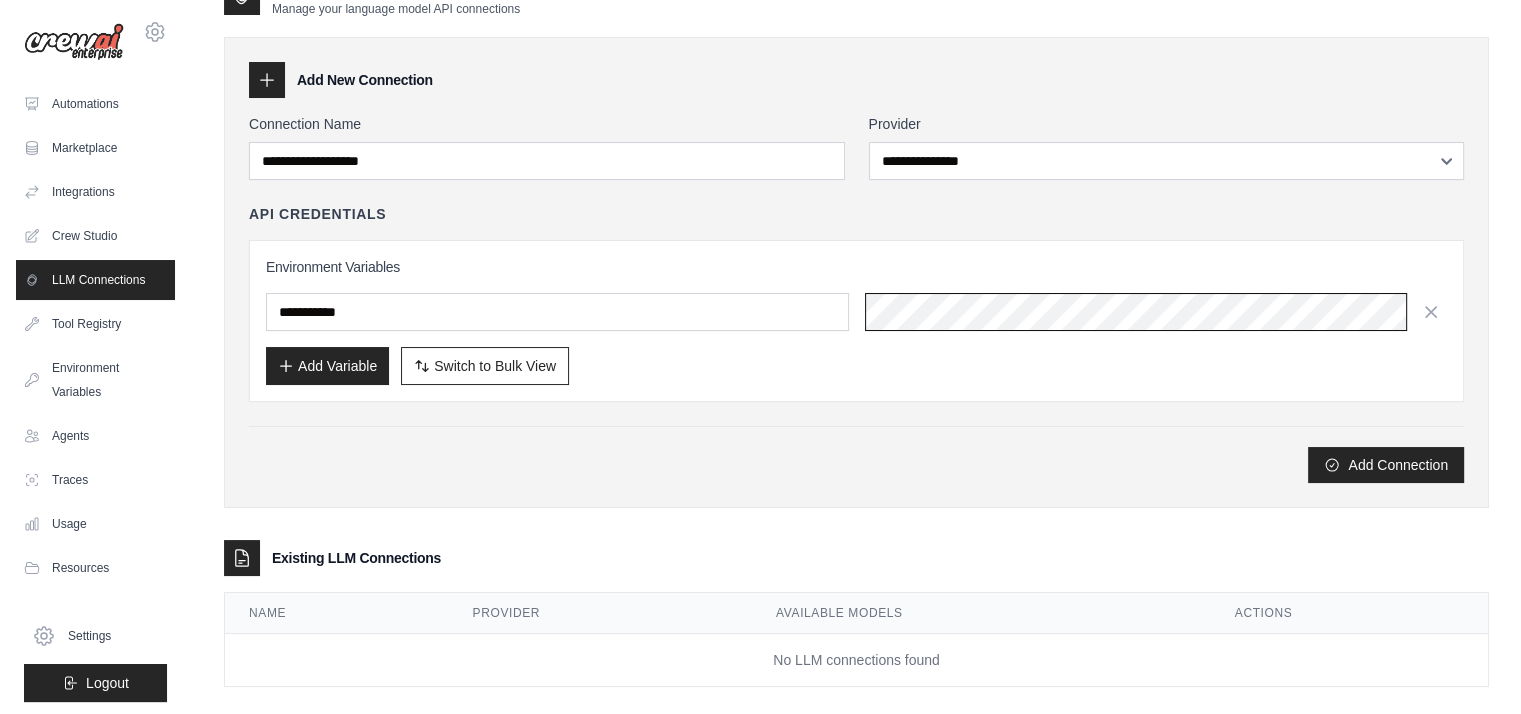 scroll, scrollTop: 65, scrollLeft: 0, axis: vertical 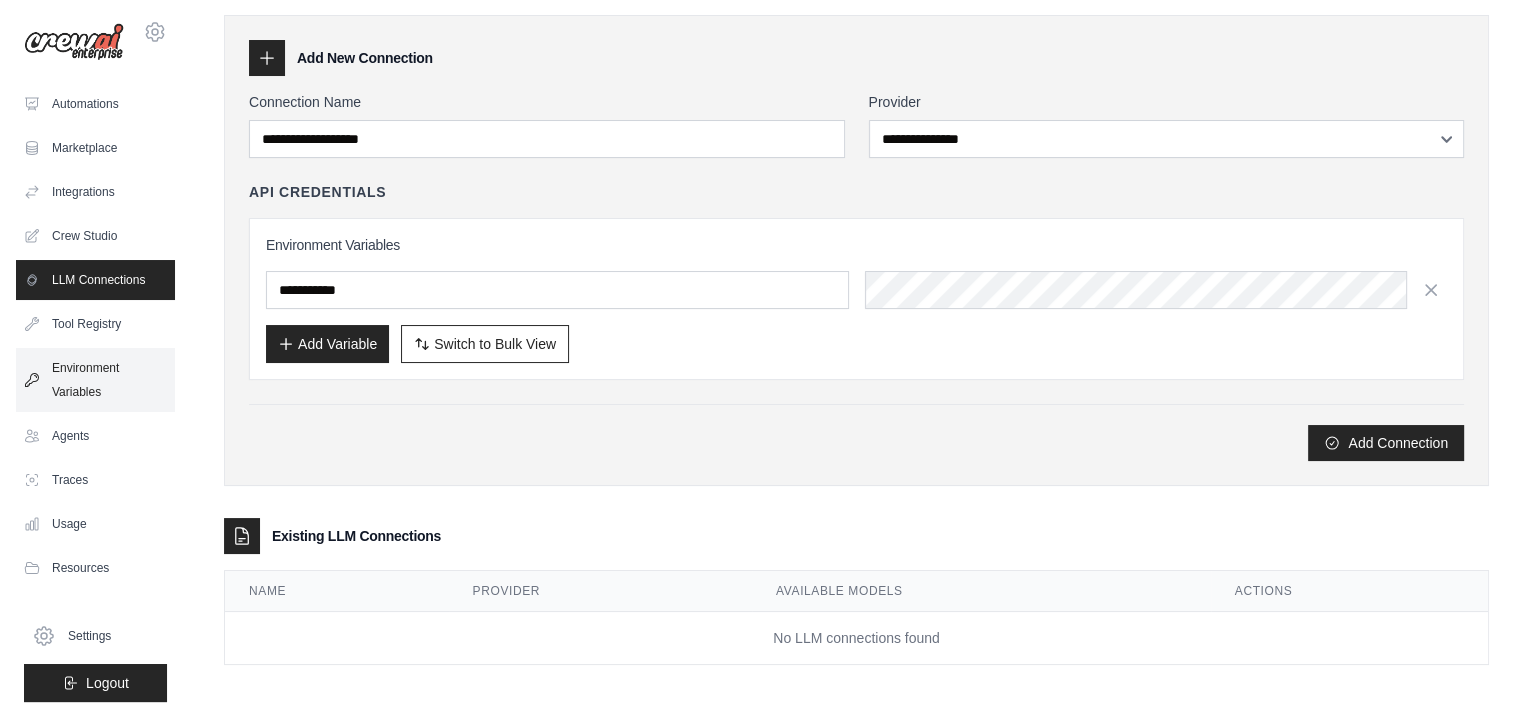 click on "Environment Variables" at bounding box center [95, 380] 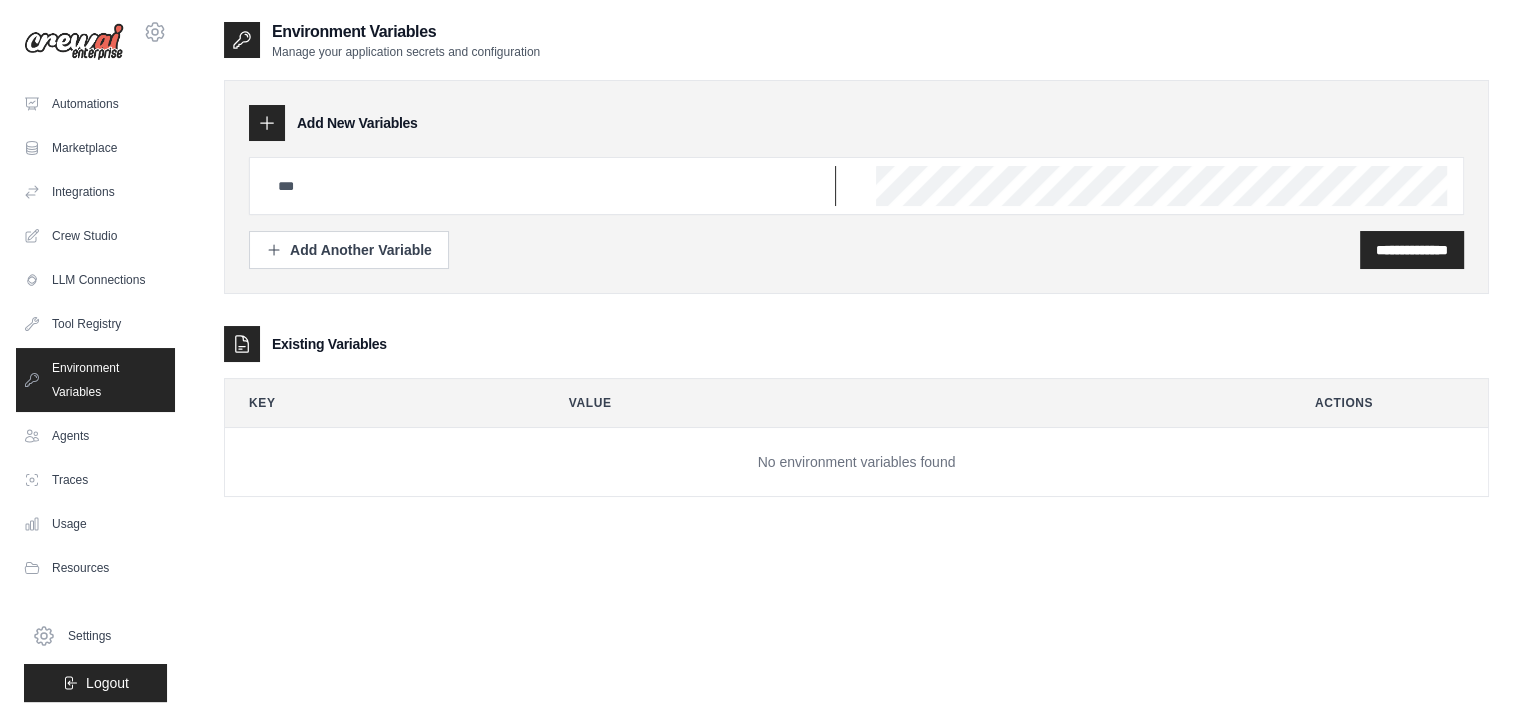 click at bounding box center [551, 186] 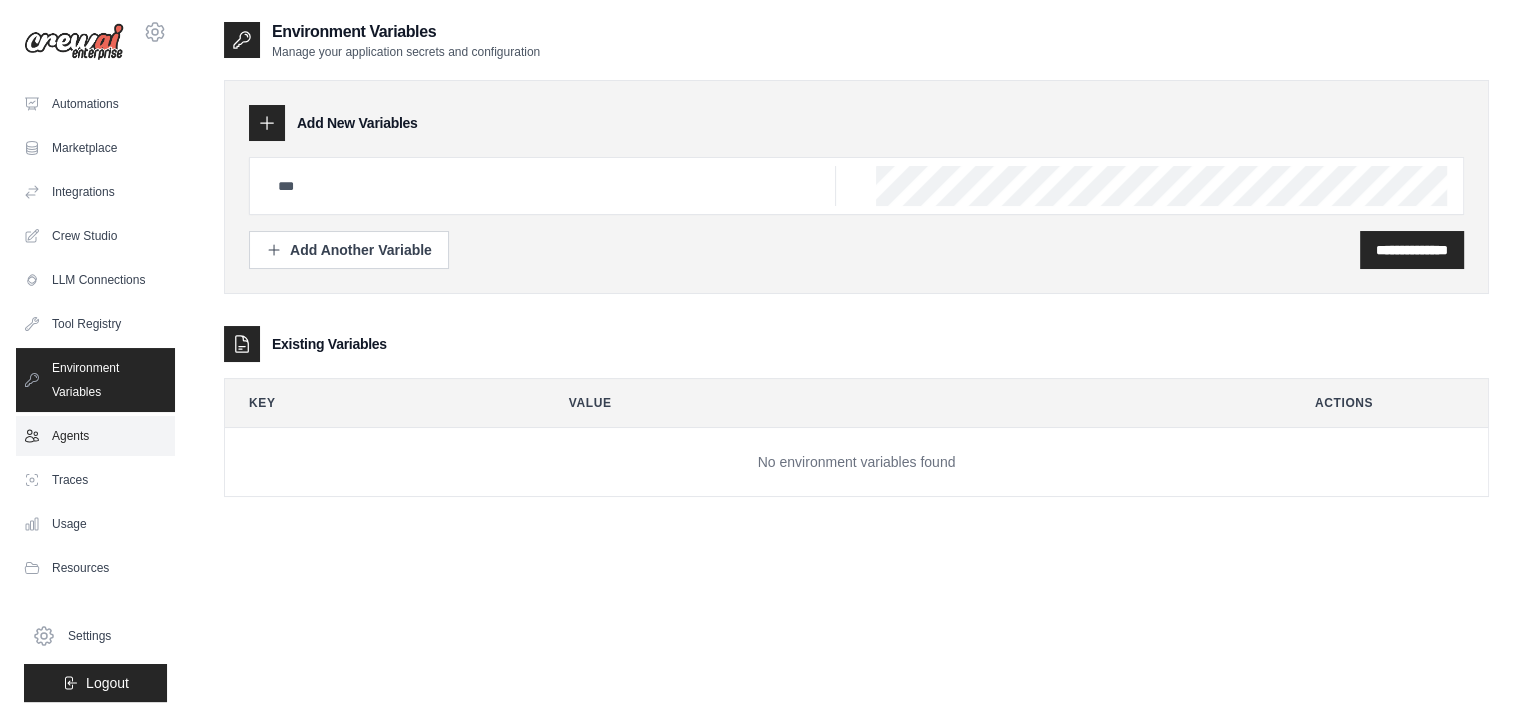 click on "Agents" at bounding box center (95, 436) 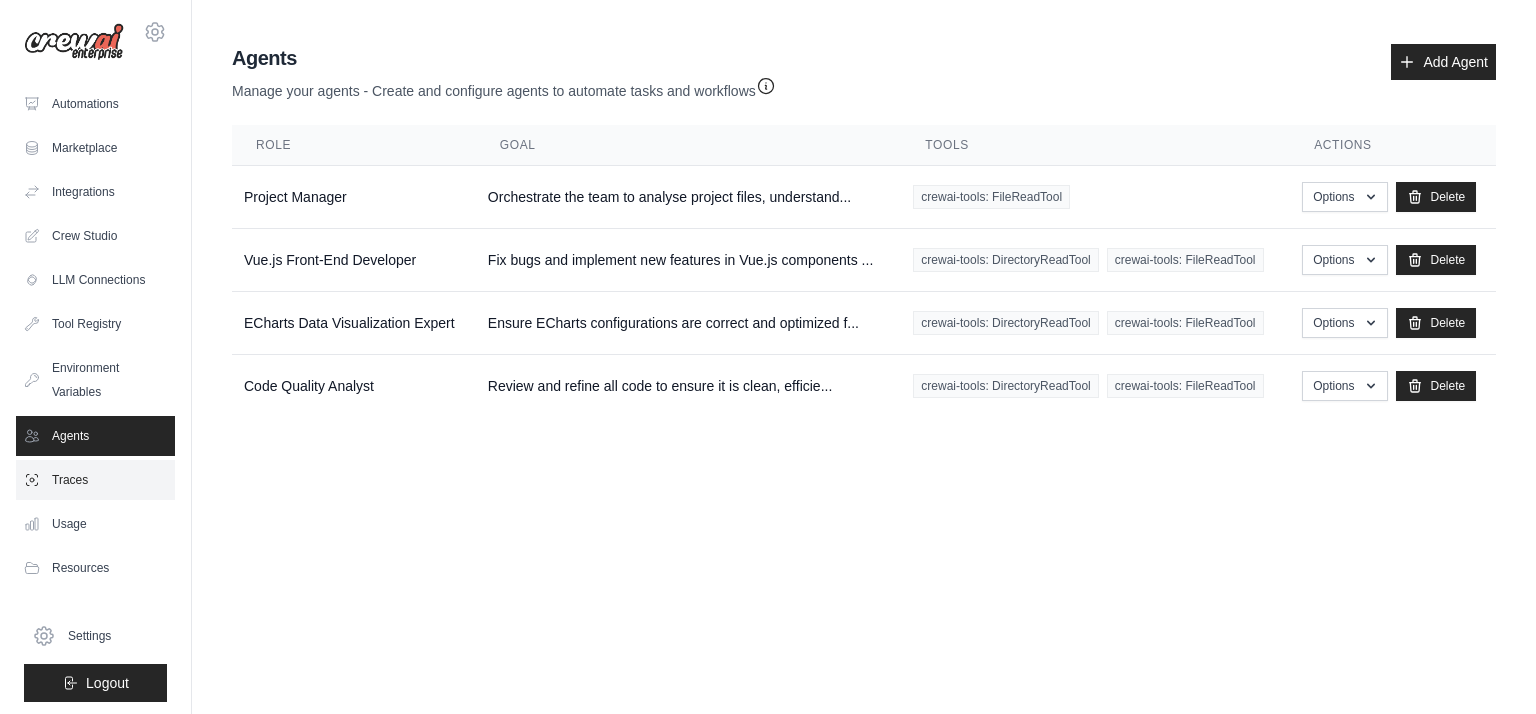 click on "Traces" at bounding box center [95, 480] 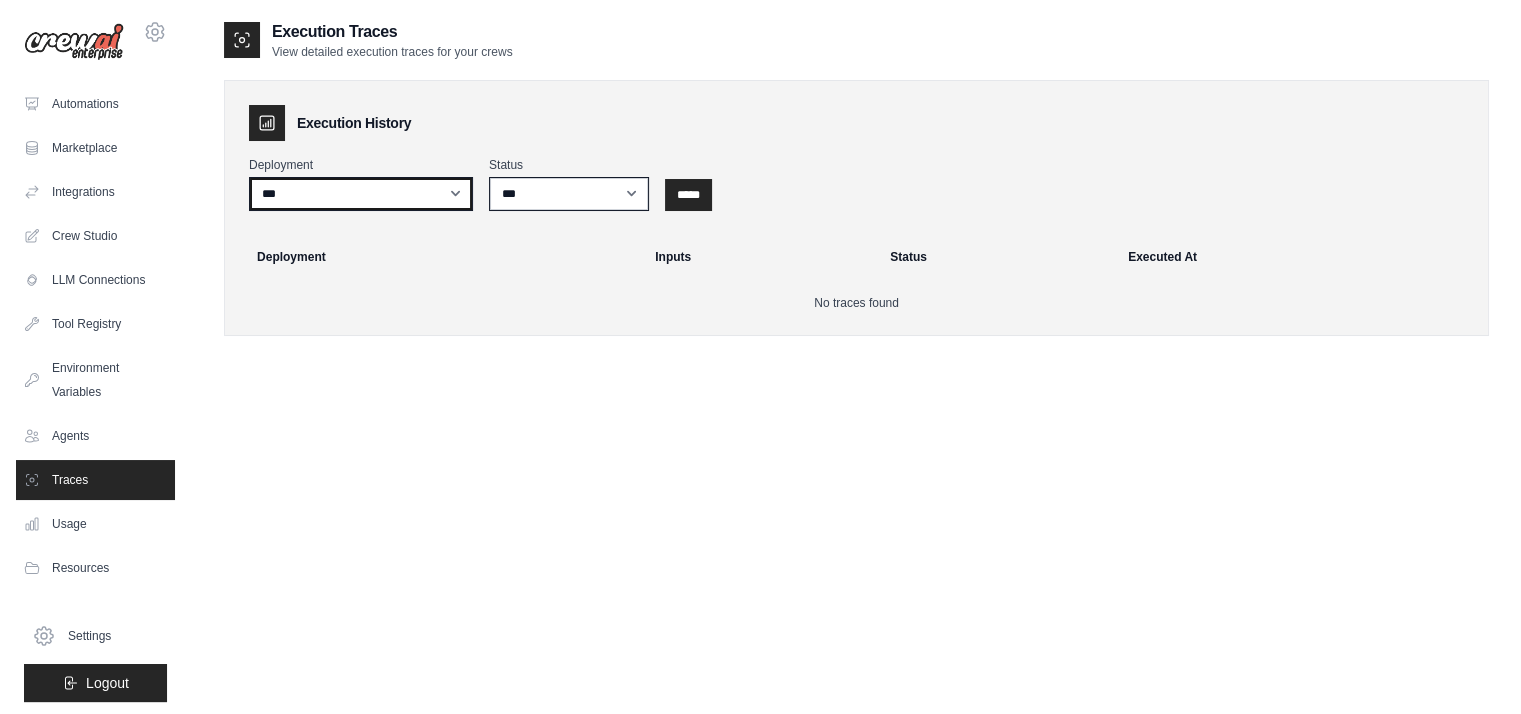 click on "***" at bounding box center [361, 194] 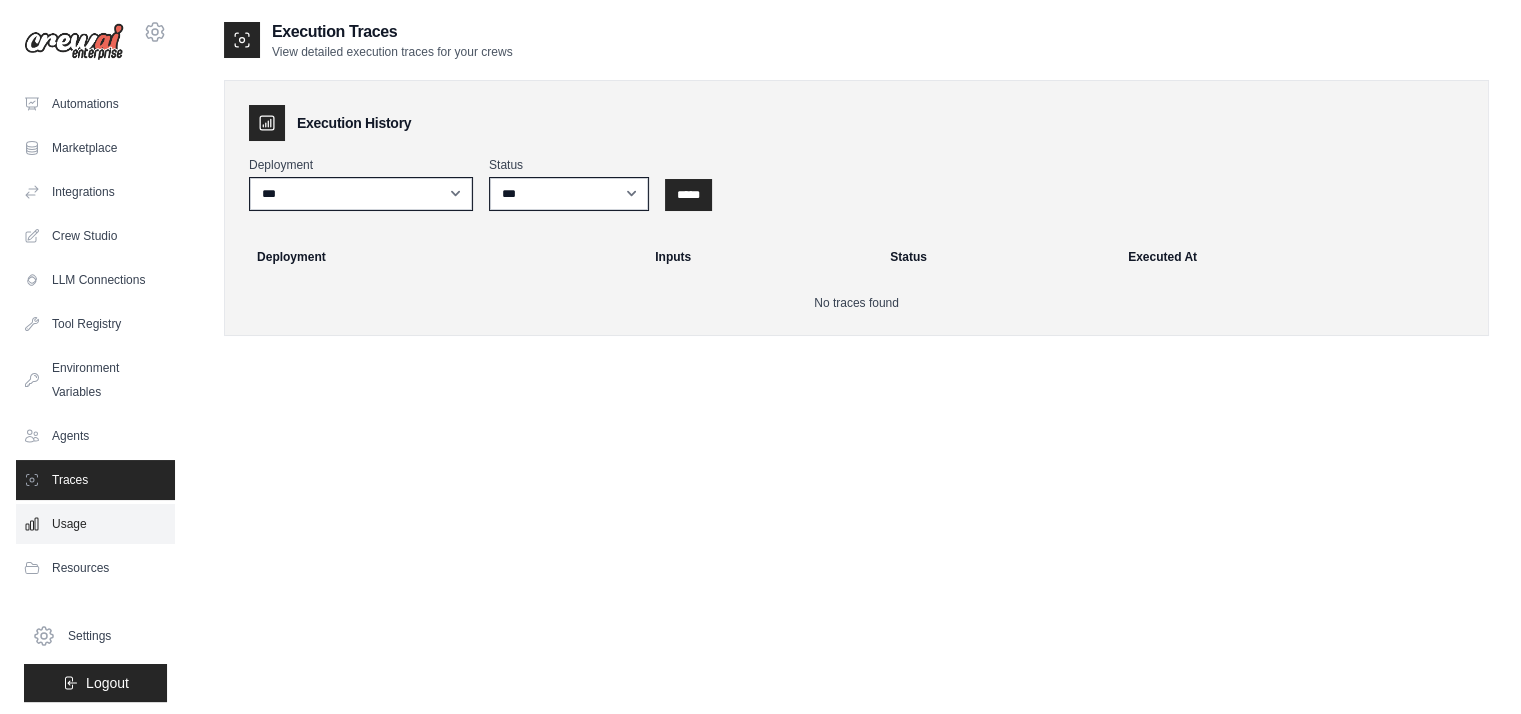 click on "Usage" at bounding box center (95, 524) 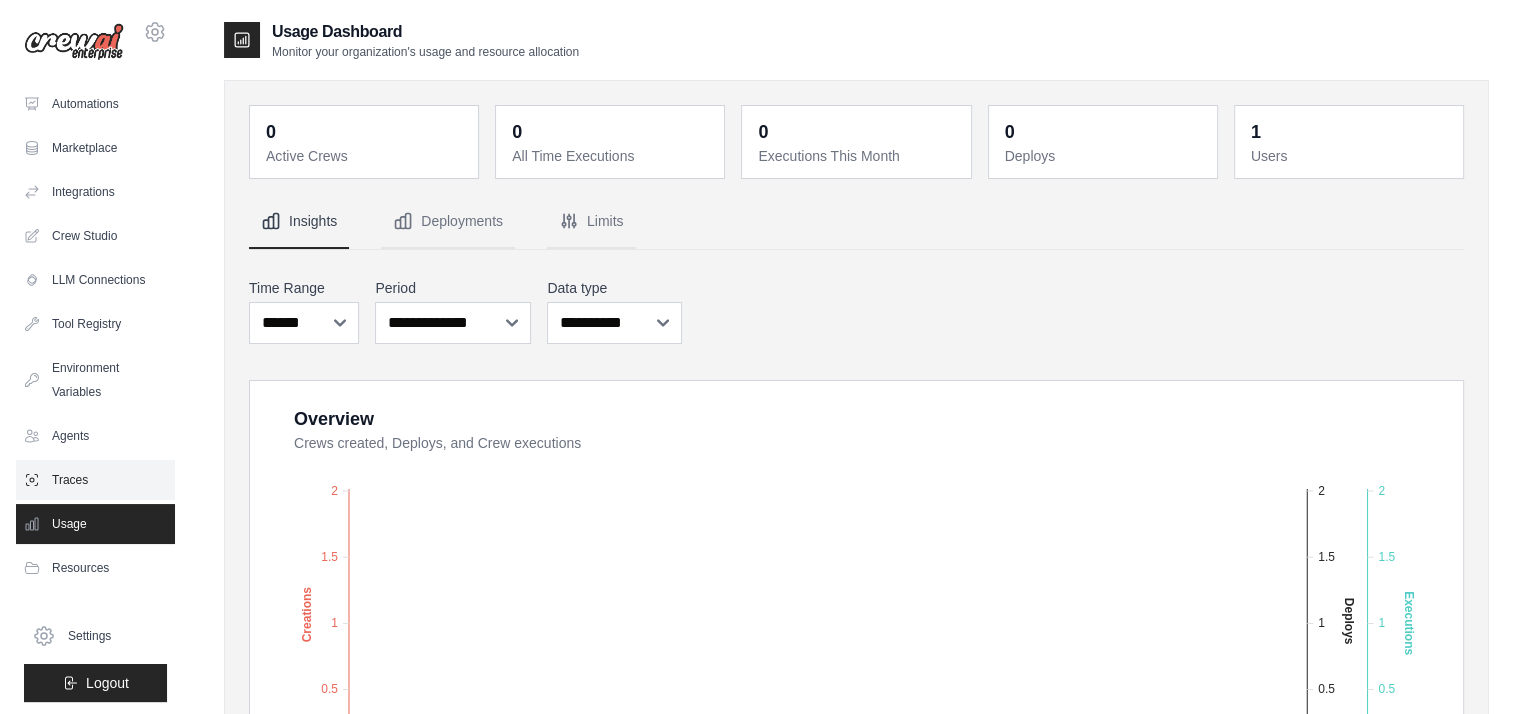 scroll, scrollTop: 4, scrollLeft: 0, axis: vertical 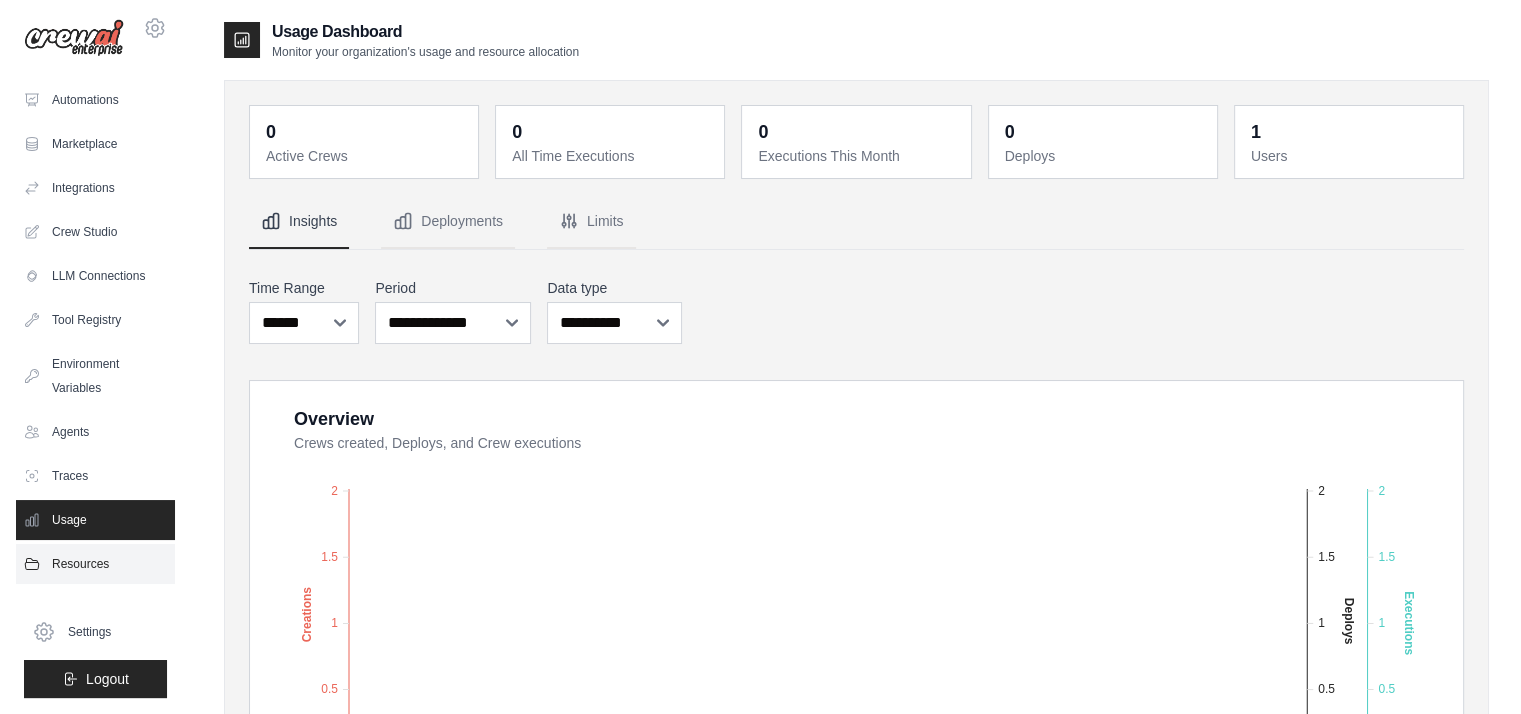 click on "Resources" at bounding box center (95, 564) 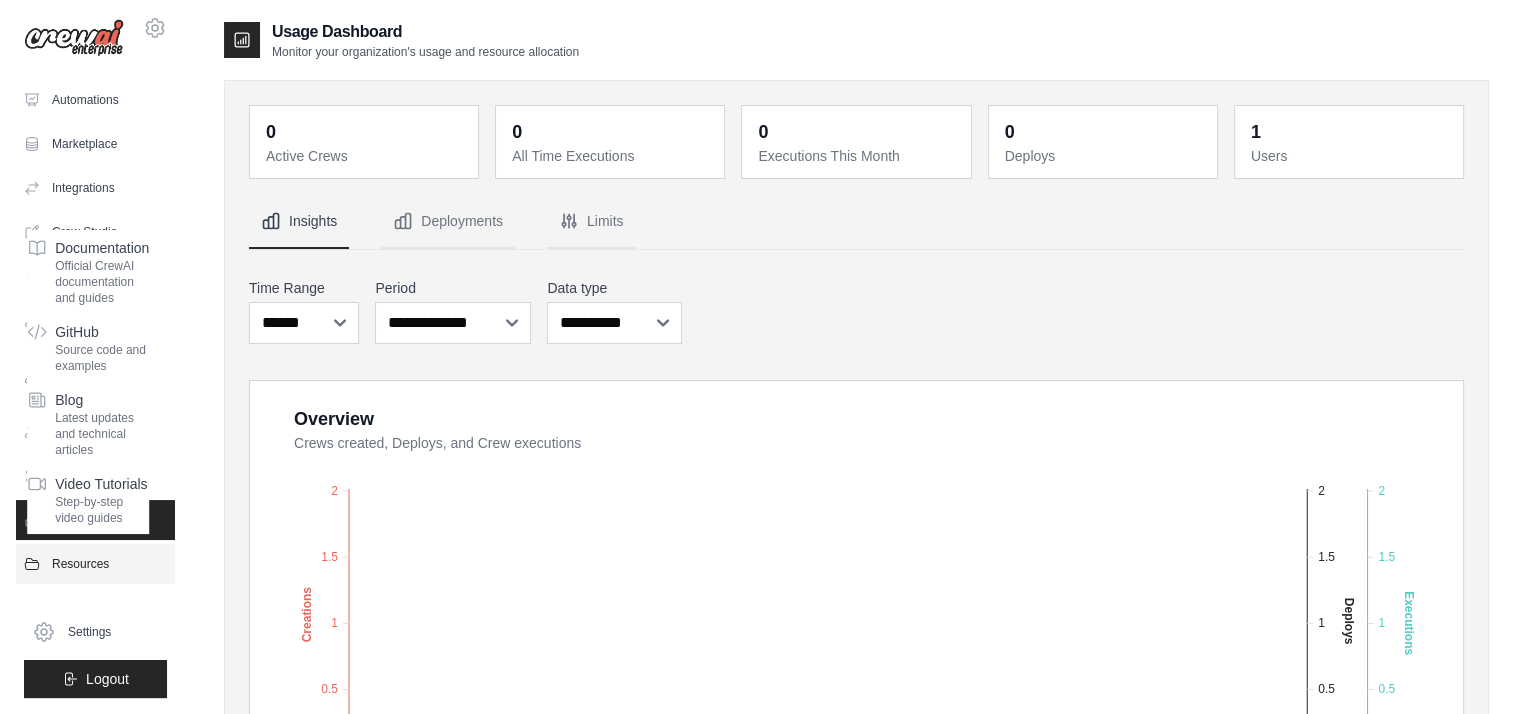 click on "Resources" at bounding box center [95, 564] 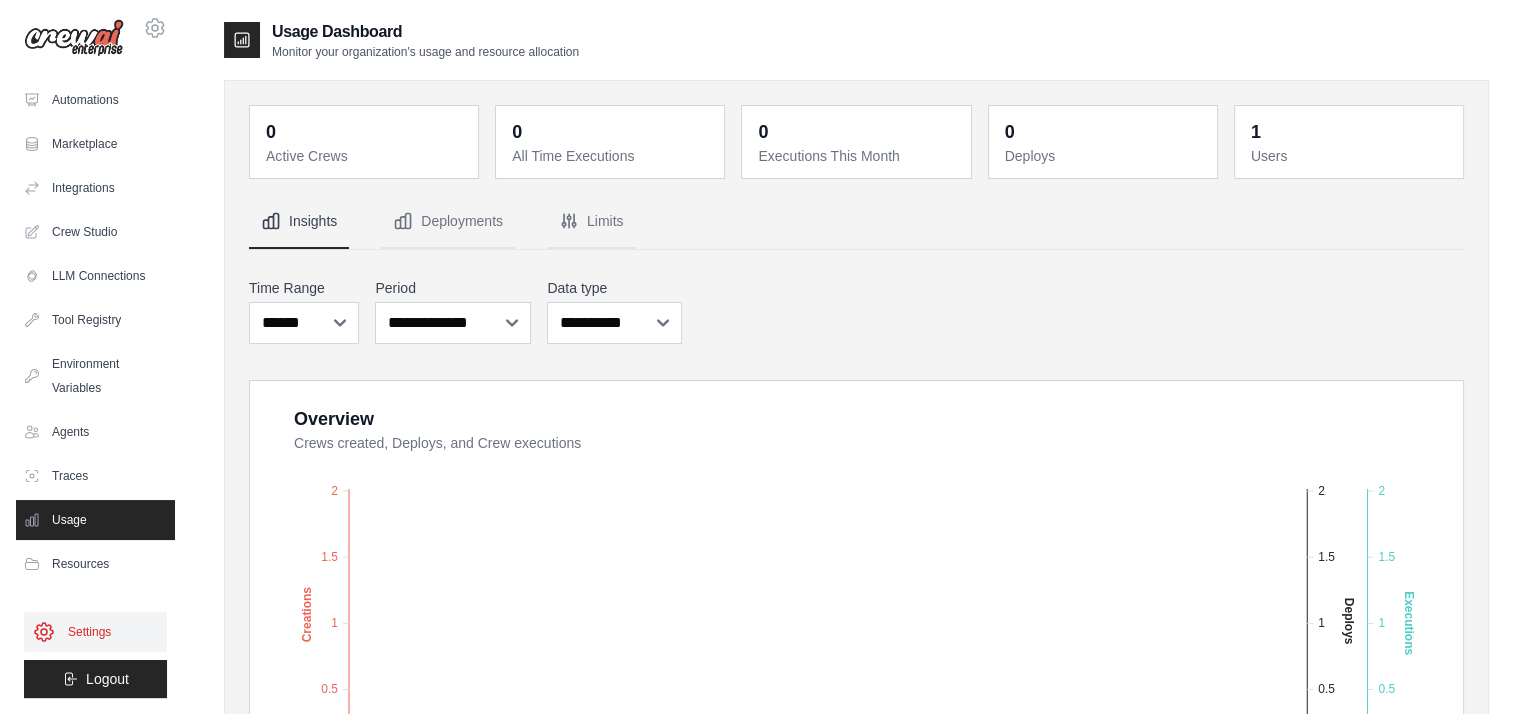 click on "Settings" at bounding box center (95, 632) 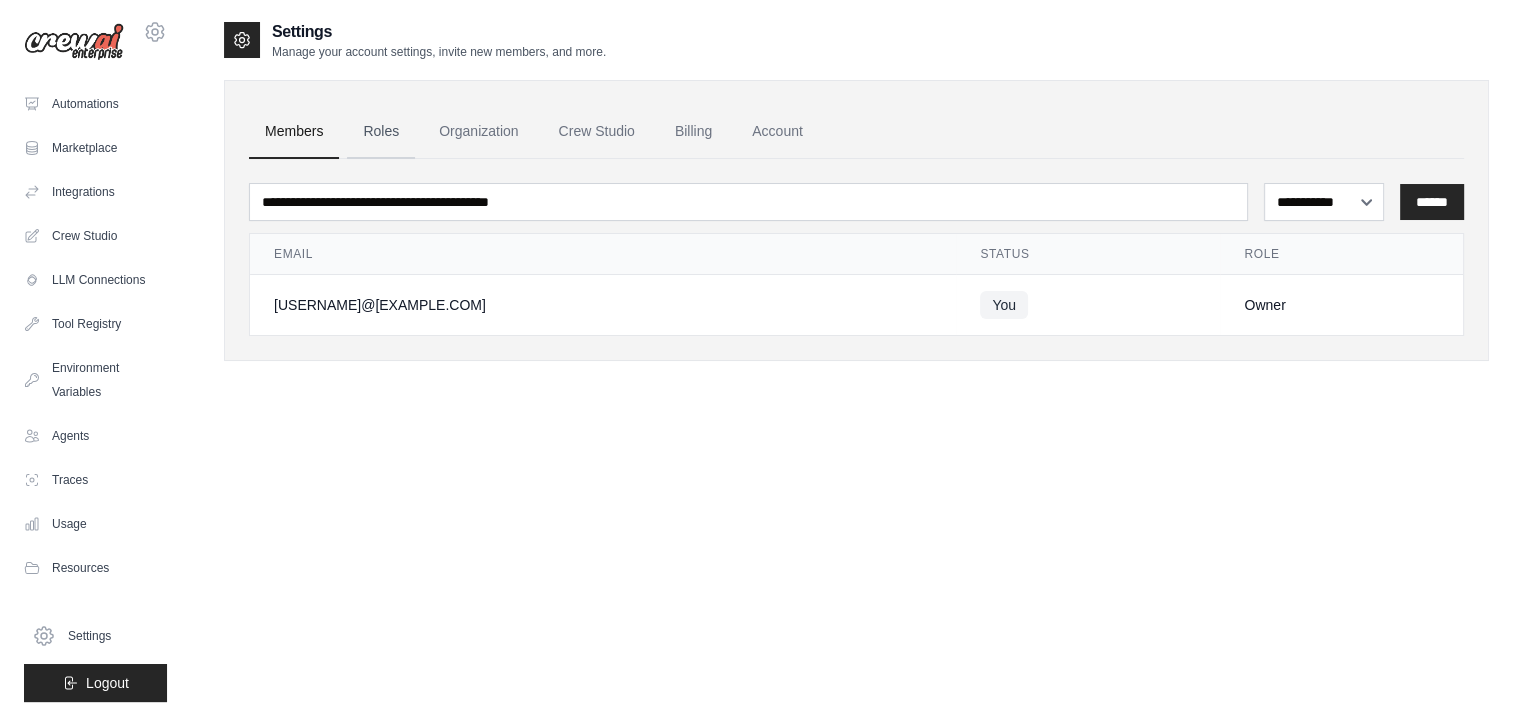 click on "Roles" at bounding box center [381, 132] 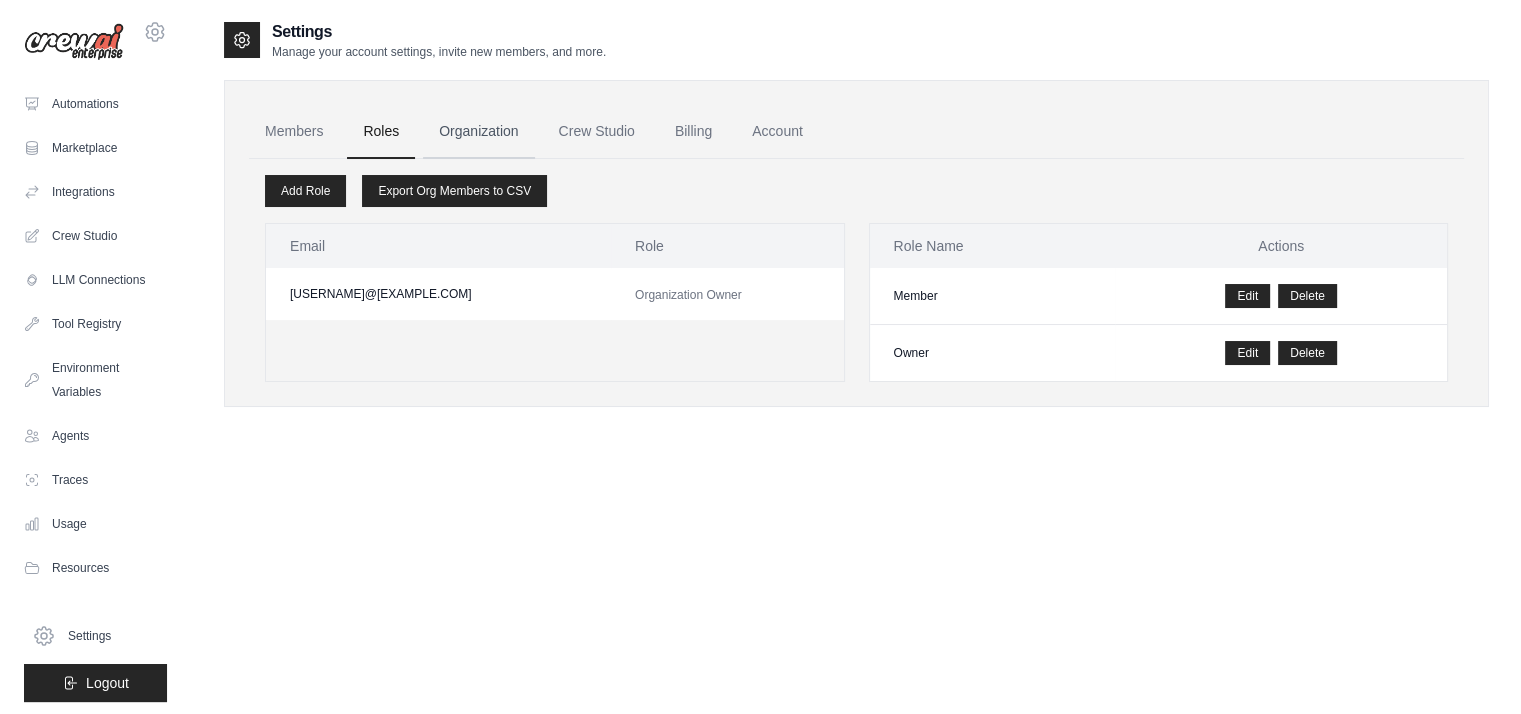 click on "Organization" at bounding box center (478, 132) 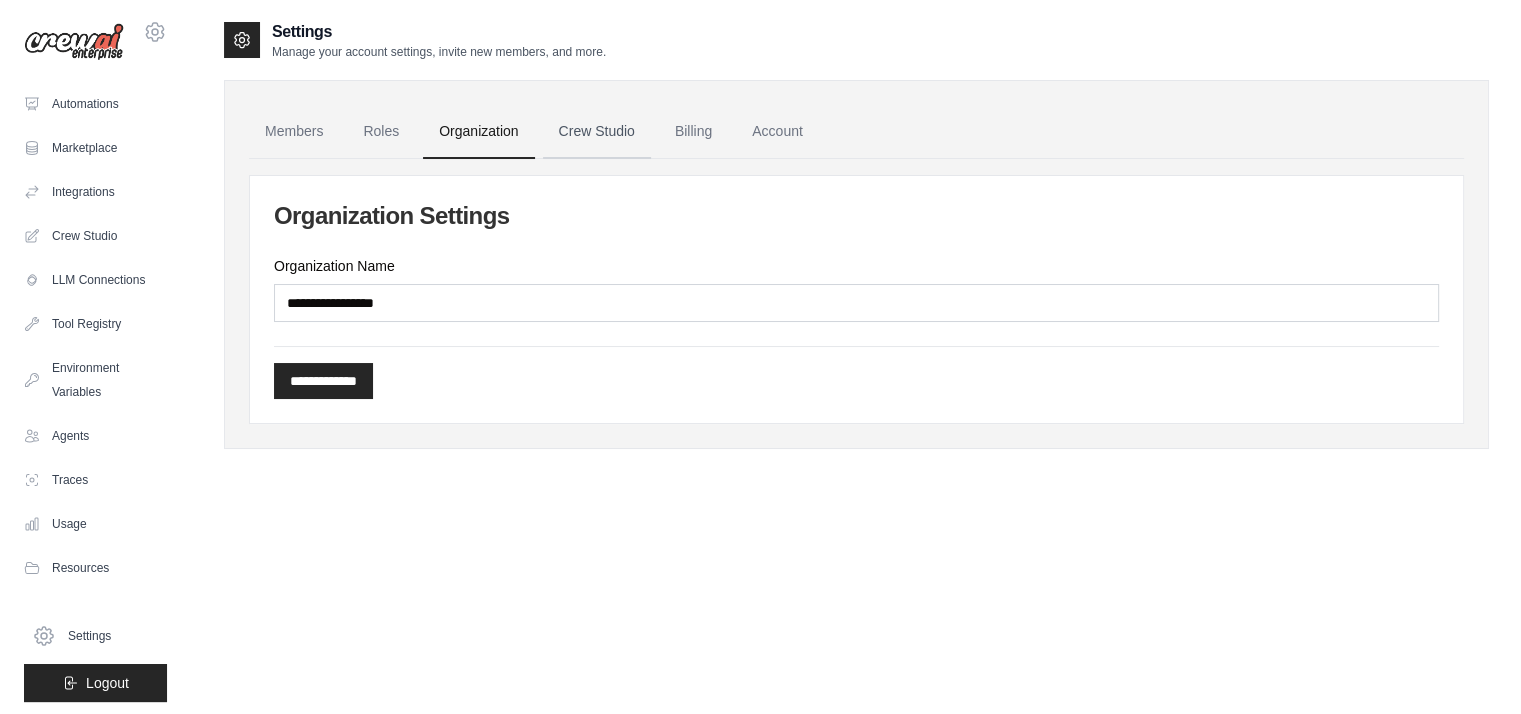 click on "Crew Studio" at bounding box center [597, 132] 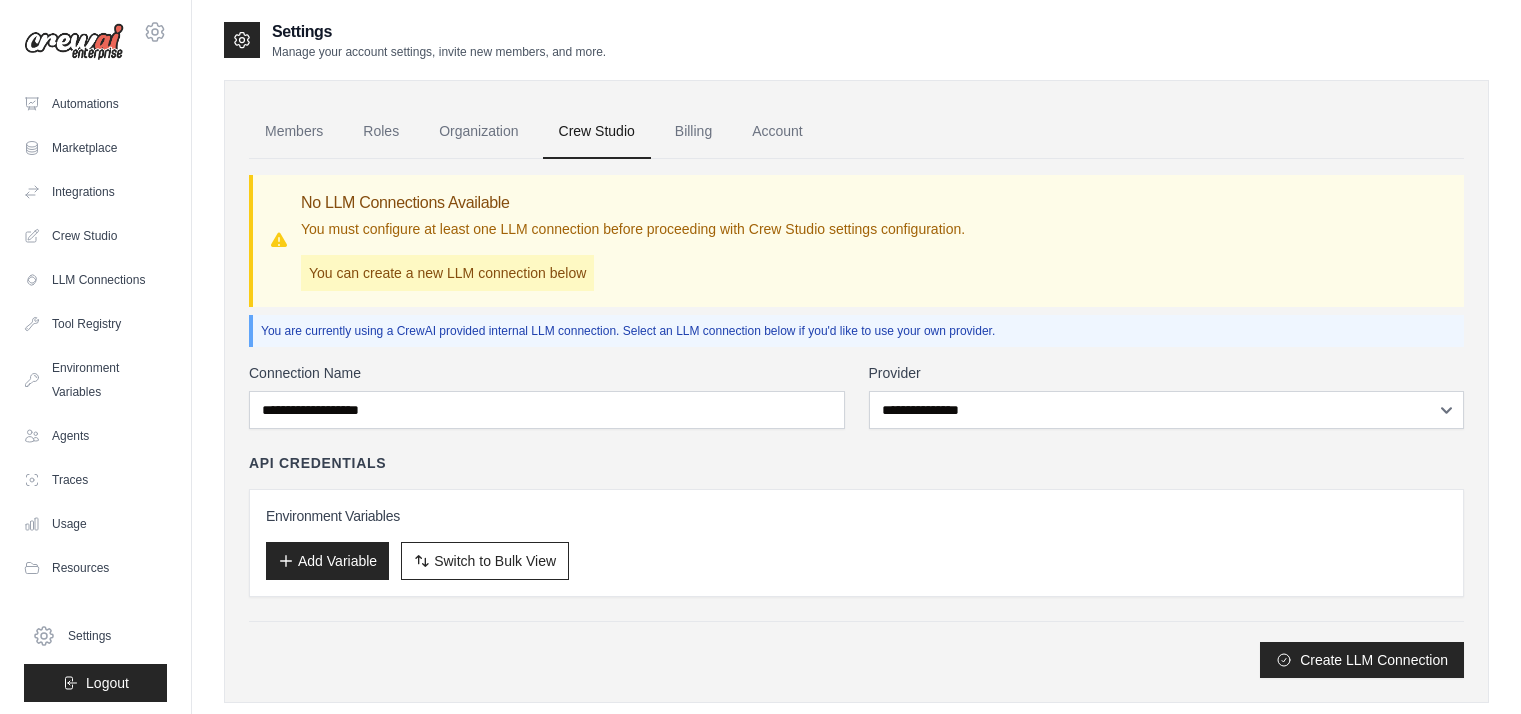 scroll, scrollTop: 0, scrollLeft: 0, axis: both 